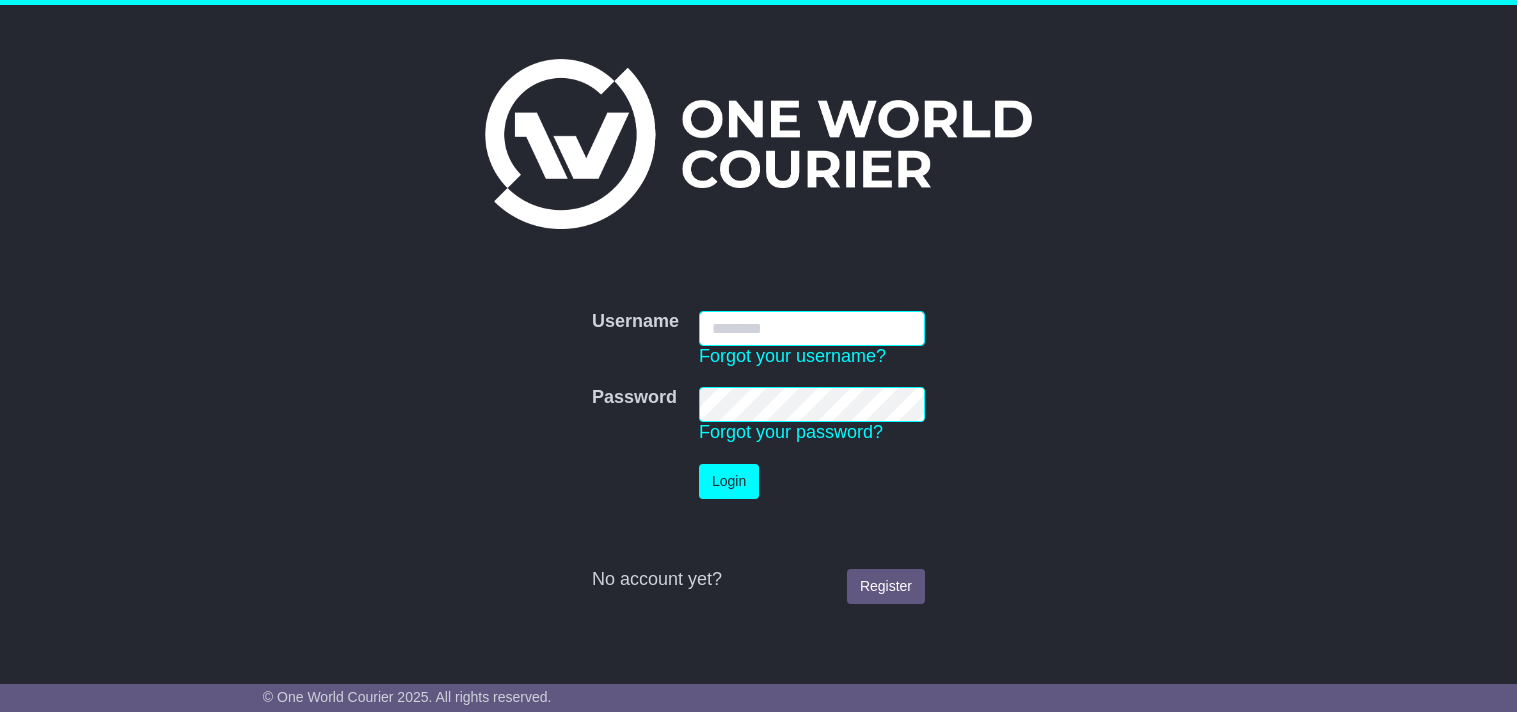 scroll, scrollTop: 0, scrollLeft: 0, axis: both 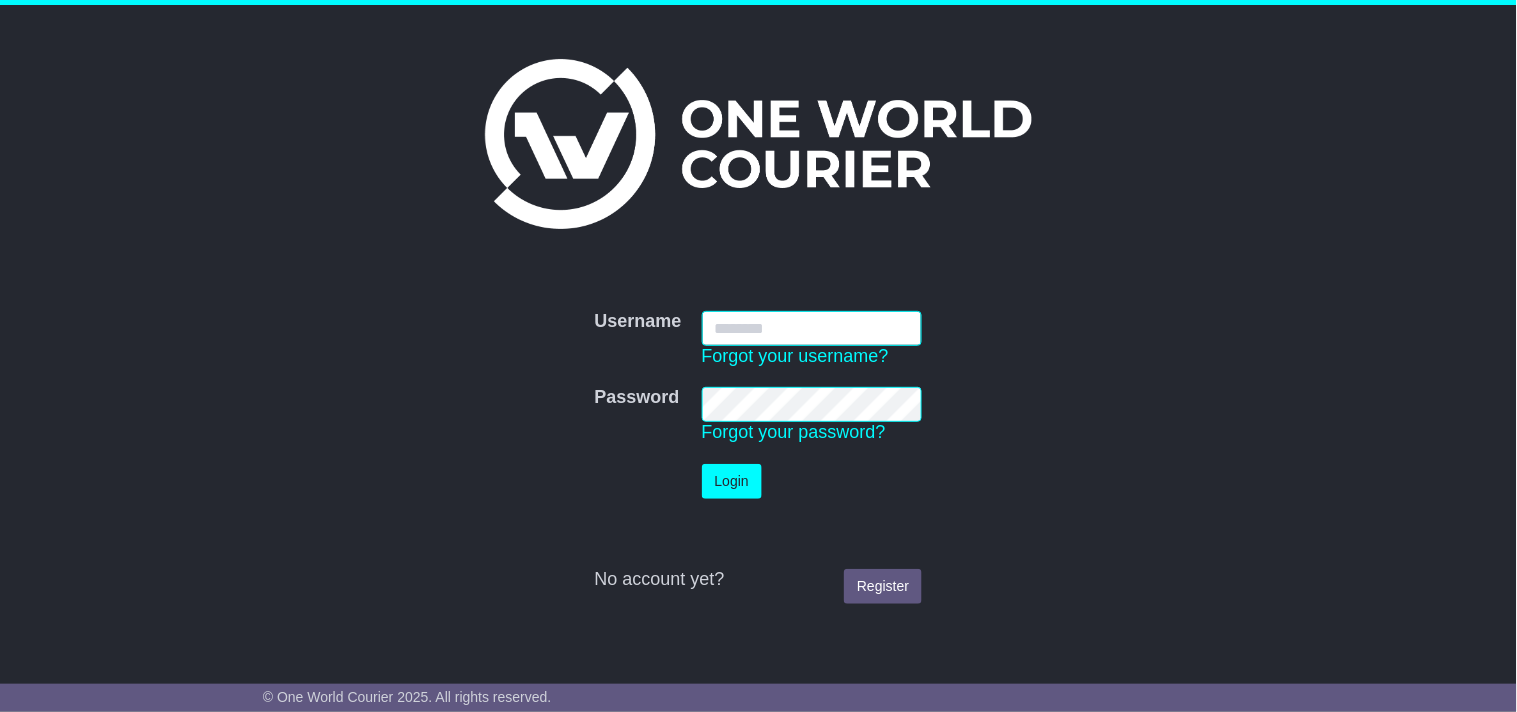 type on "**********" 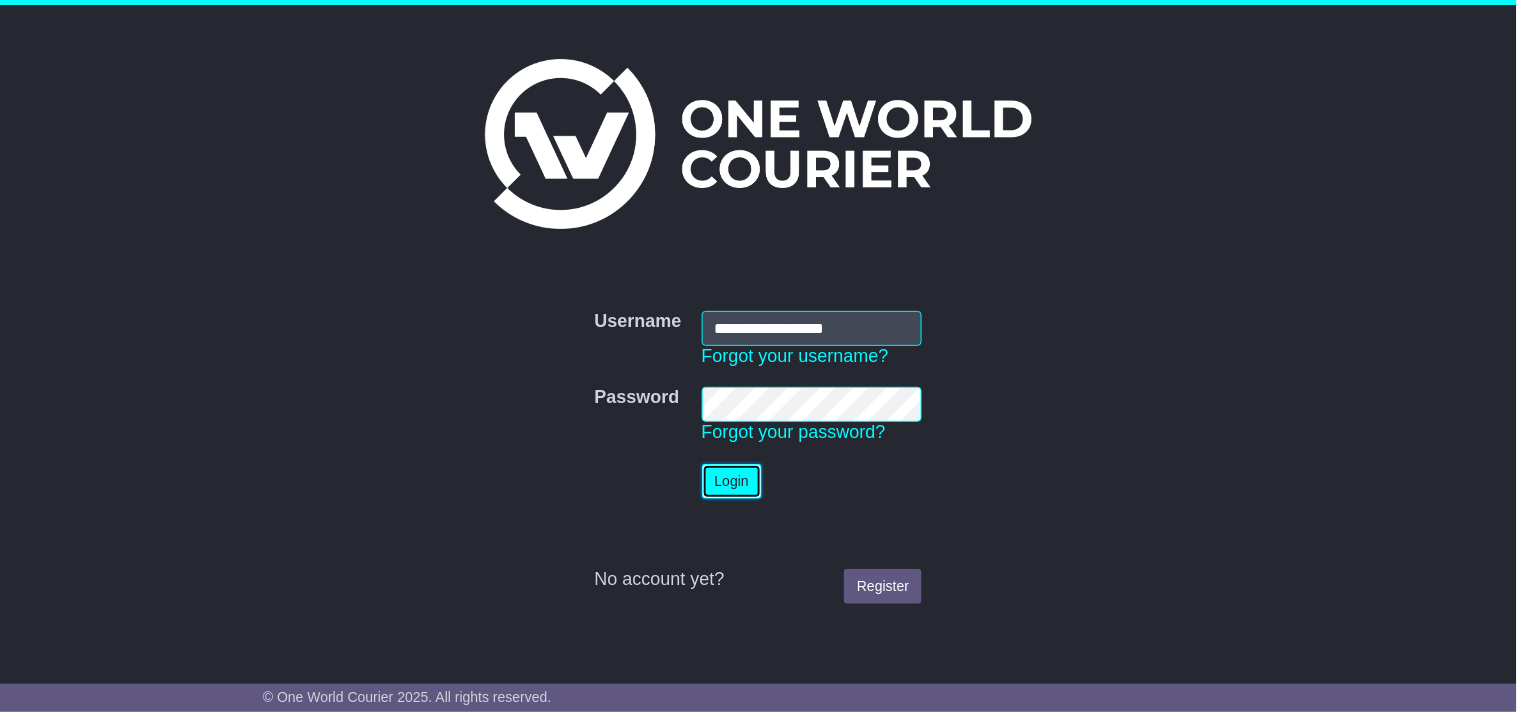 click on "Login" at bounding box center (732, 481) 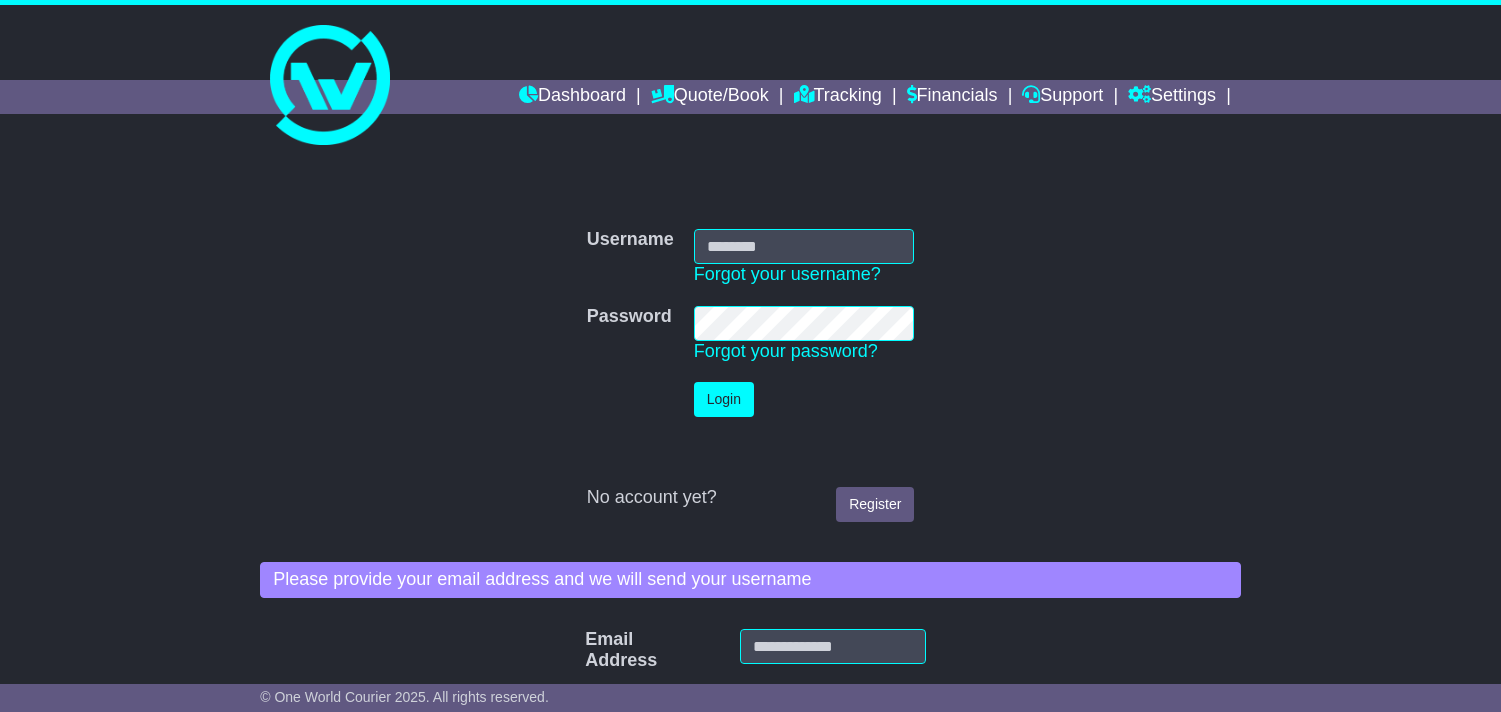 scroll, scrollTop: 0, scrollLeft: 0, axis: both 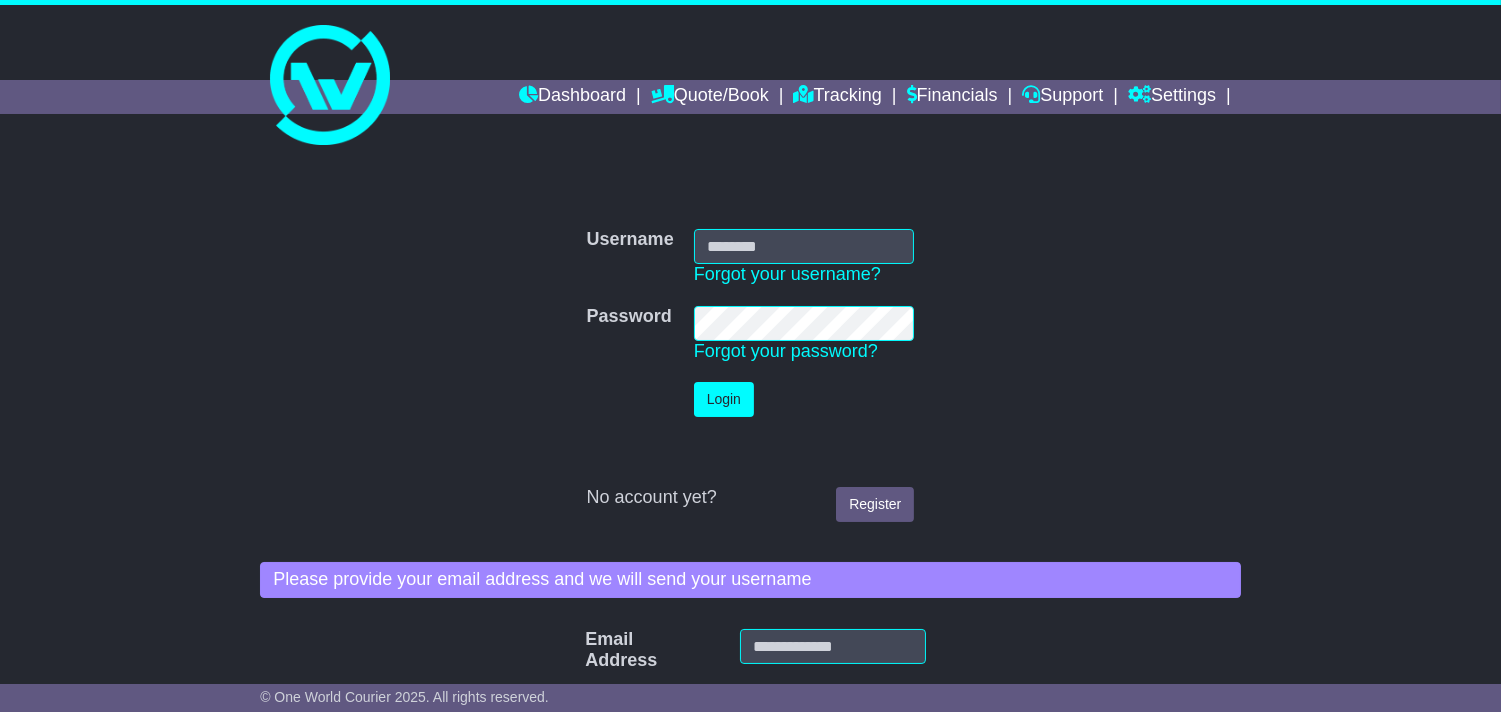 type on "**********" 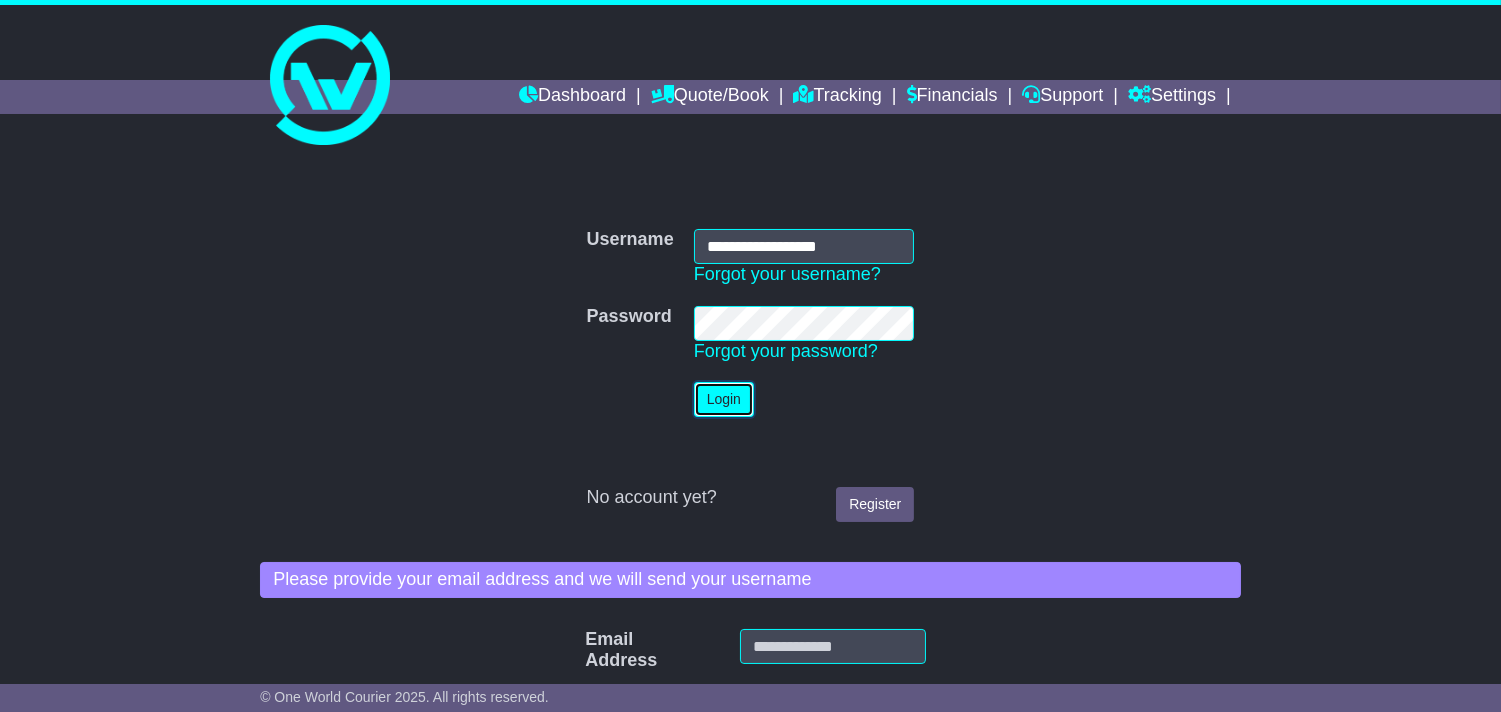 click on "Login" at bounding box center (724, 399) 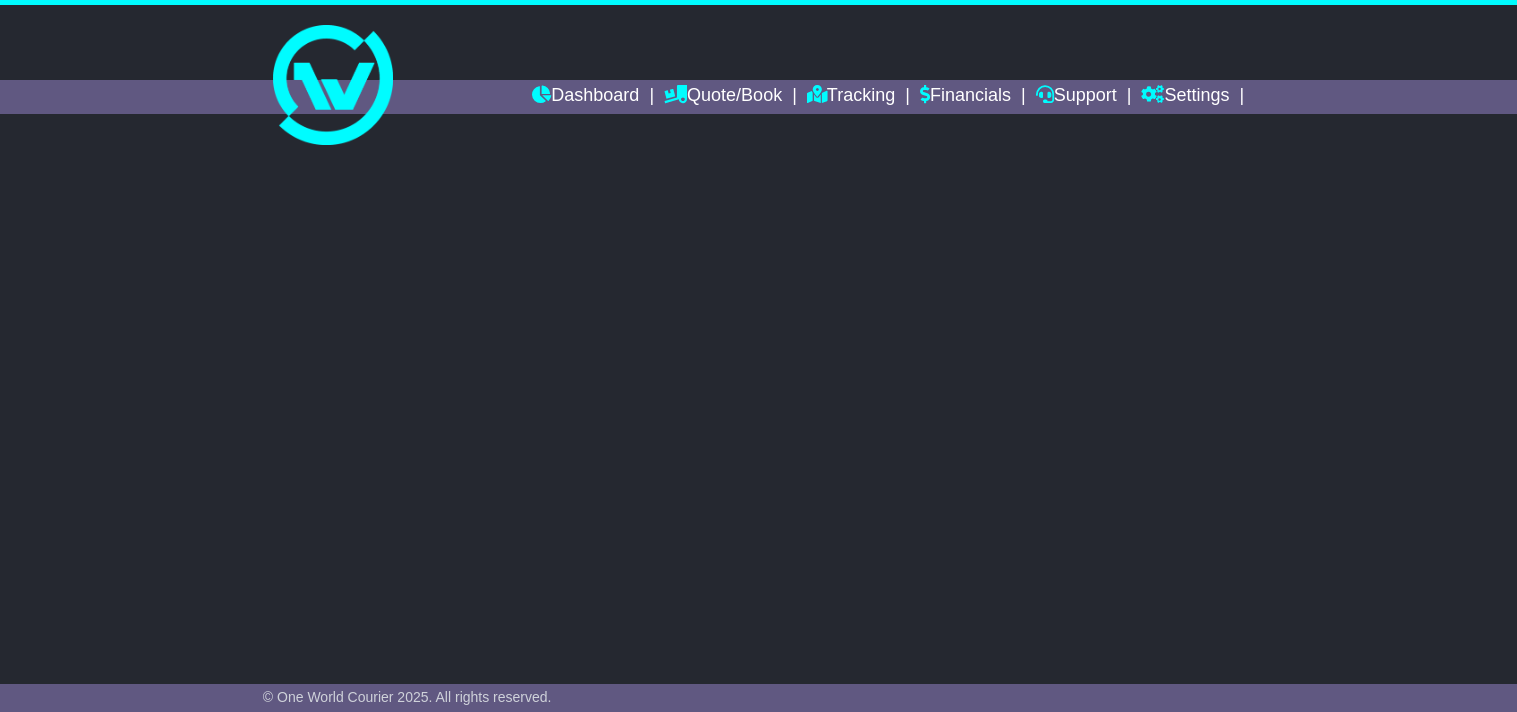 scroll, scrollTop: 0, scrollLeft: 0, axis: both 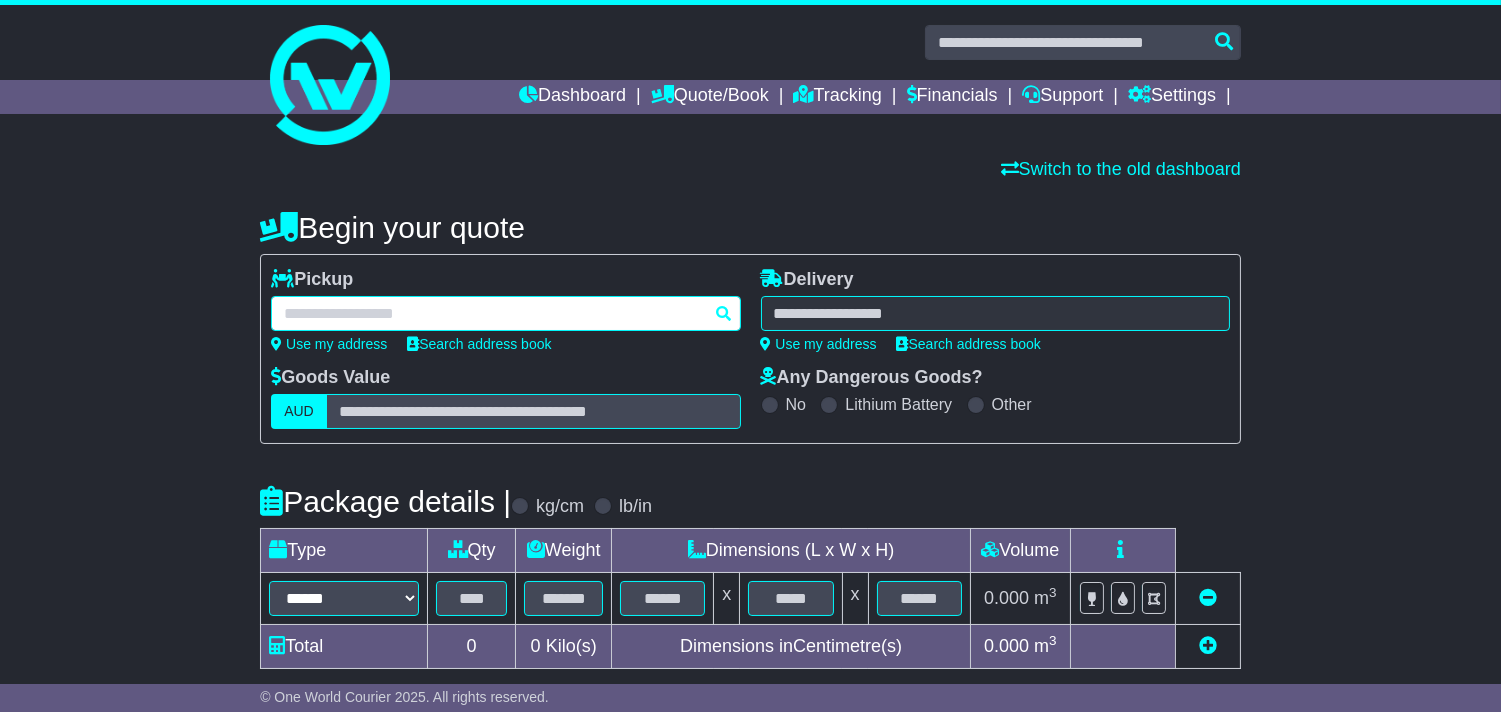 click at bounding box center [505, 313] 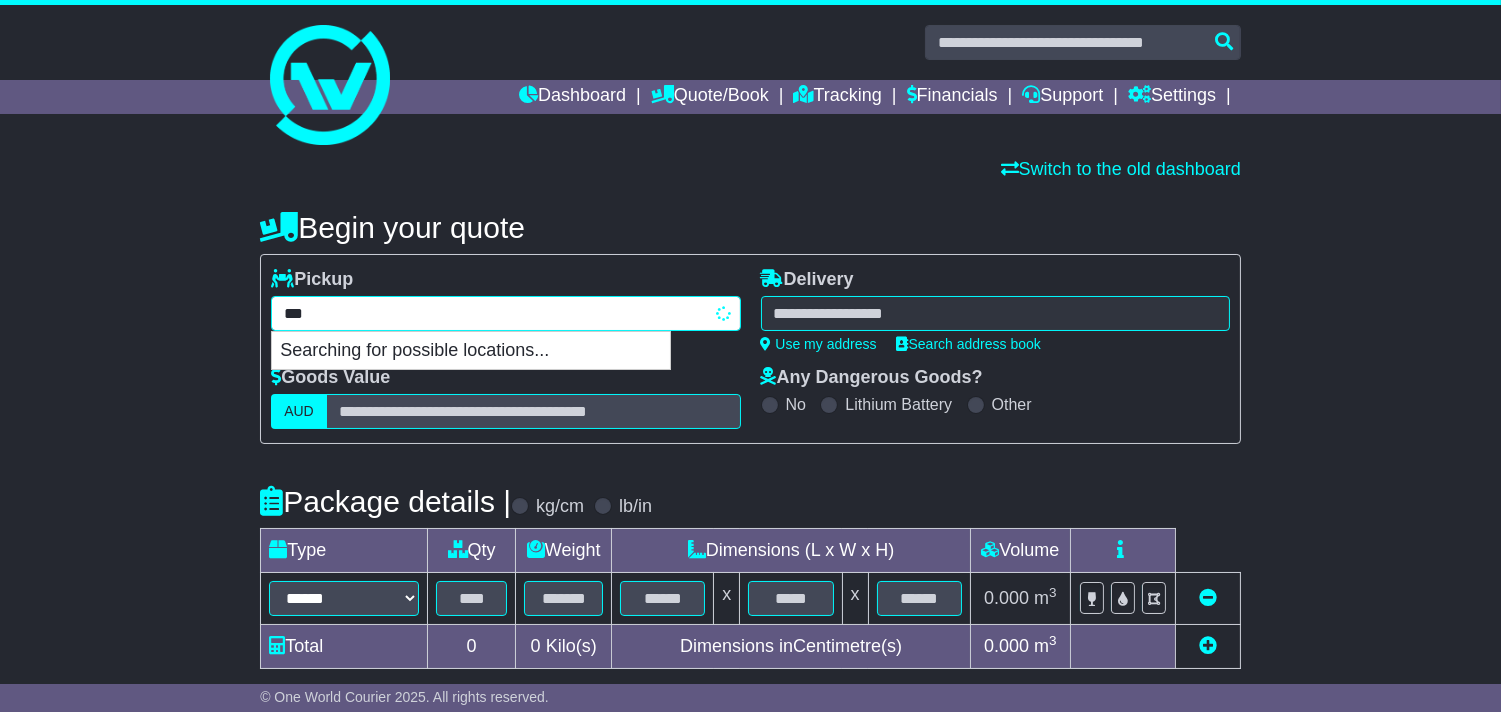 type on "****" 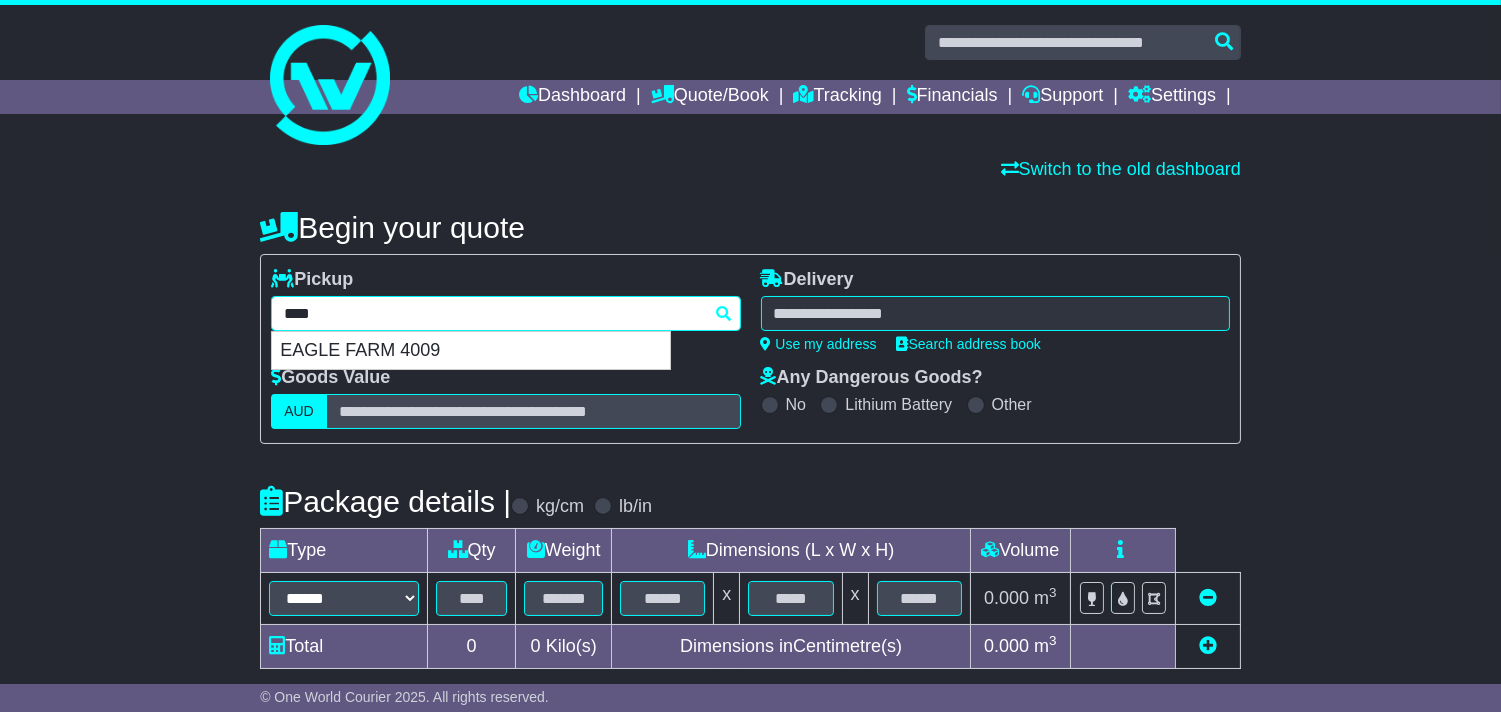 drag, startPoint x: 361, startPoint y: 347, endPoint x: 697, endPoint y: 346, distance: 336.0015 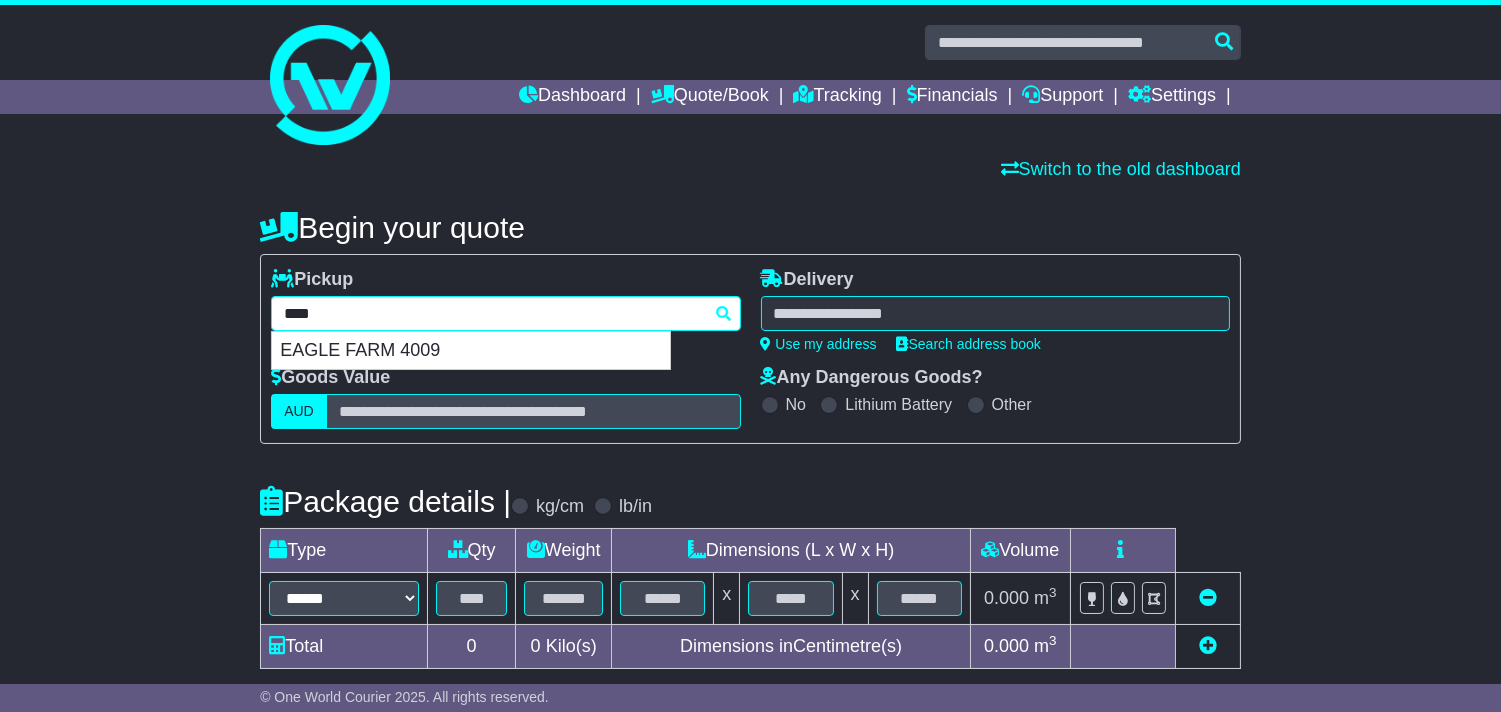 click on "EAGLE FARM 4009" at bounding box center [471, 351] 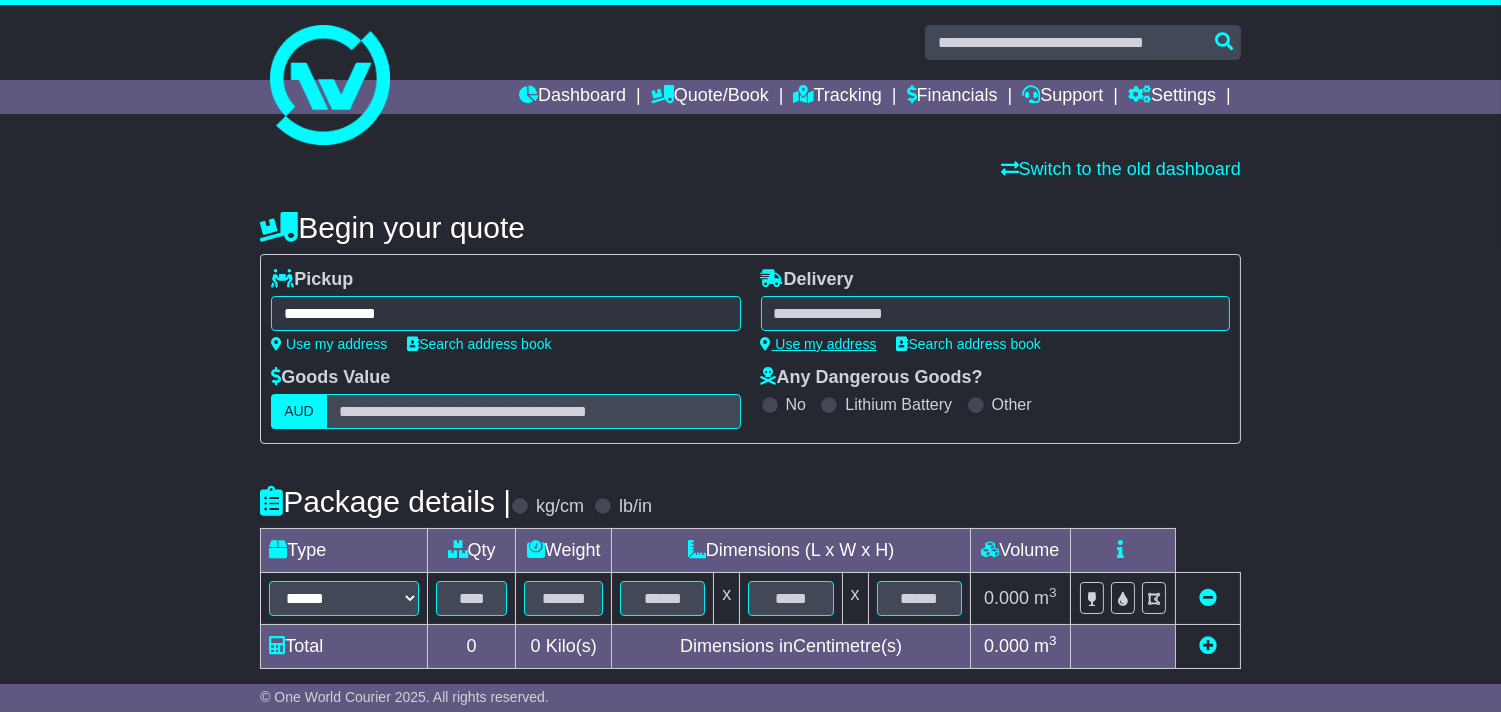 type on "**********" 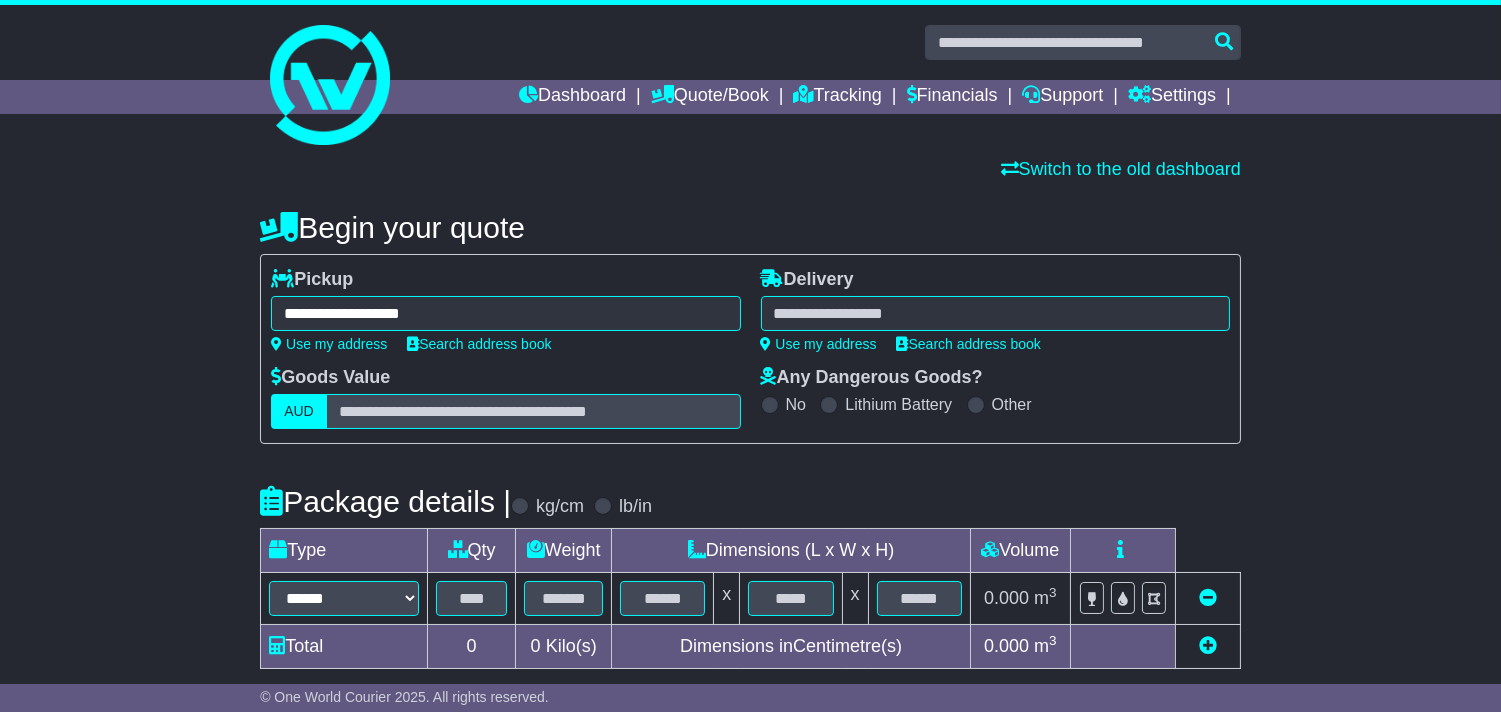 click at bounding box center [995, 313] 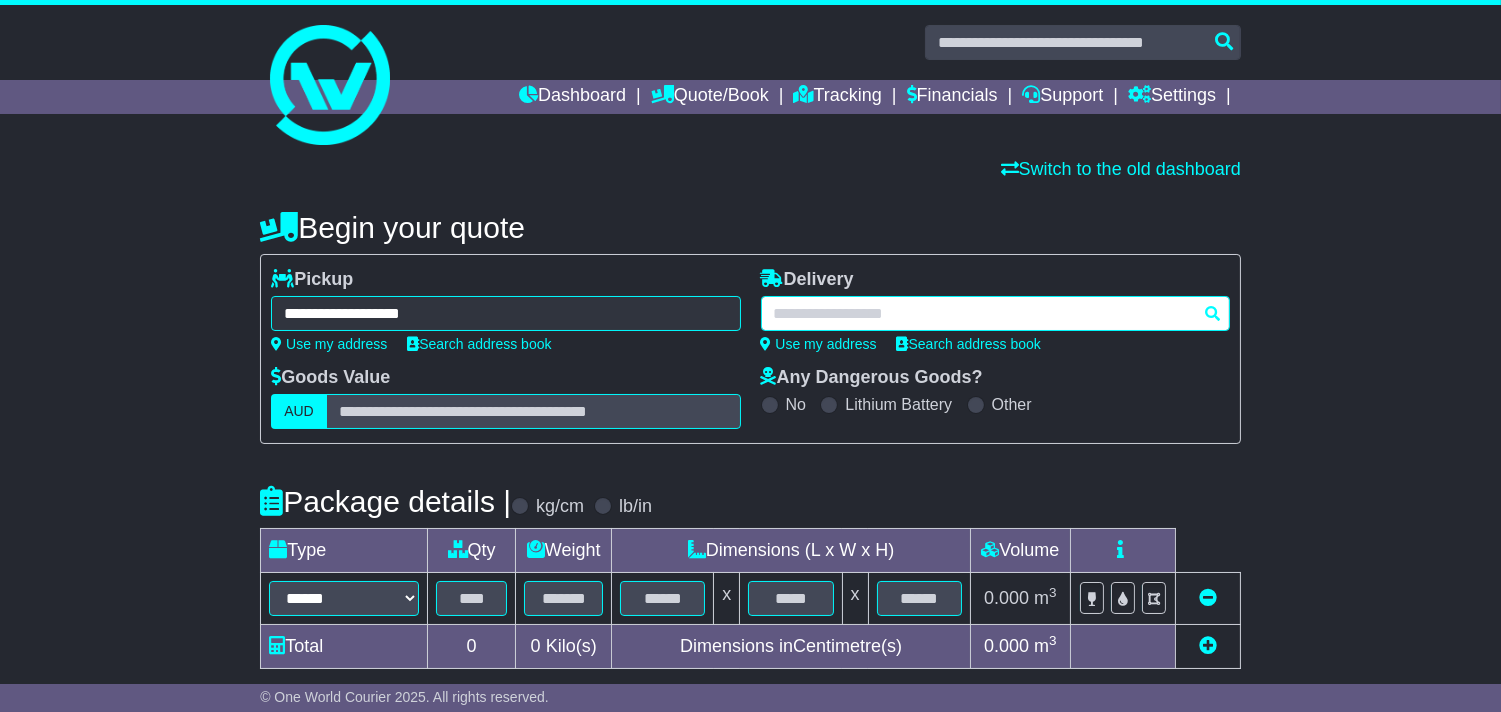 paste on "*********" 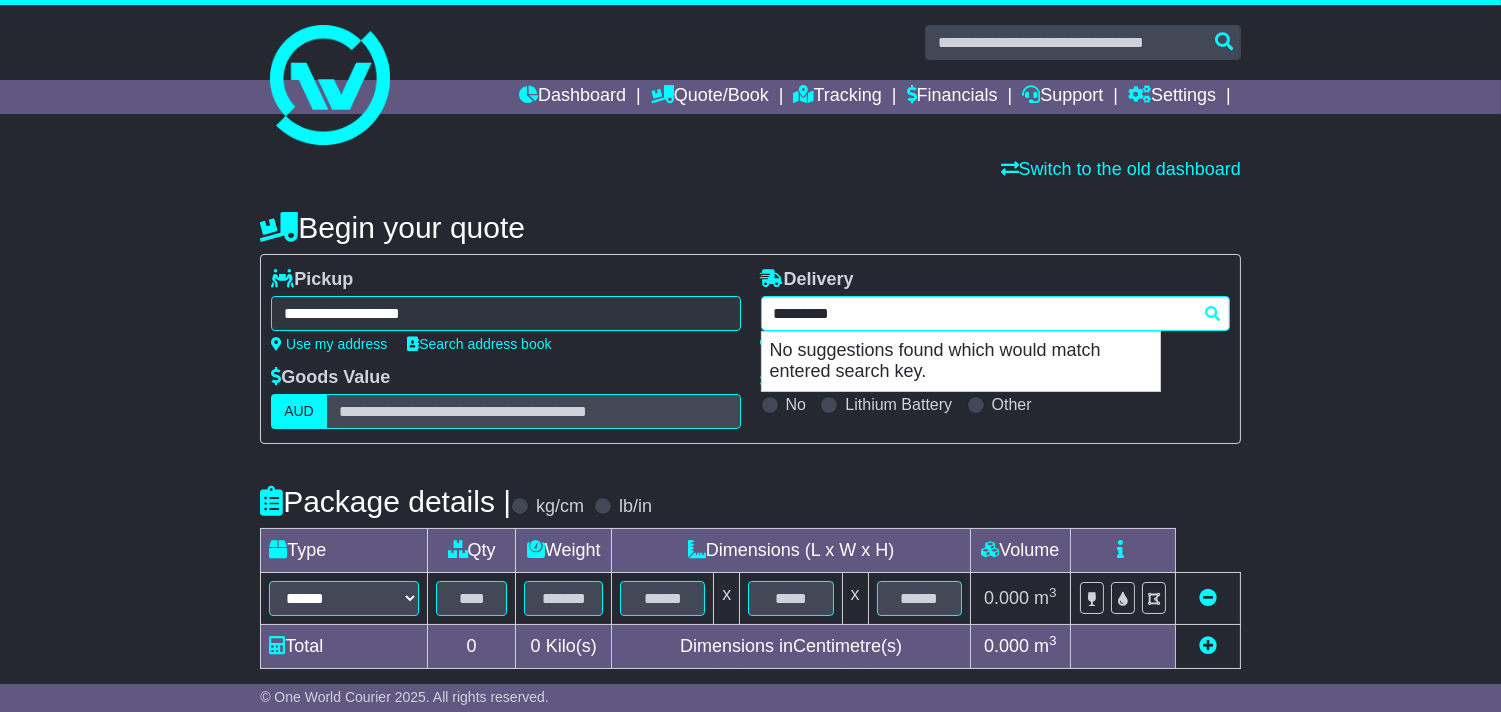 drag, startPoint x: 798, startPoint y: 317, endPoint x: 763, endPoint y: 328, distance: 36.687874 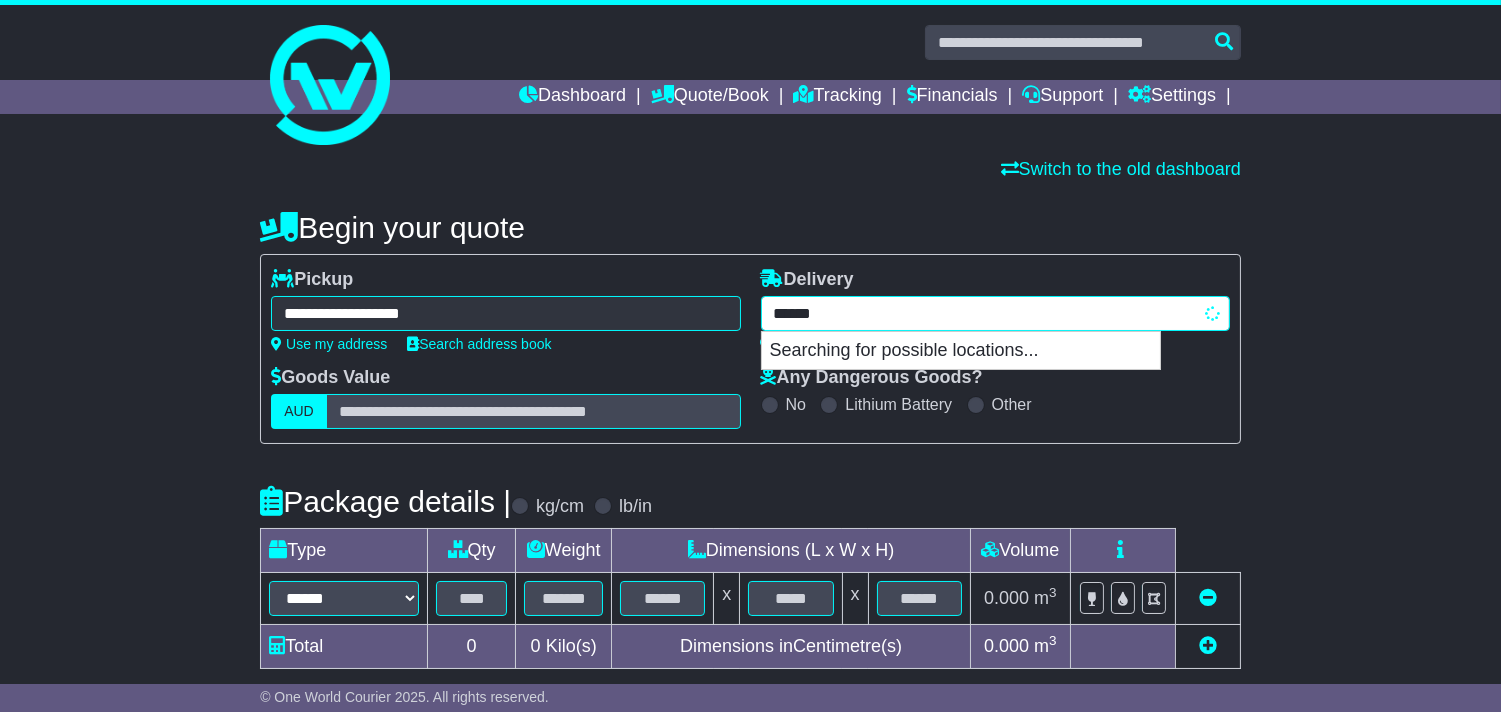 click on "******" at bounding box center [995, 313] 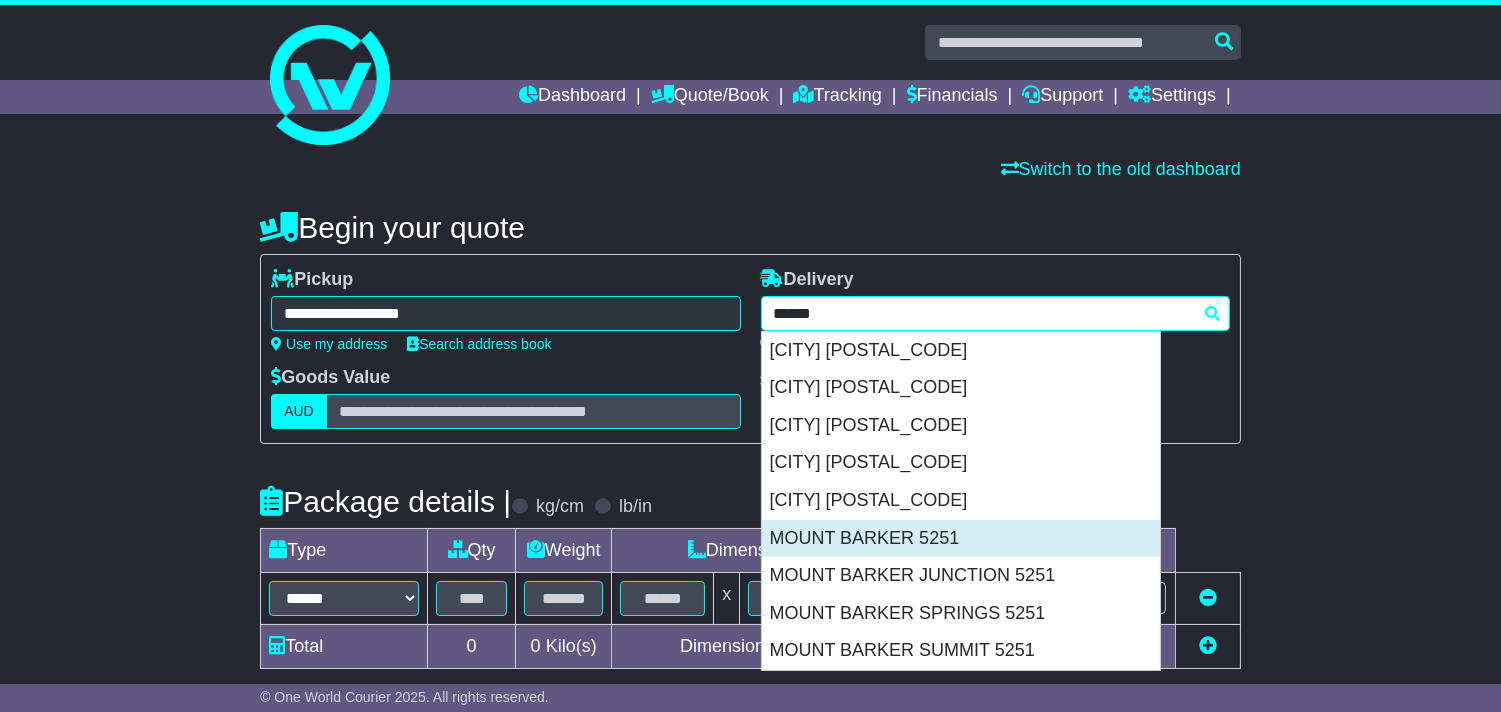 click on "MOUNT BARKER 5251" at bounding box center [961, 539] 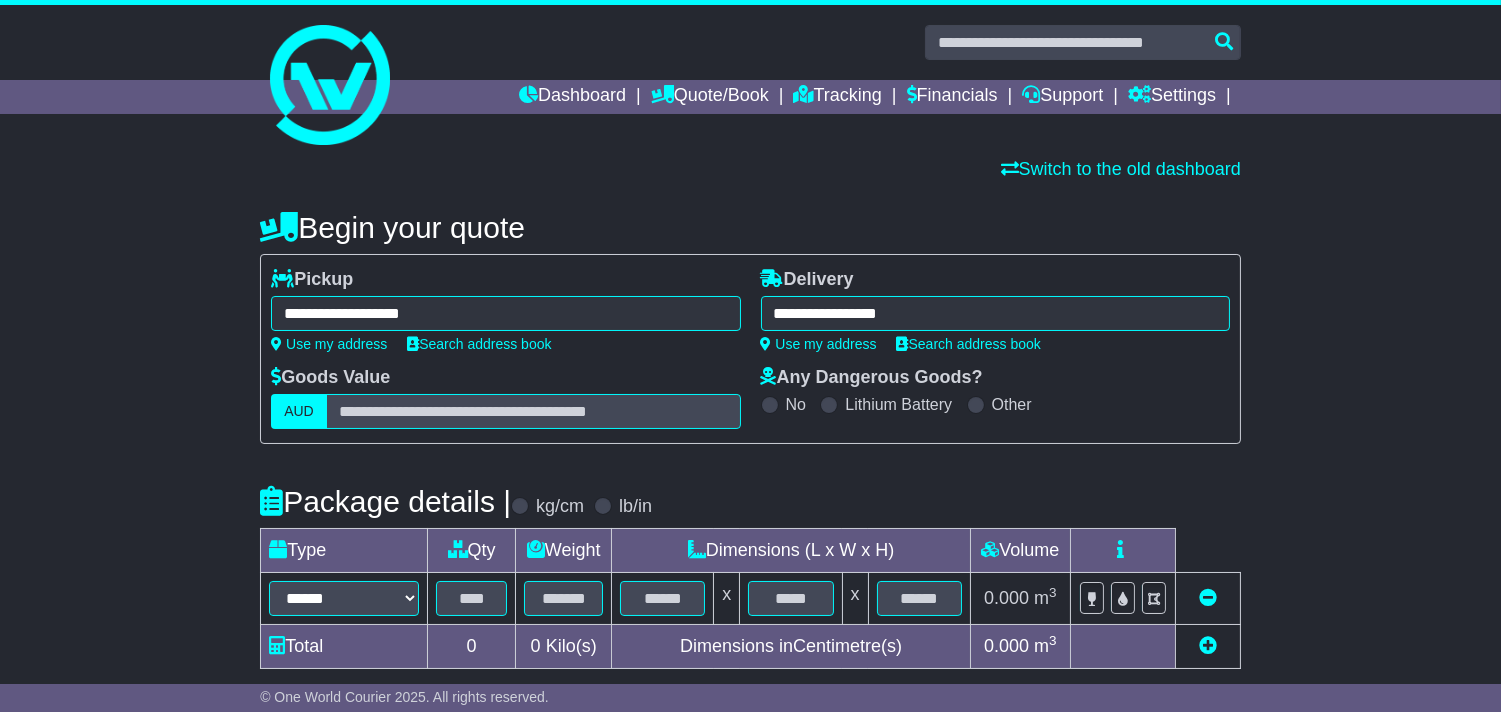 type on "**********" 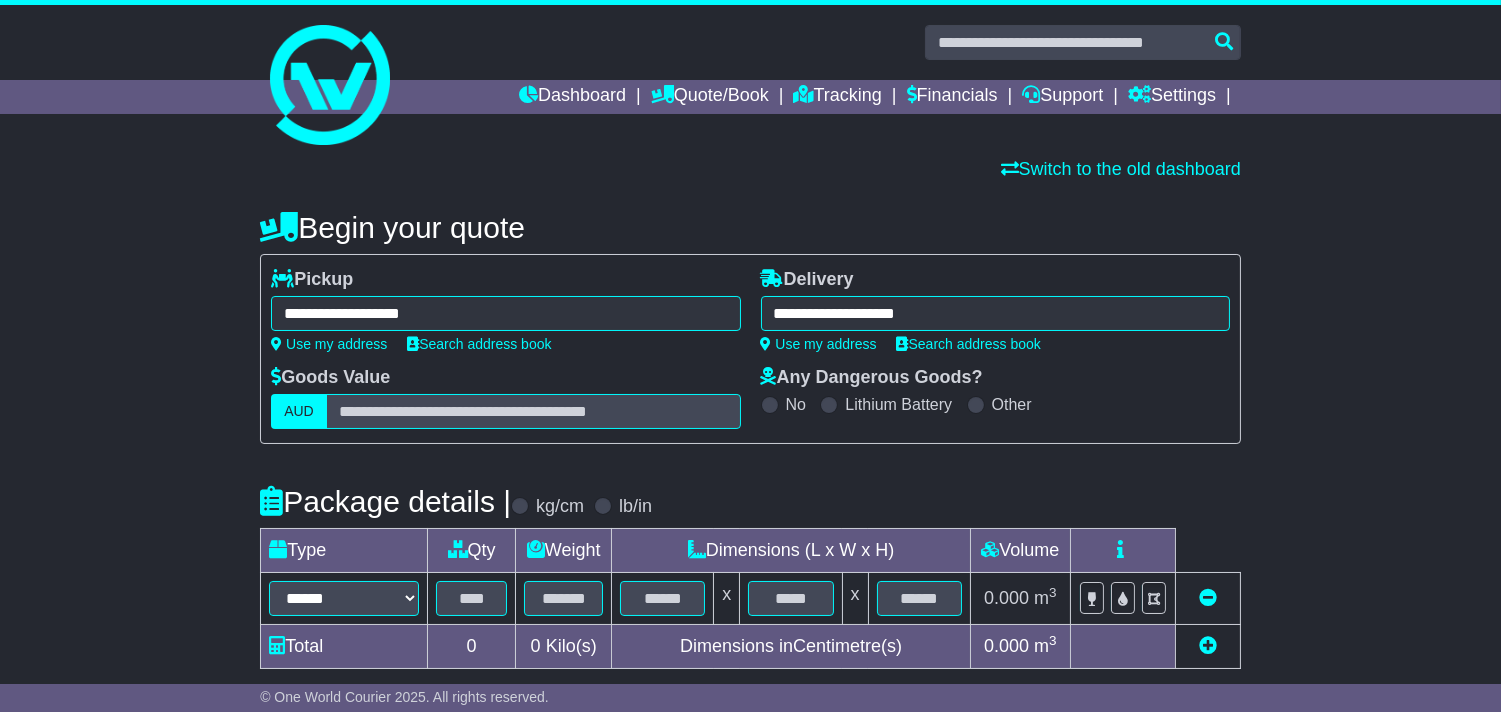 drag, startPoint x: 1400, startPoint y: 484, endPoint x: 1388, endPoint y: 475, distance: 15 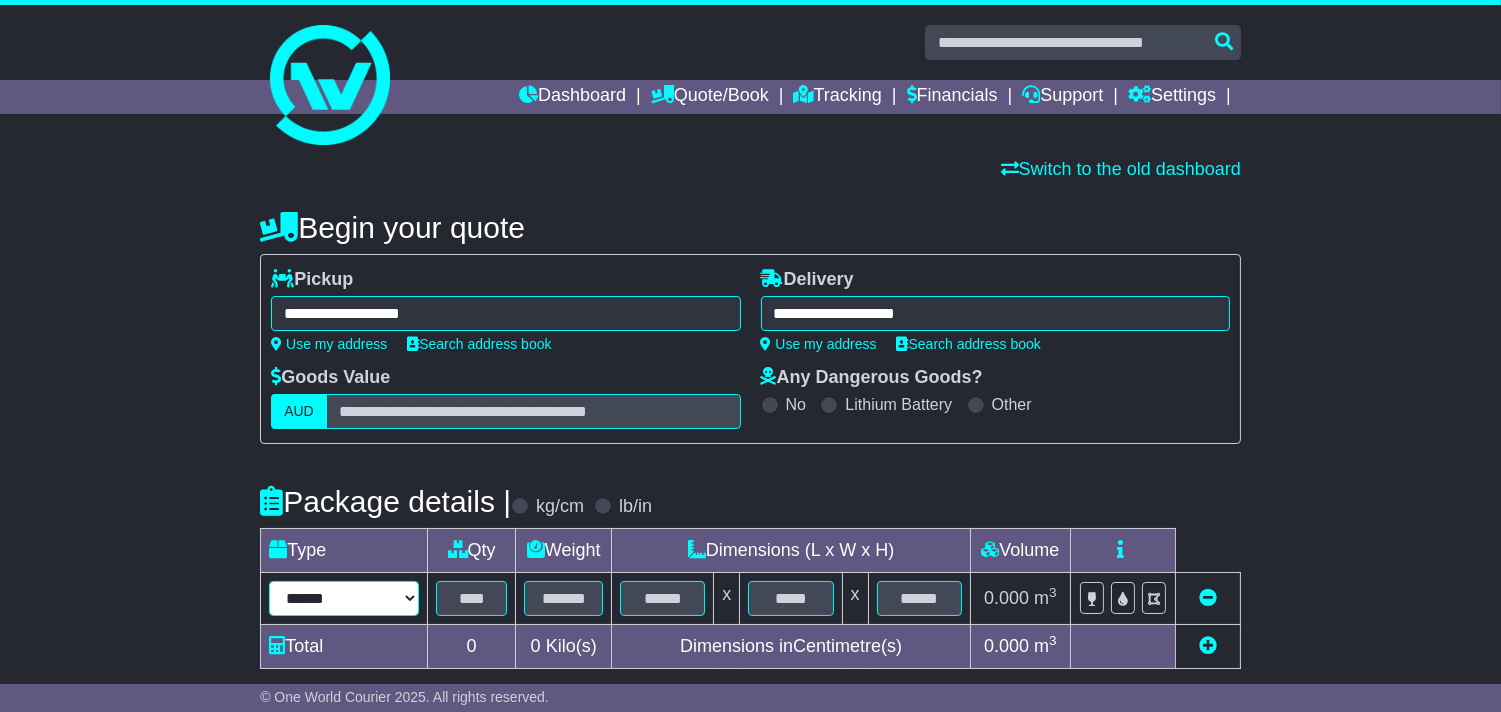 click on "****** ****** *** ******** ***** **** **** ****** *** *******" at bounding box center [344, 598] 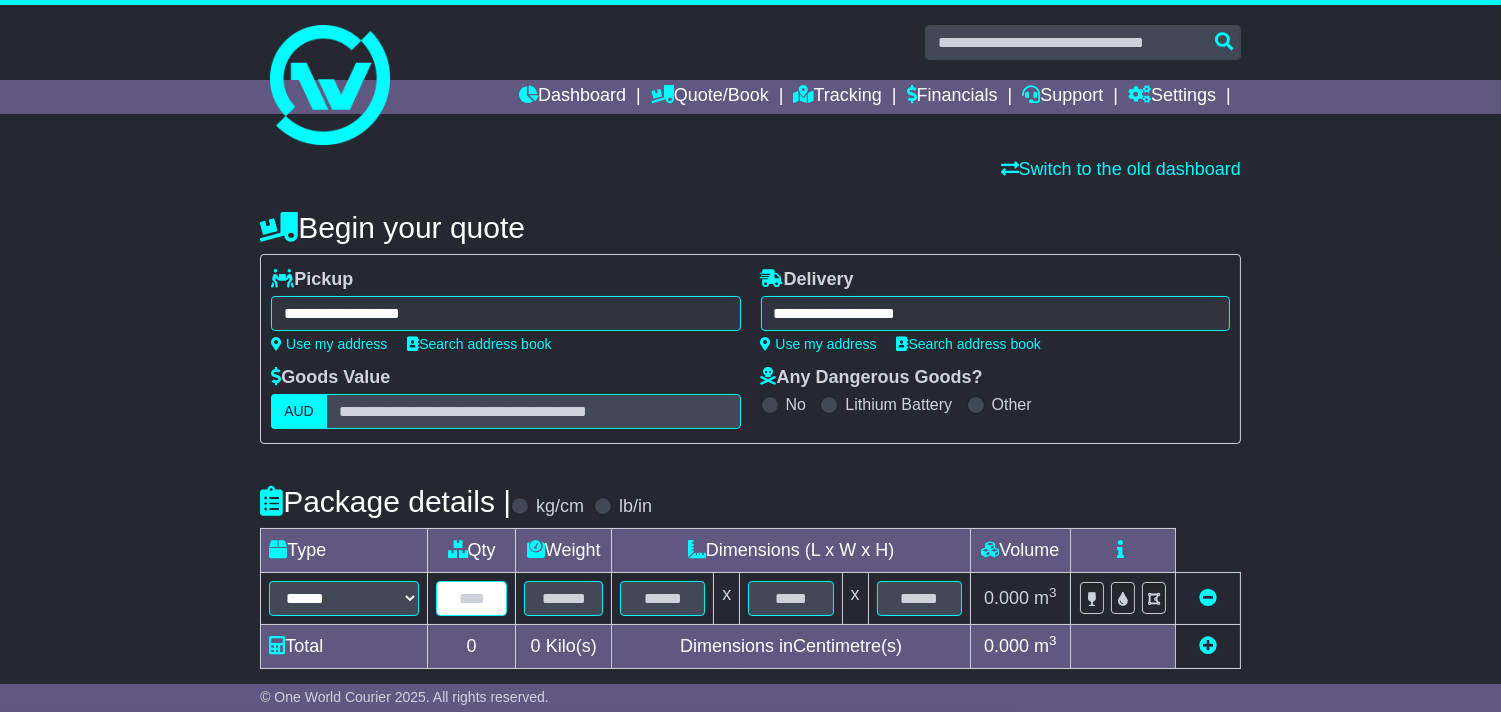 click at bounding box center (471, 598) 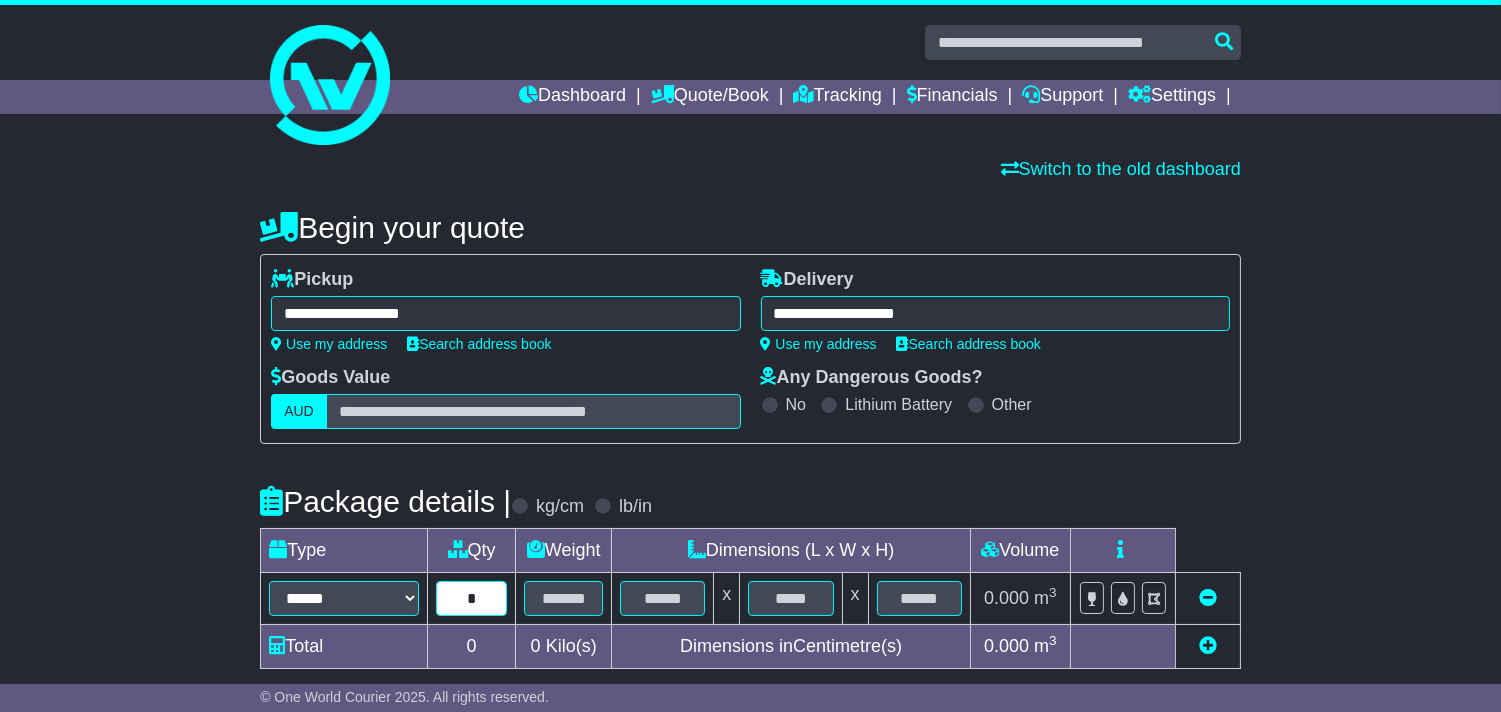 type on "*" 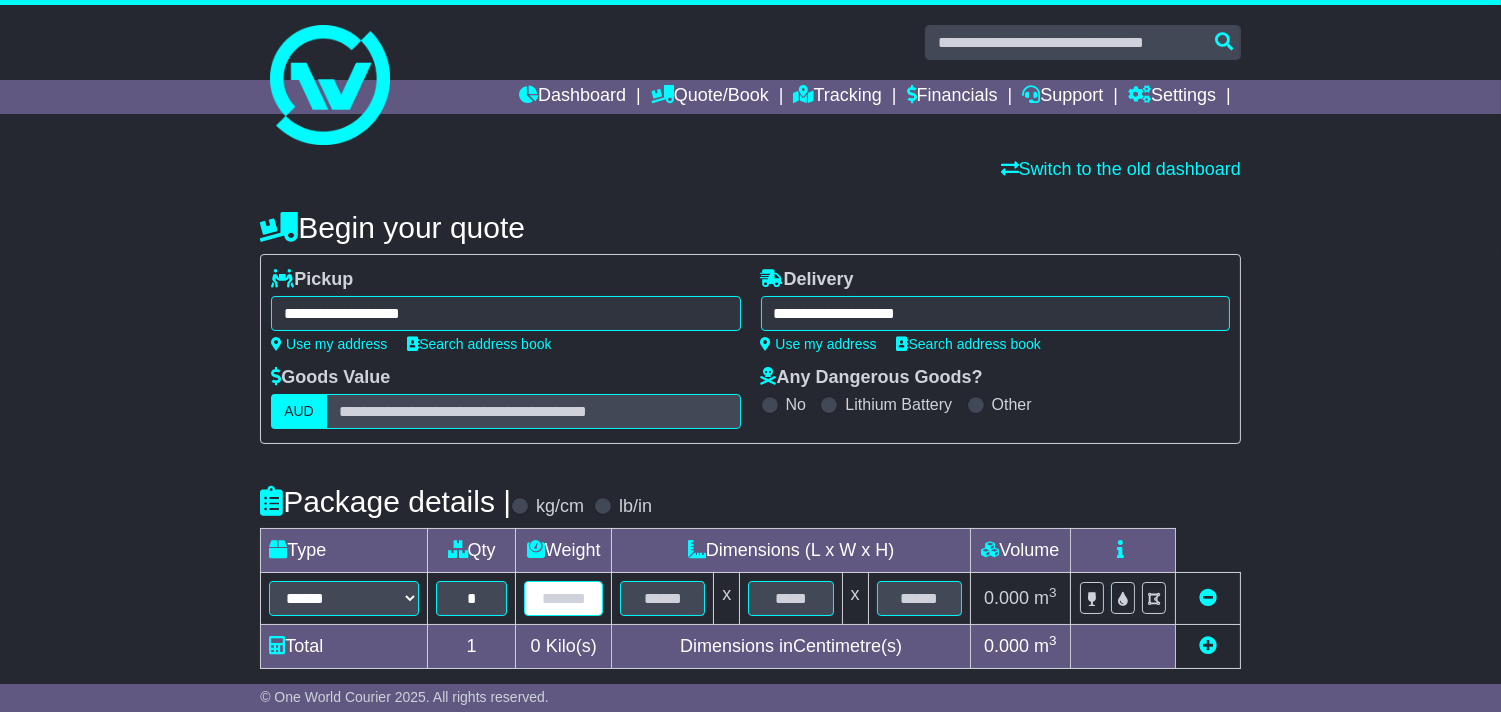 click at bounding box center (563, 598) 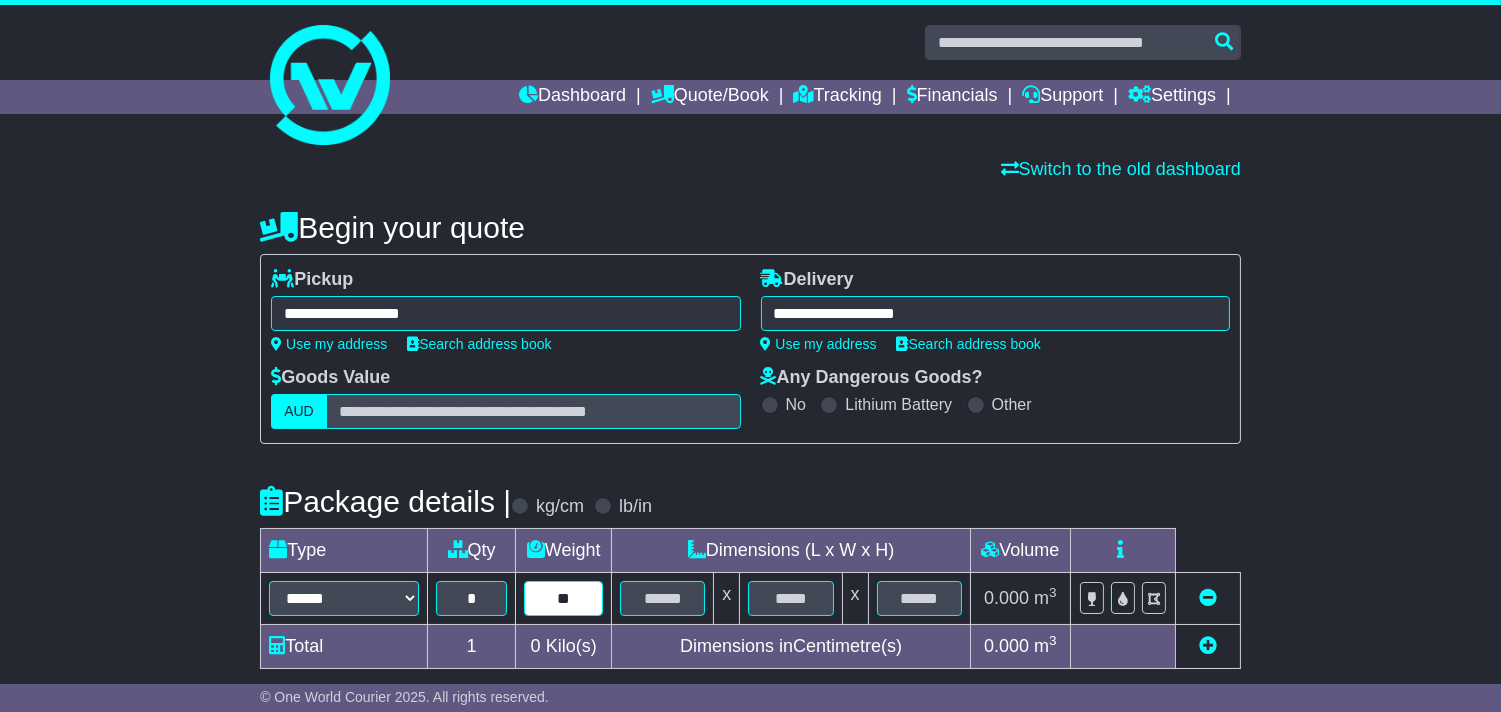 type on "**" 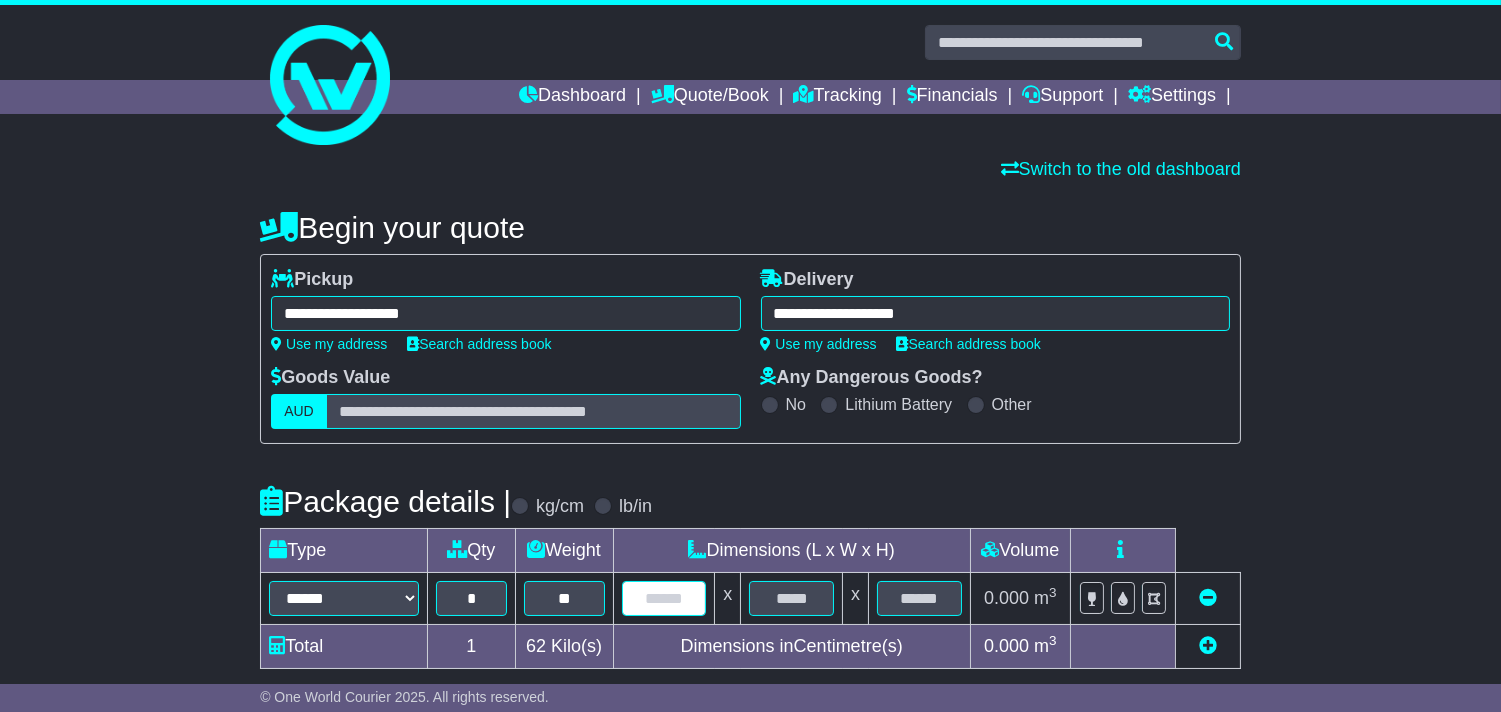 click at bounding box center [664, 598] 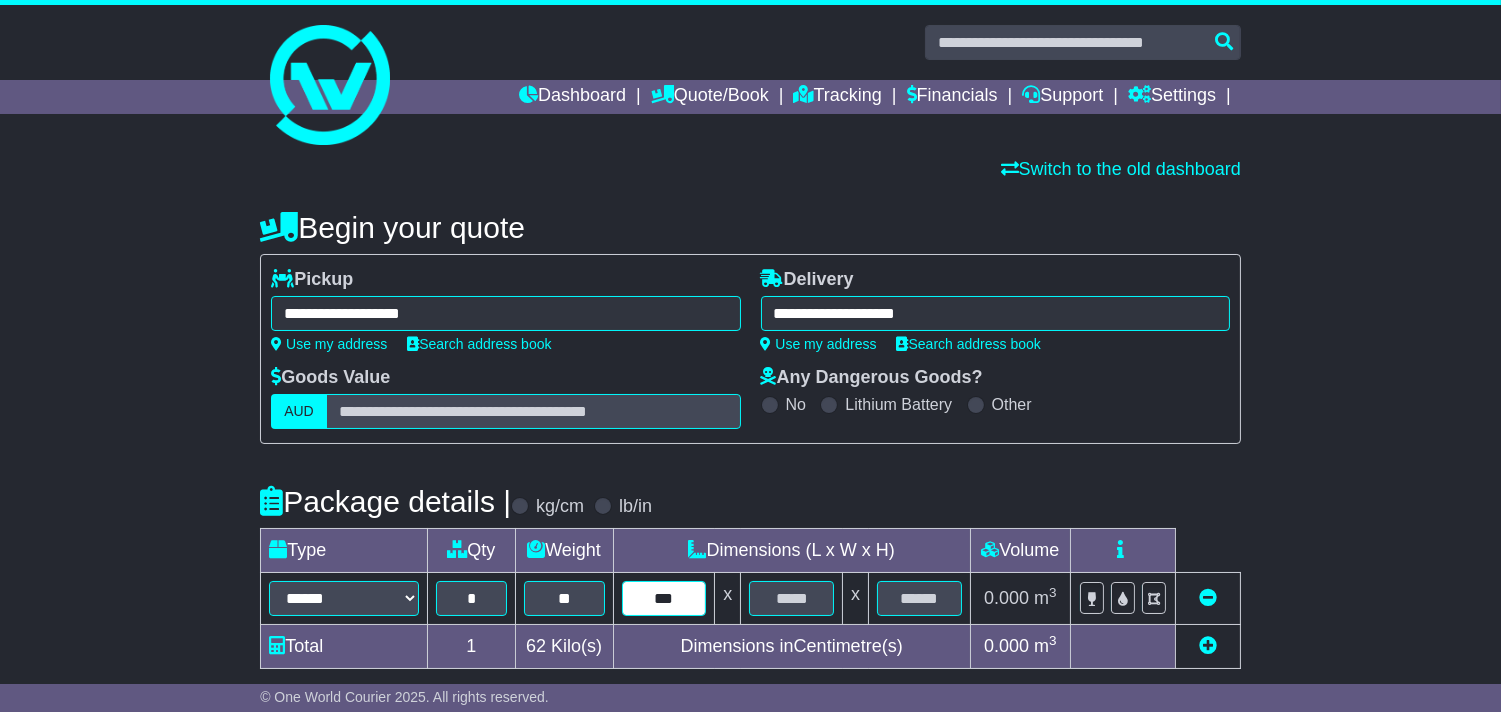 type on "***" 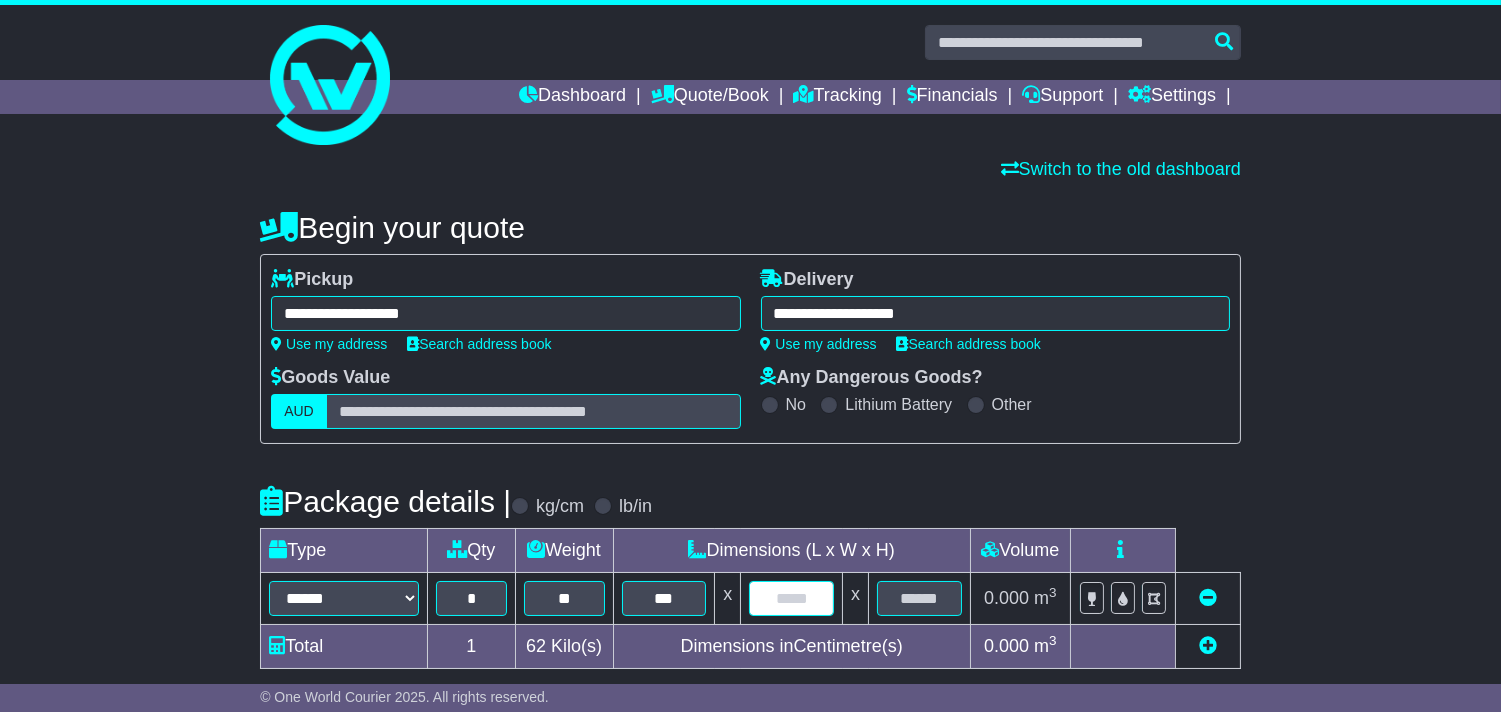click at bounding box center (791, 598) 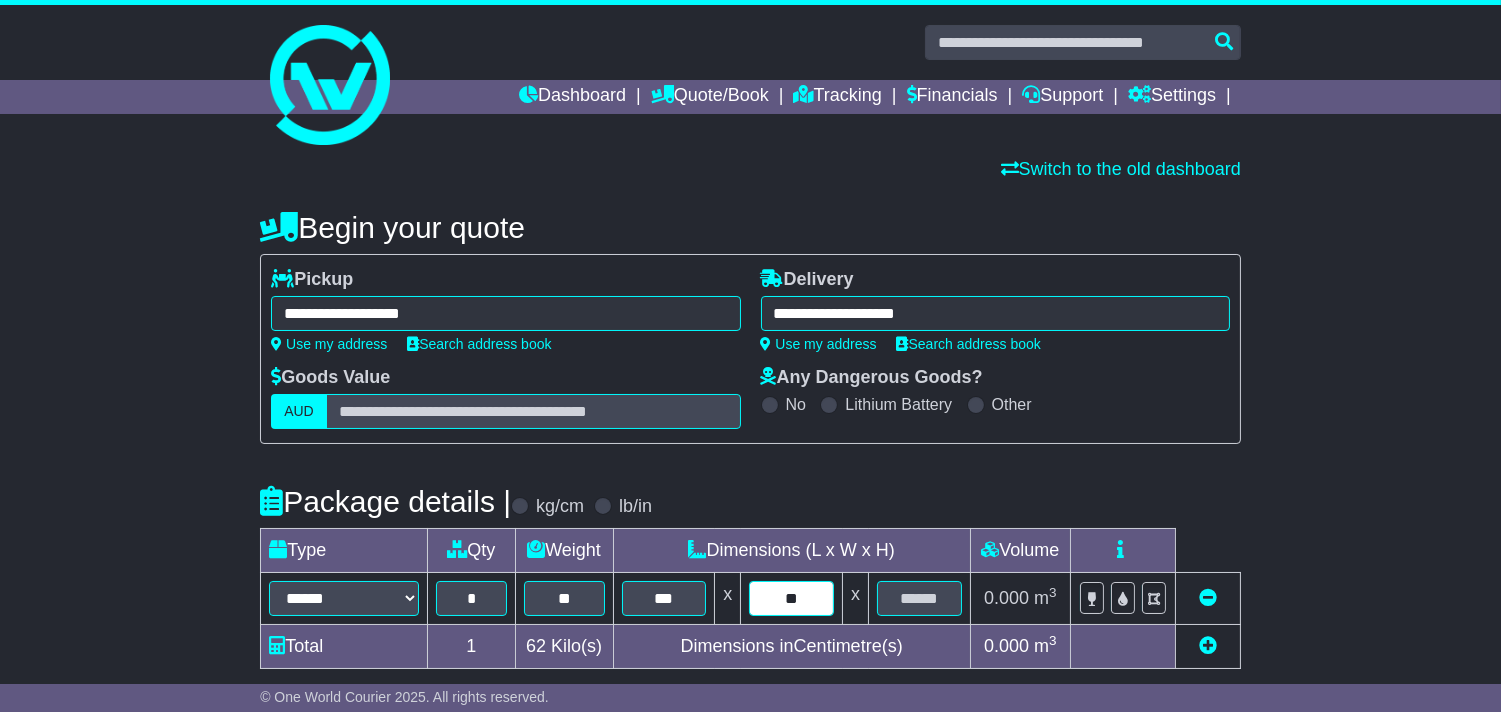 type on "**" 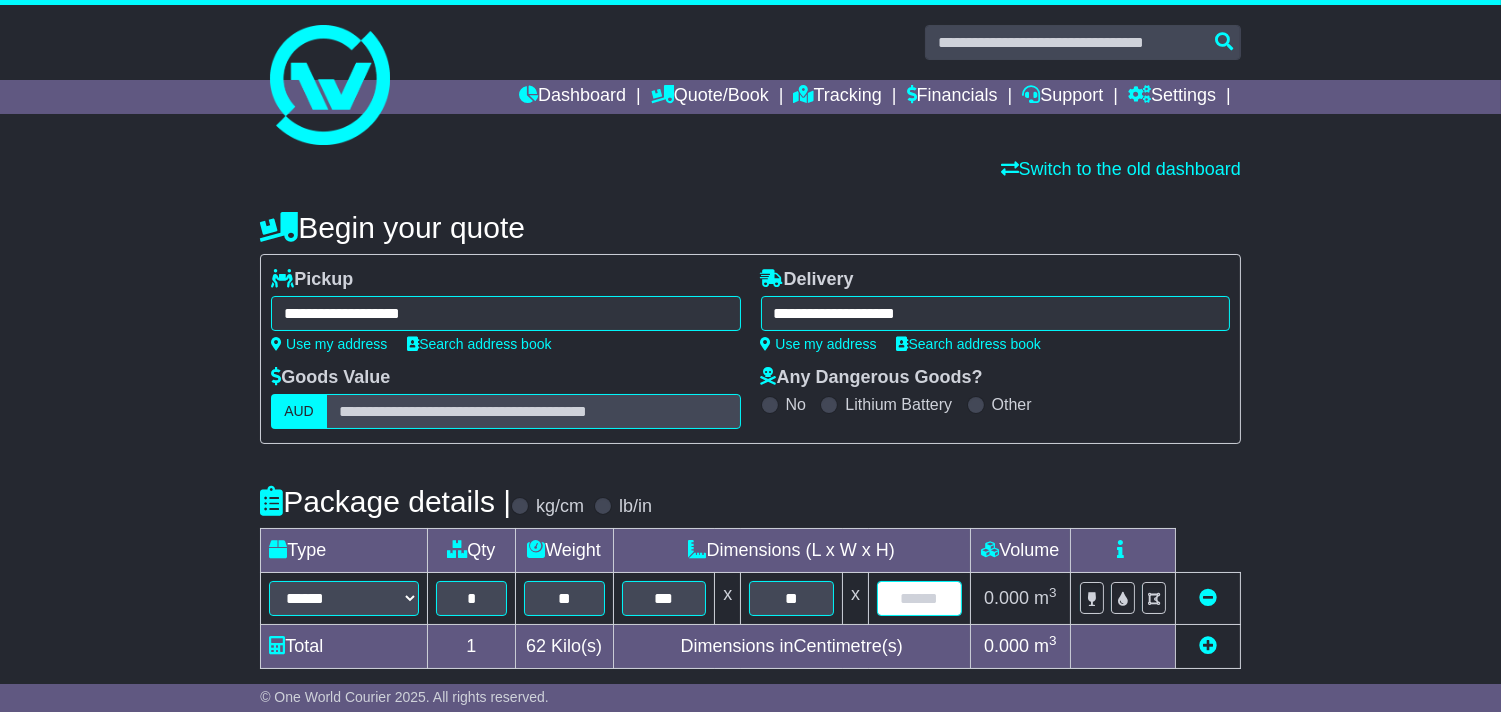 click at bounding box center (919, 598) 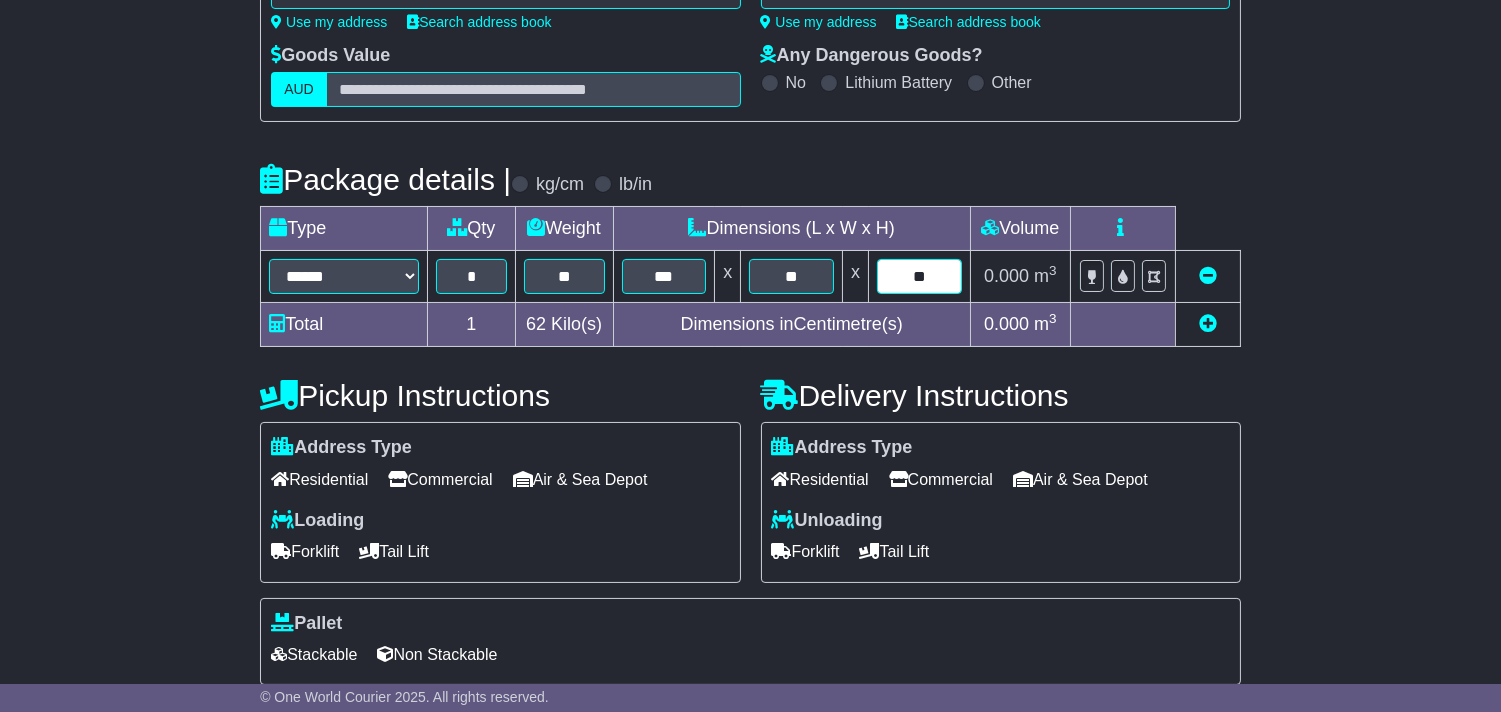 scroll, scrollTop: 333, scrollLeft: 0, axis: vertical 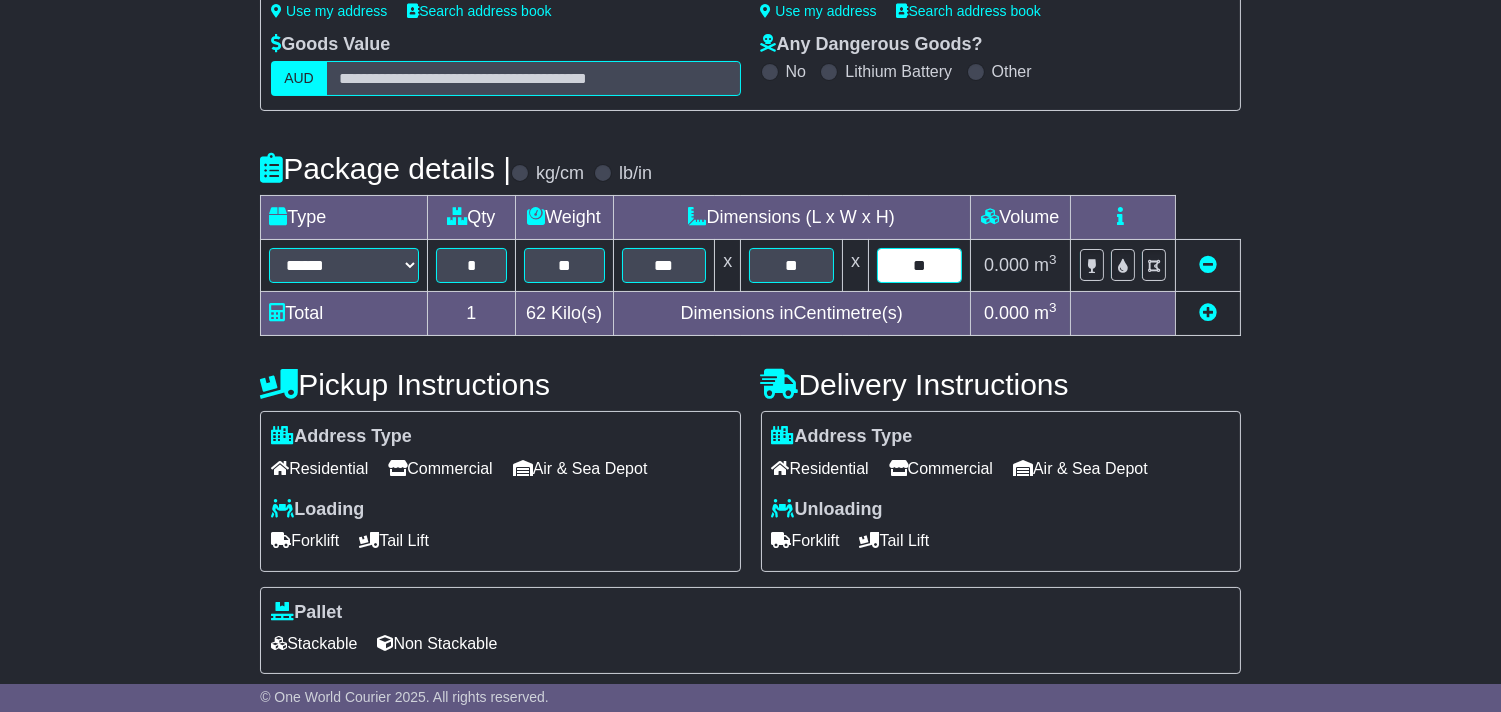 type on "**" 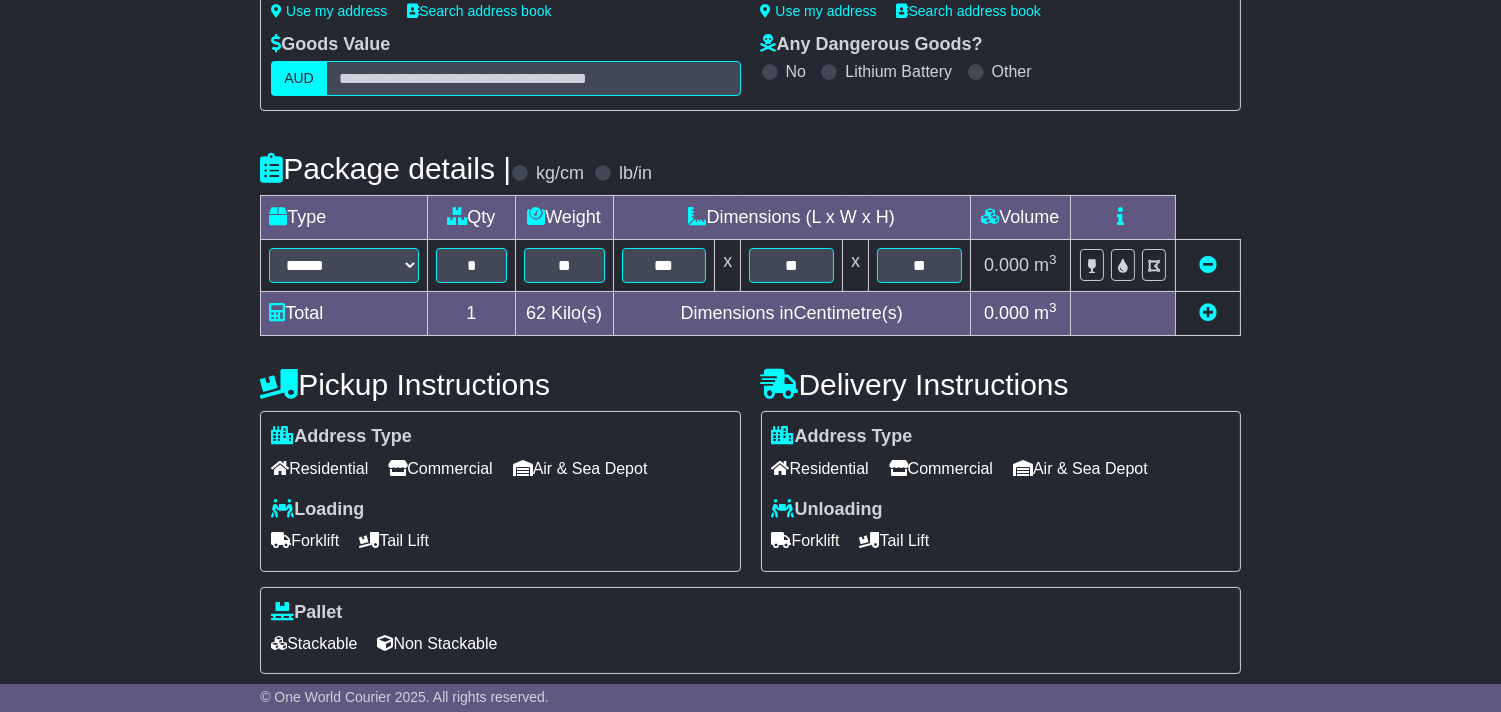 click on "Commercial" at bounding box center [941, 468] 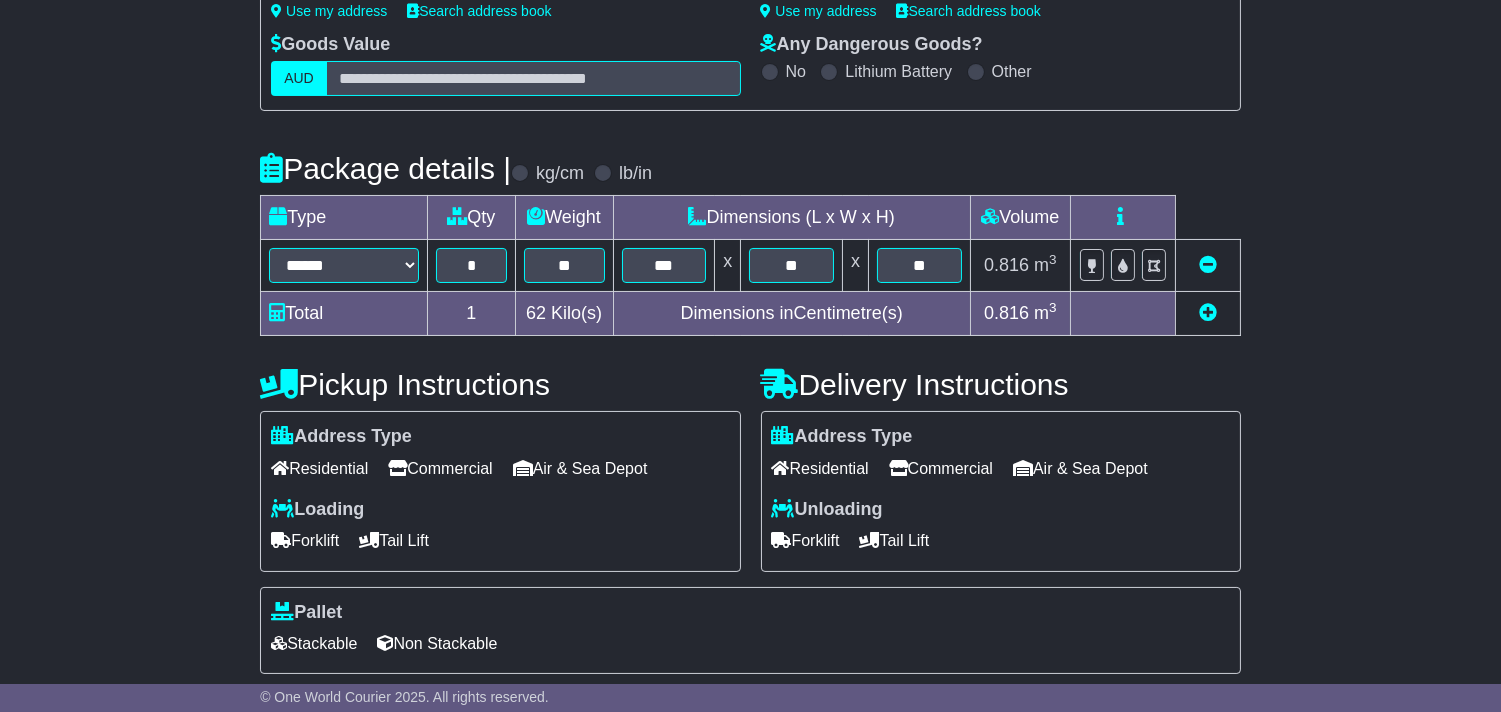 click on "Forklift" at bounding box center (806, 540) 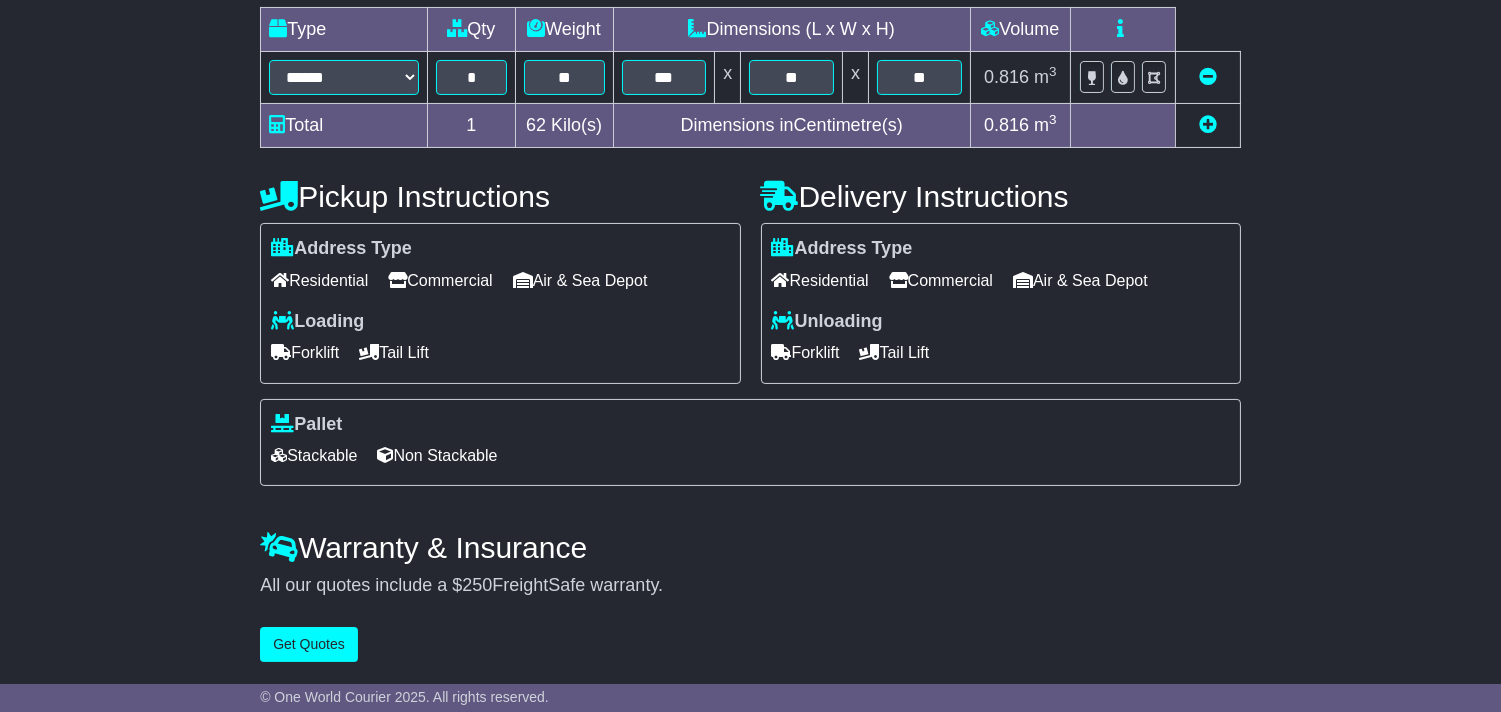 scroll, scrollTop: 532, scrollLeft: 0, axis: vertical 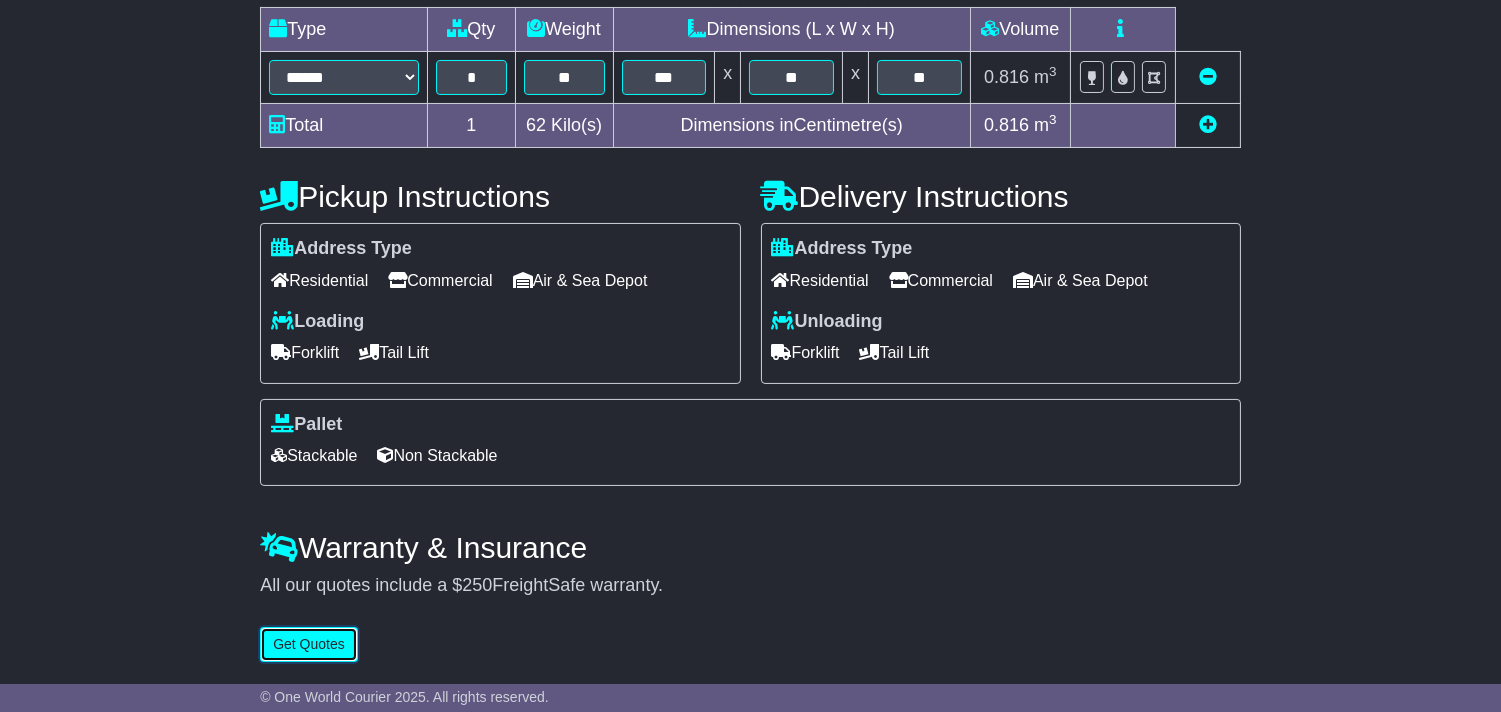 click on "Get Quotes" at bounding box center [309, 644] 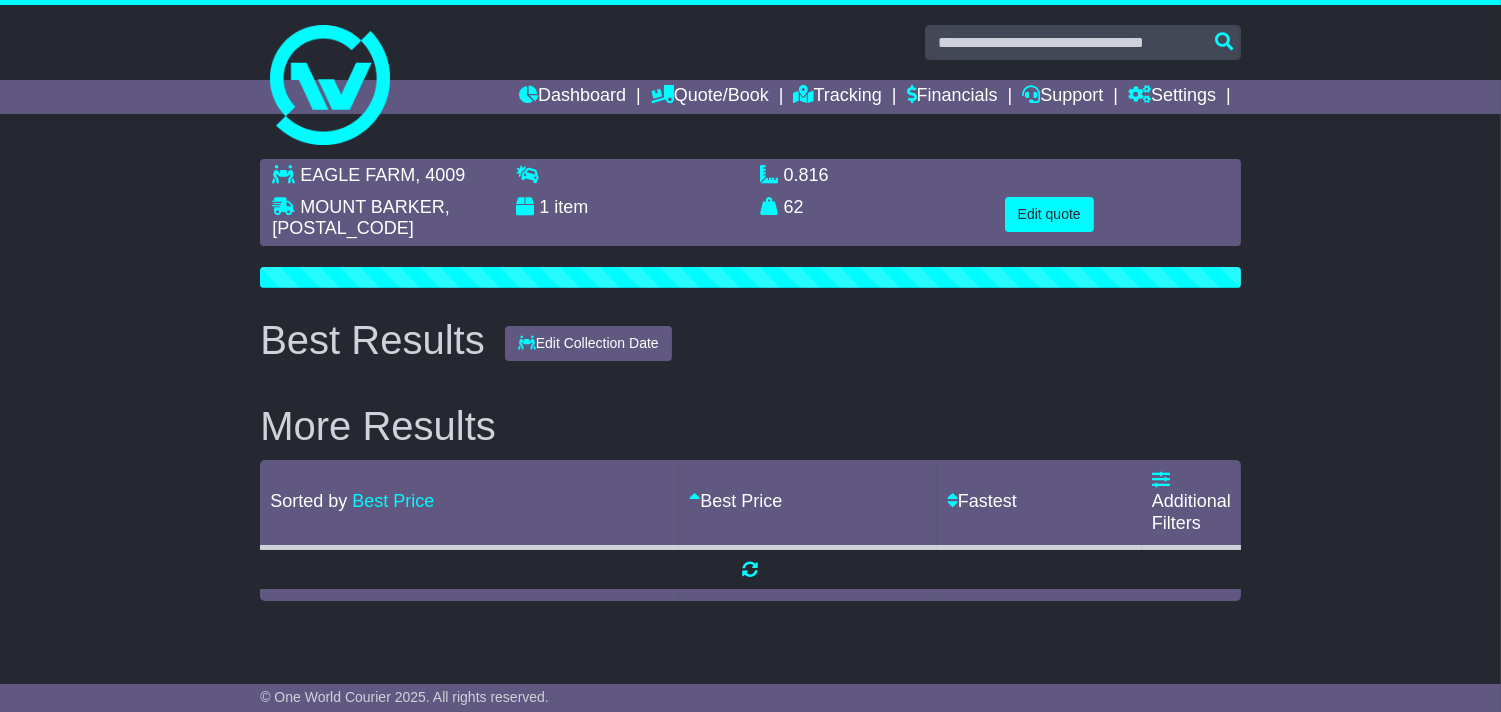 scroll, scrollTop: 0, scrollLeft: 0, axis: both 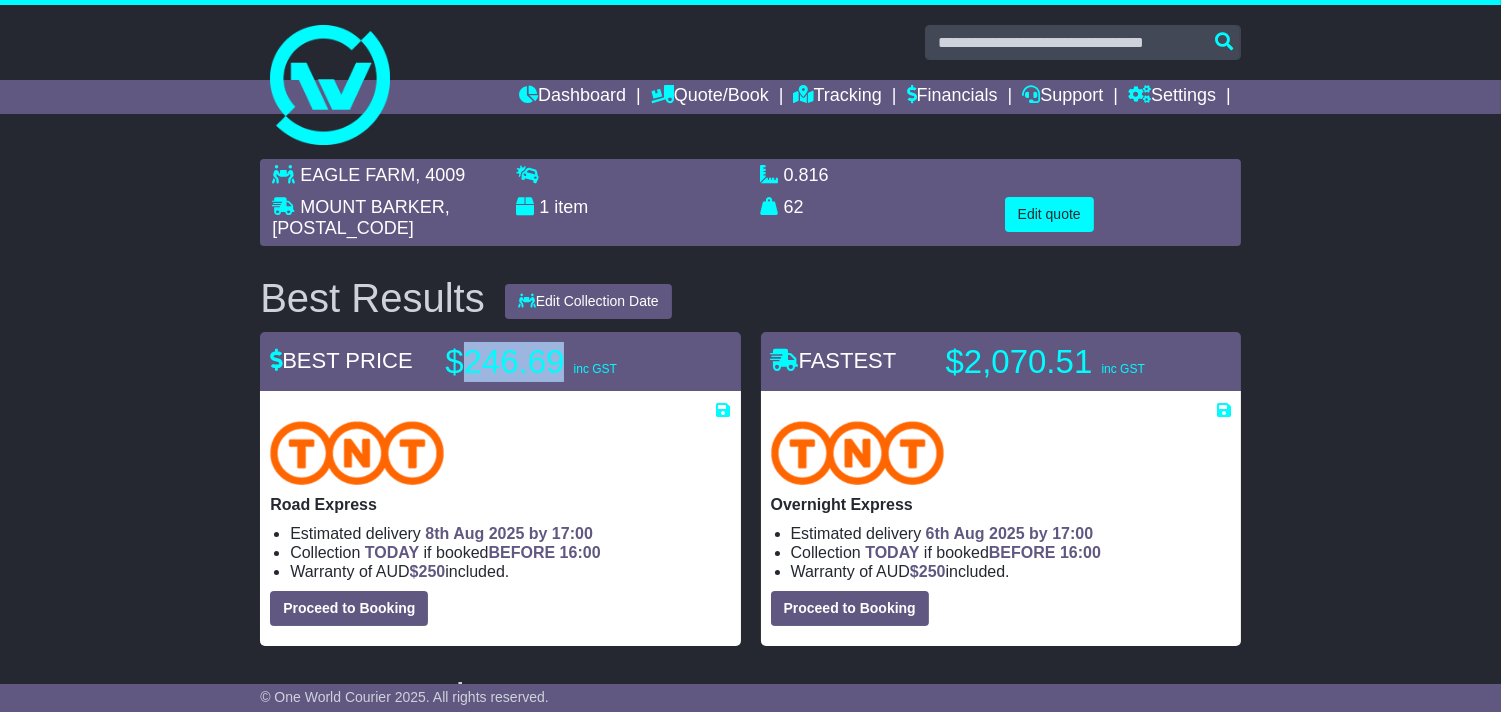 drag, startPoint x: 462, startPoint y: 350, endPoint x: 556, endPoint y: 352, distance: 94.02127 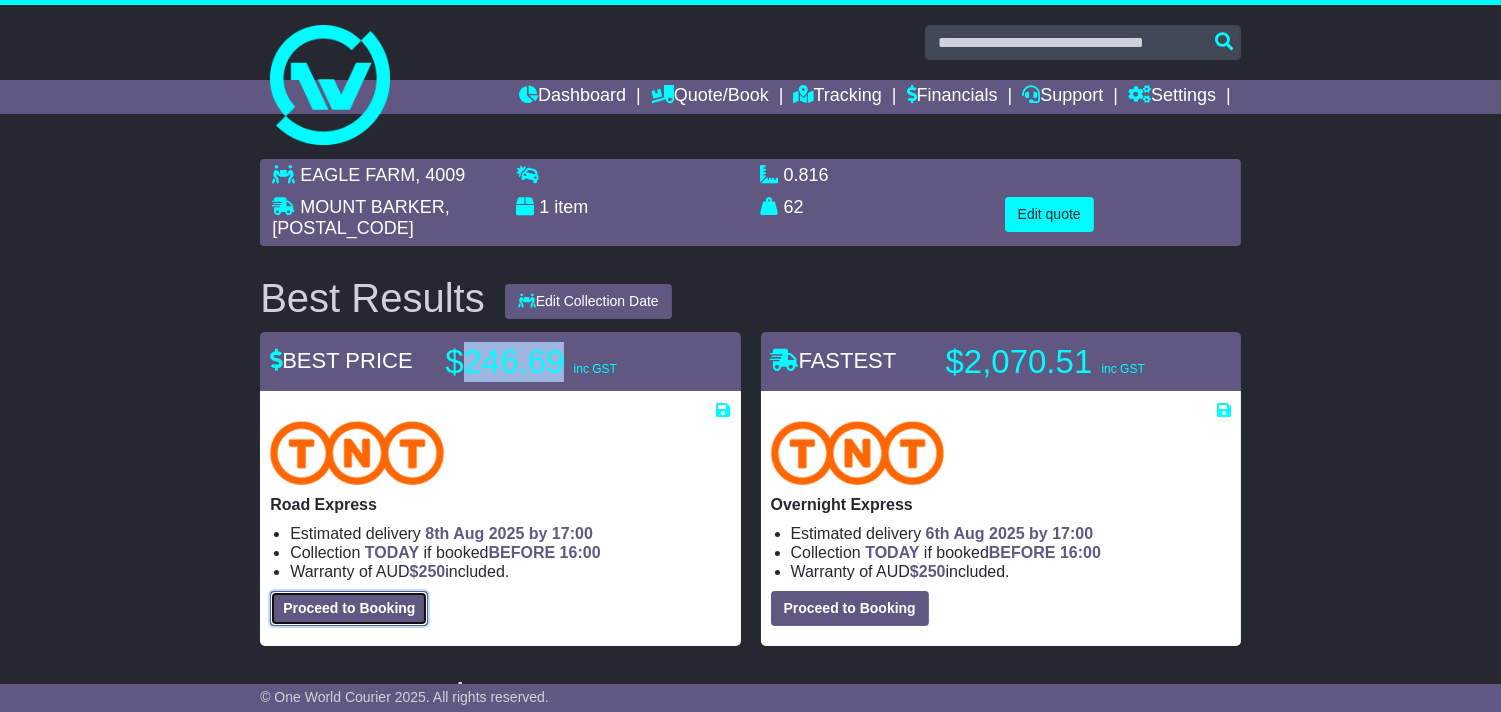 click on "Proceed to Booking" at bounding box center (349, 608) 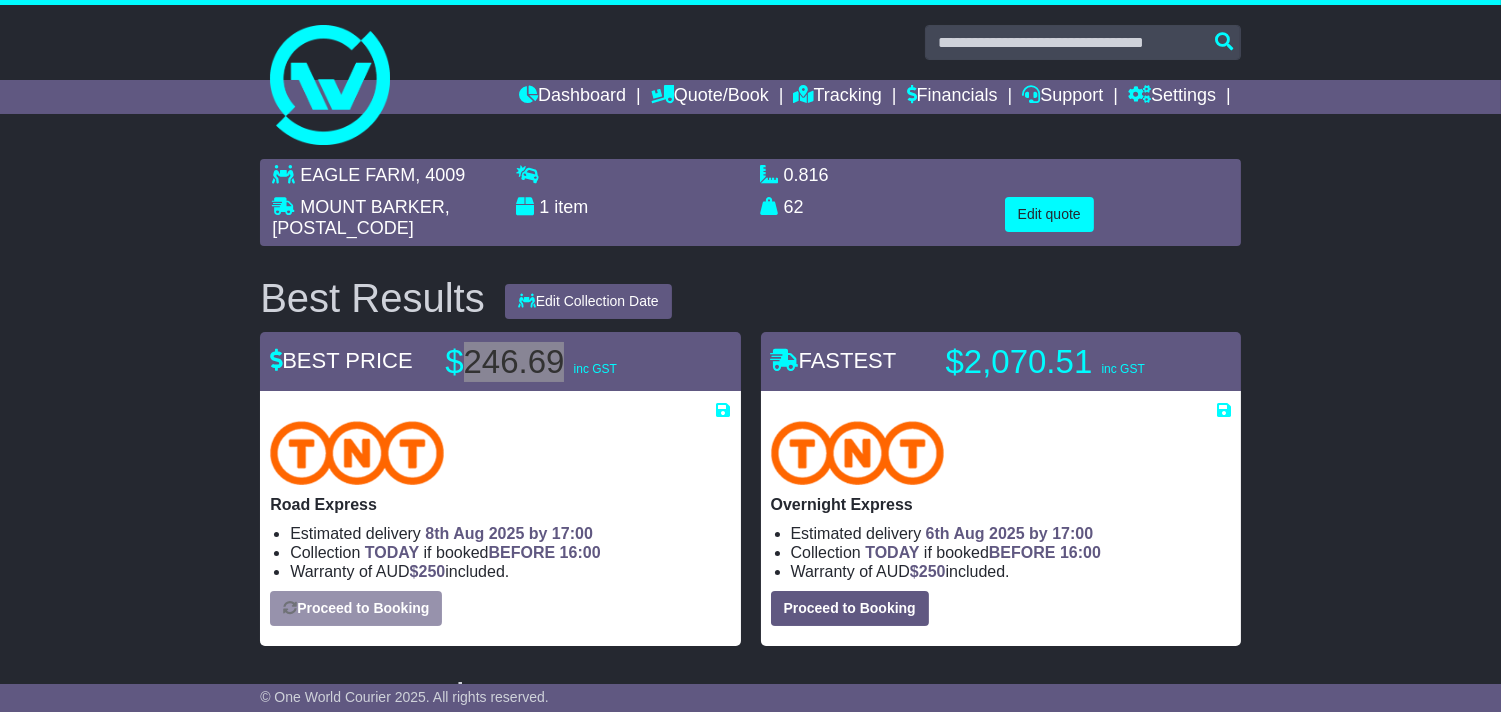 select on "*****" 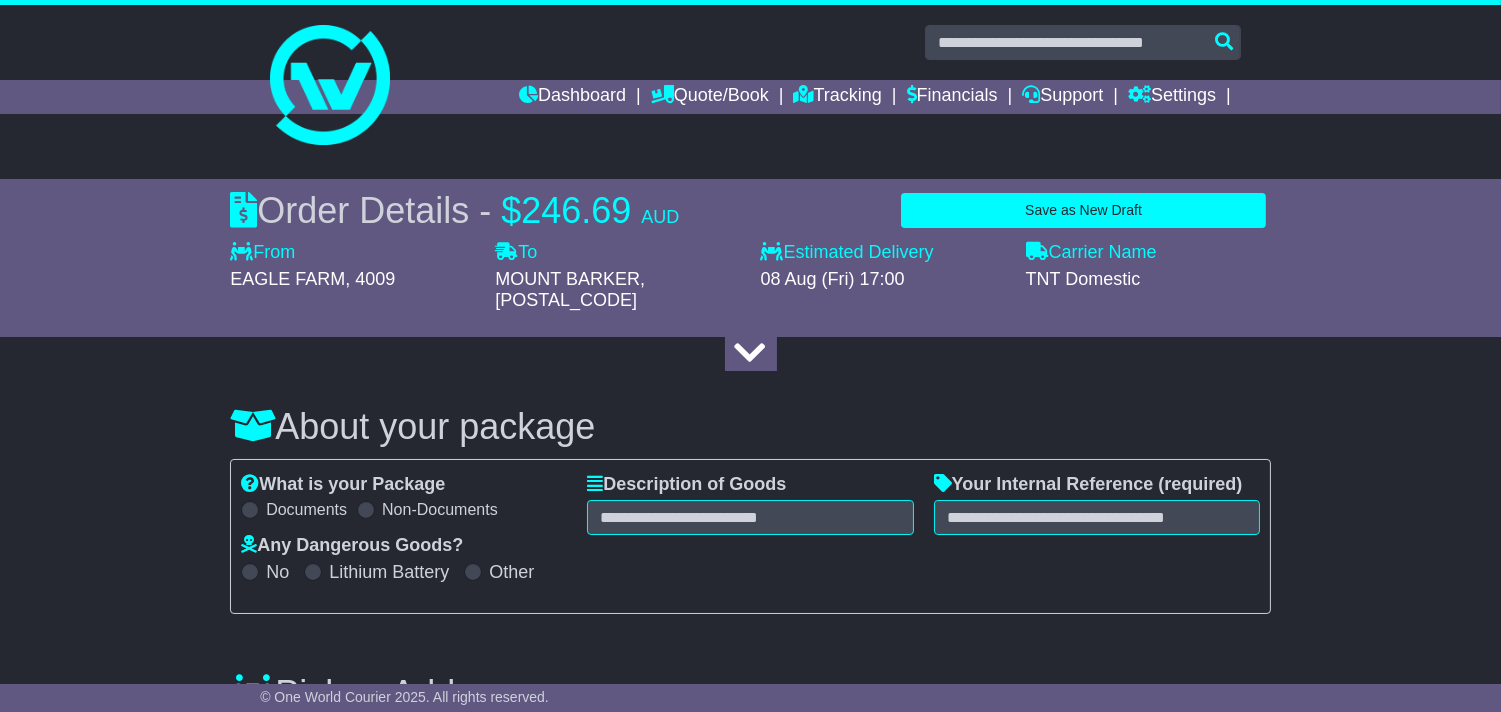 select 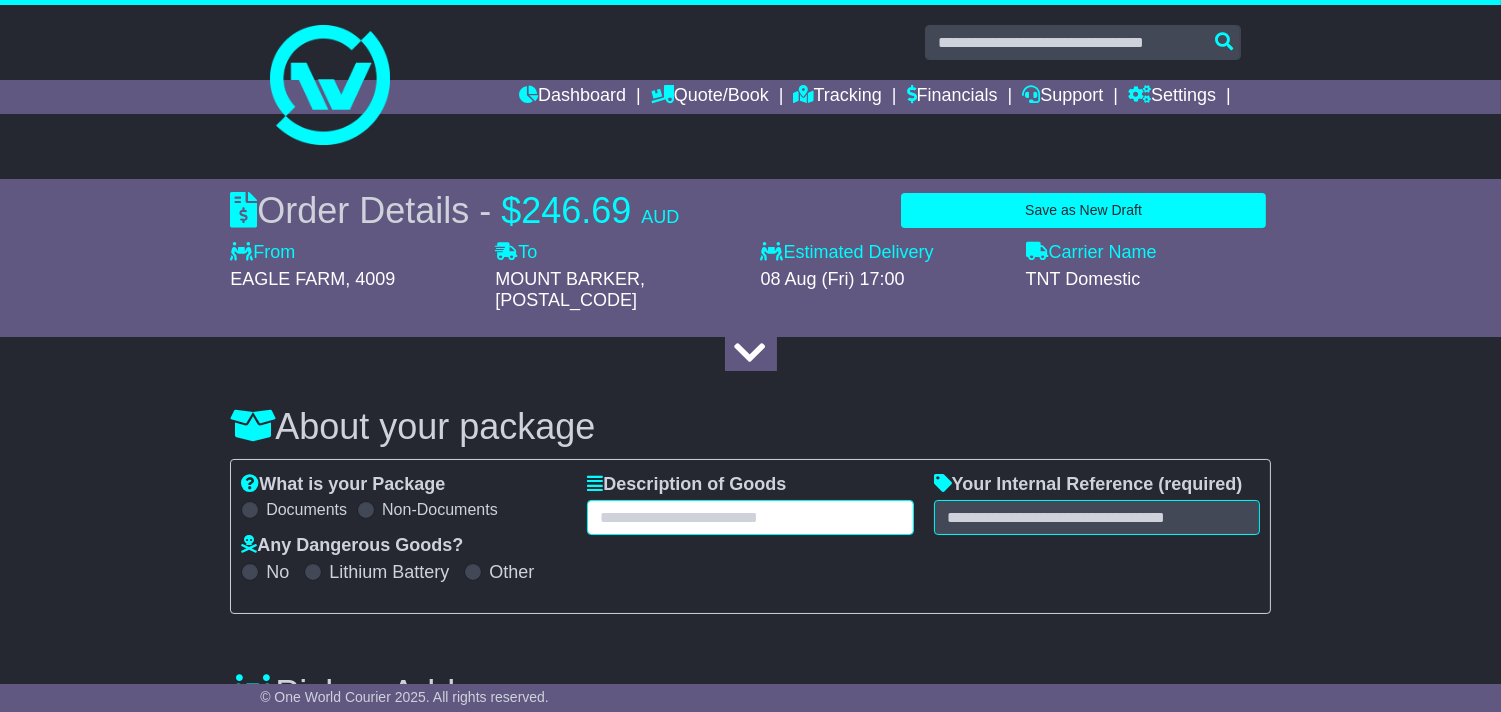 click at bounding box center [750, 517] 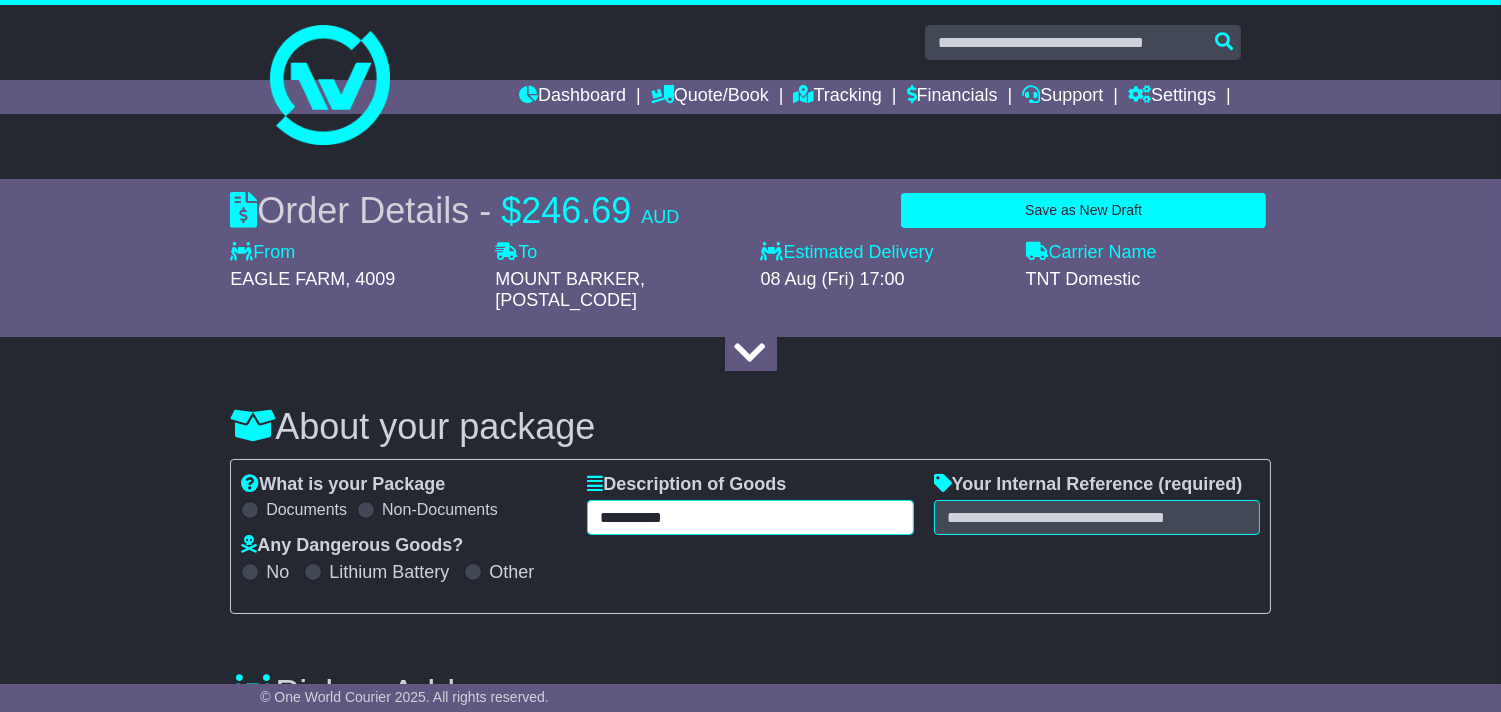 type on "**********" 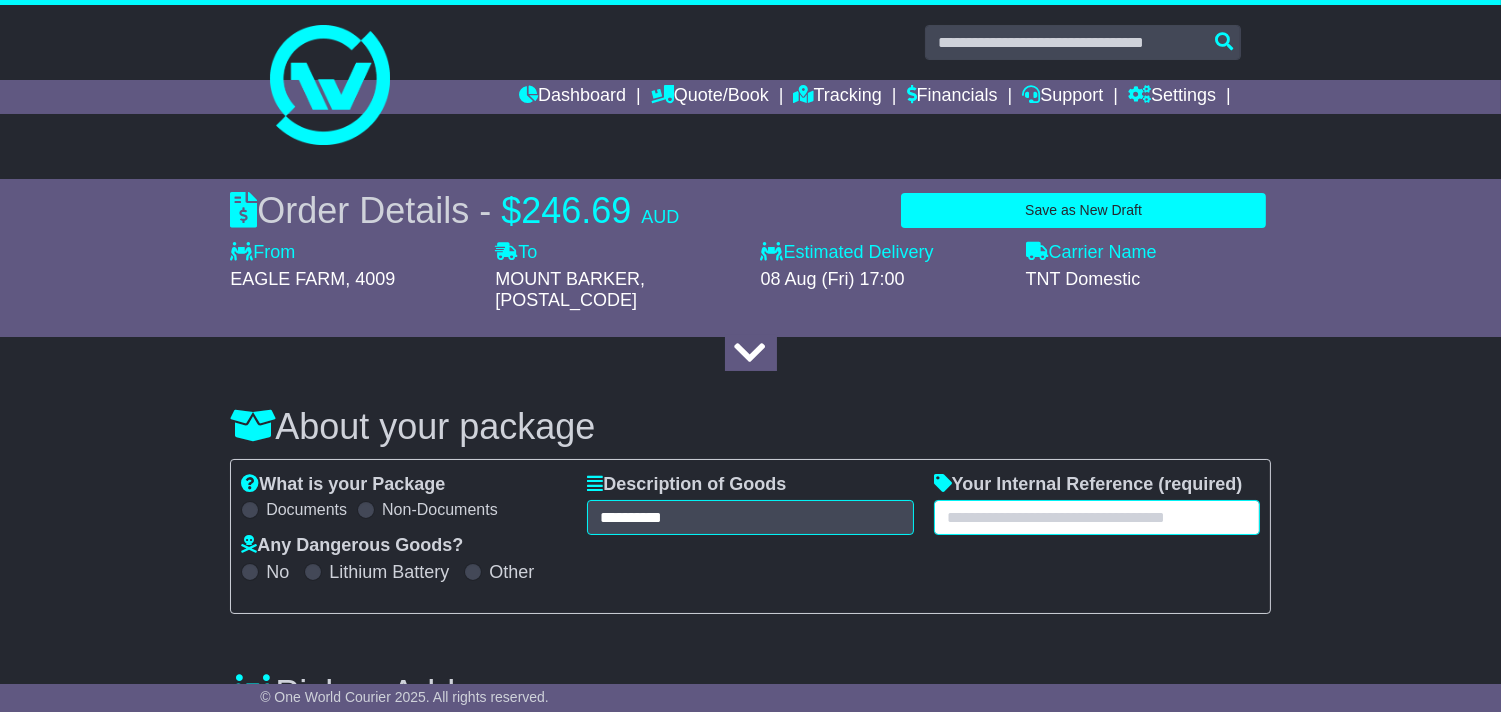 click at bounding box center [1097, 517] 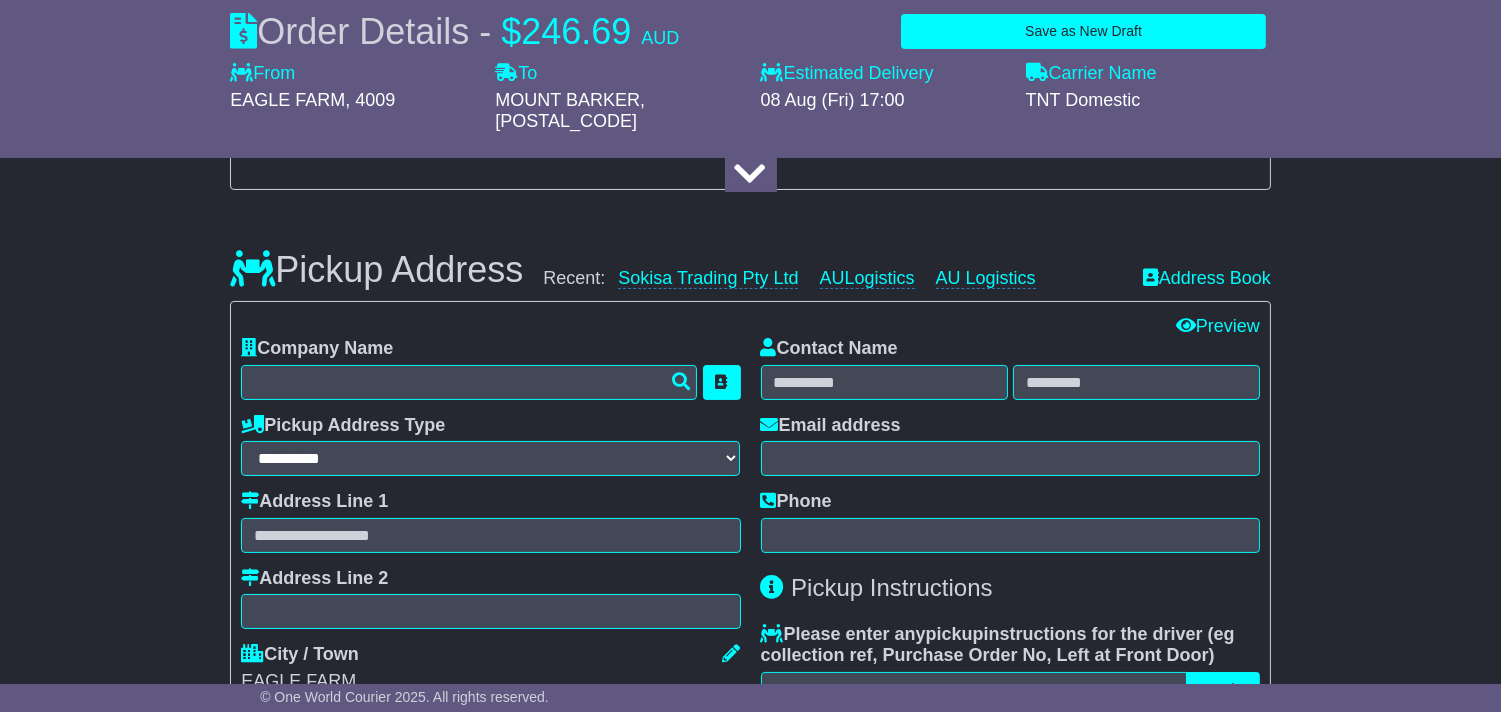 scroll, scrollTop: 444, scrollLeft: 0, axis: vertical 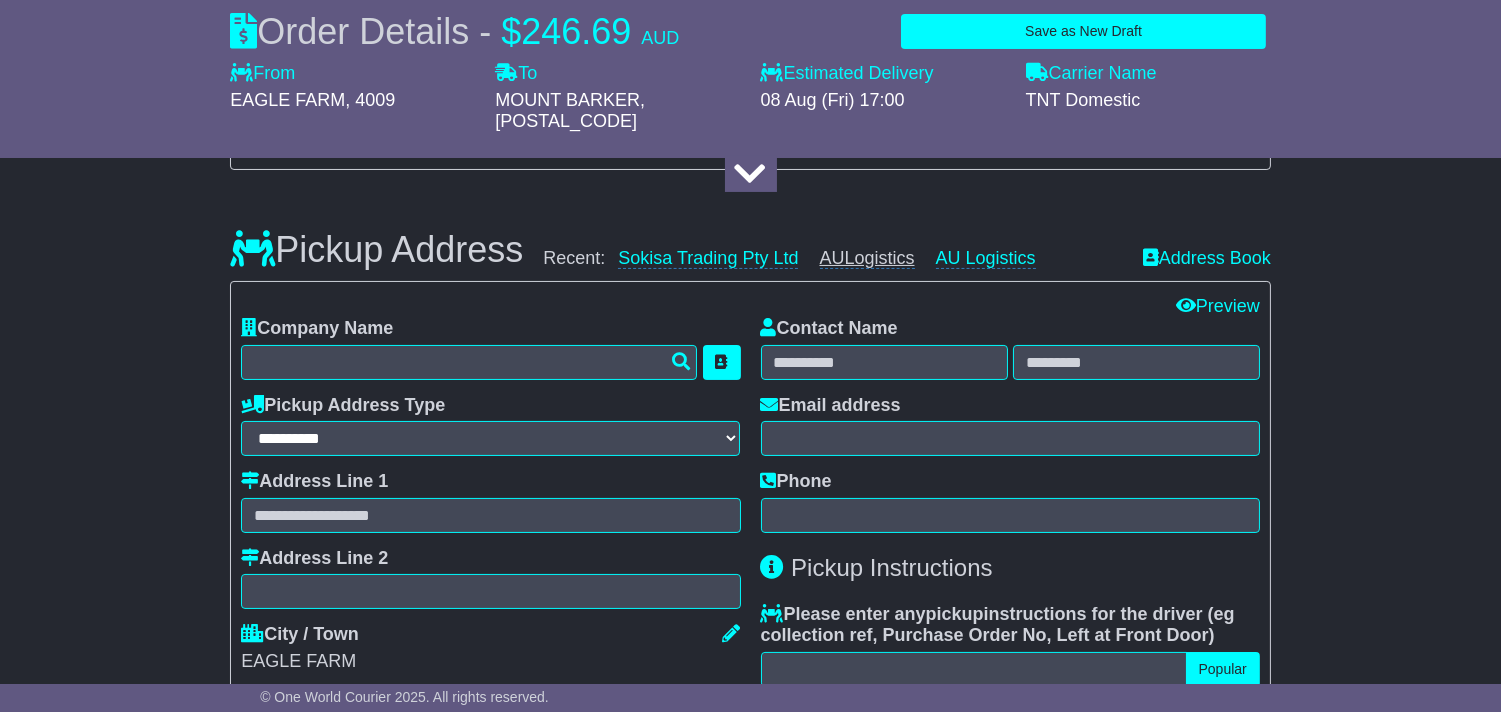 type on "**********" 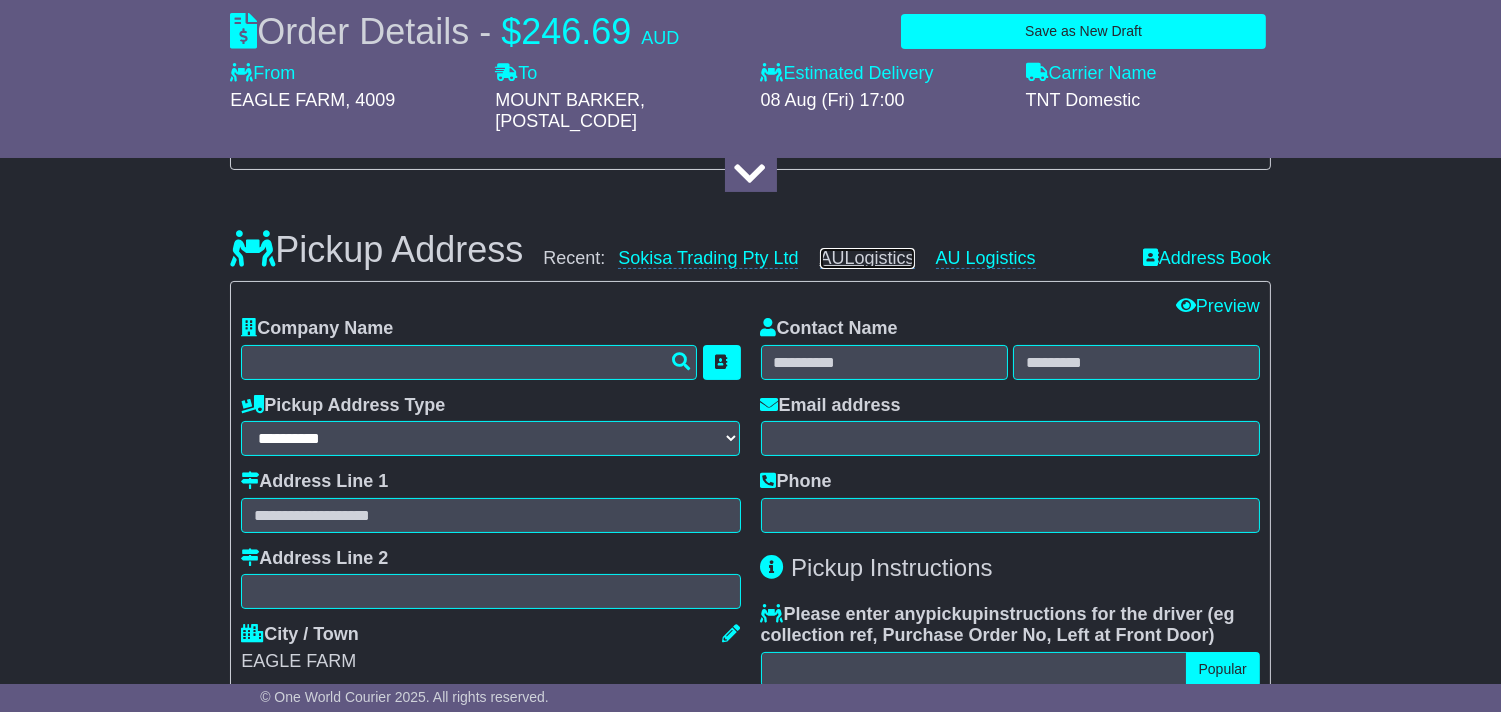 click on "AULogistics" at bounding box center (867, 258) 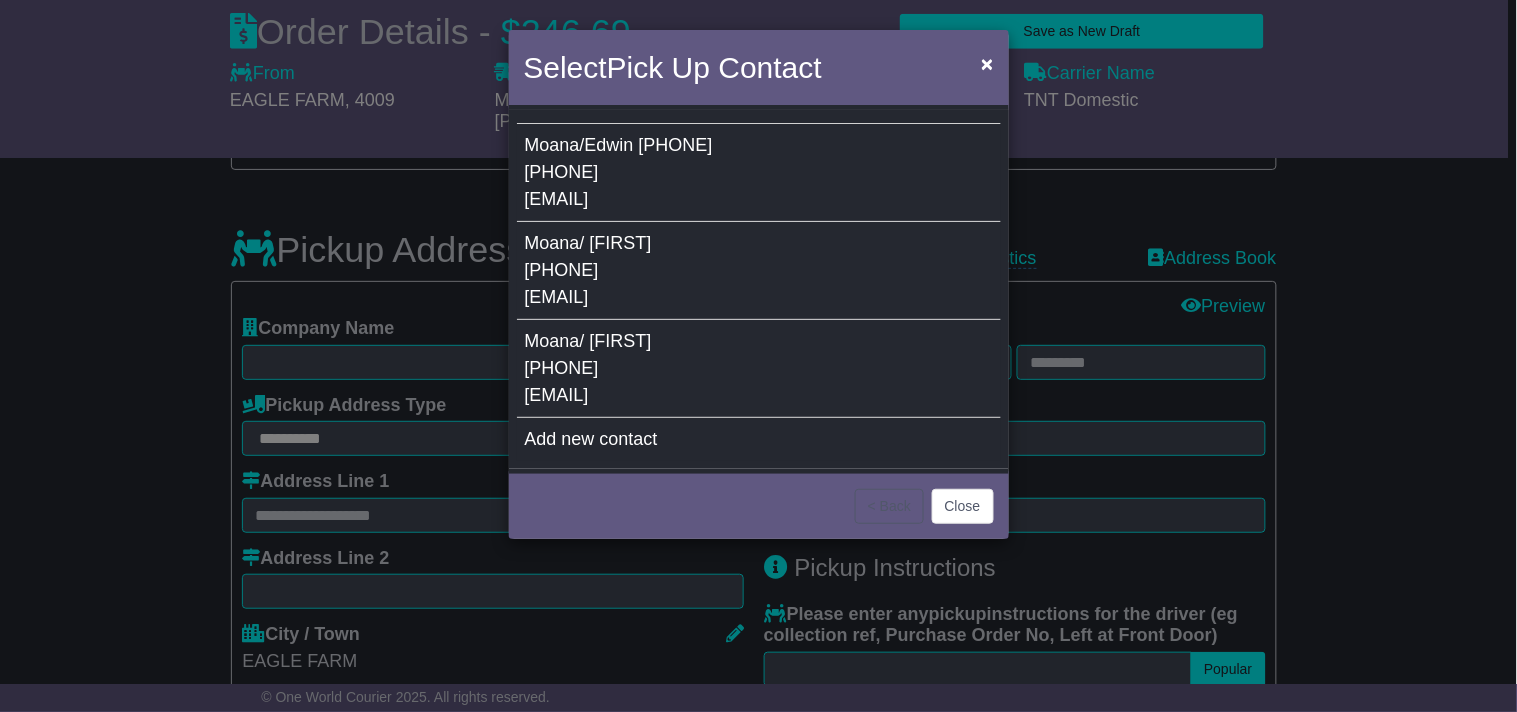 click on "[EMAIL]" at bounding box center (557, 199) 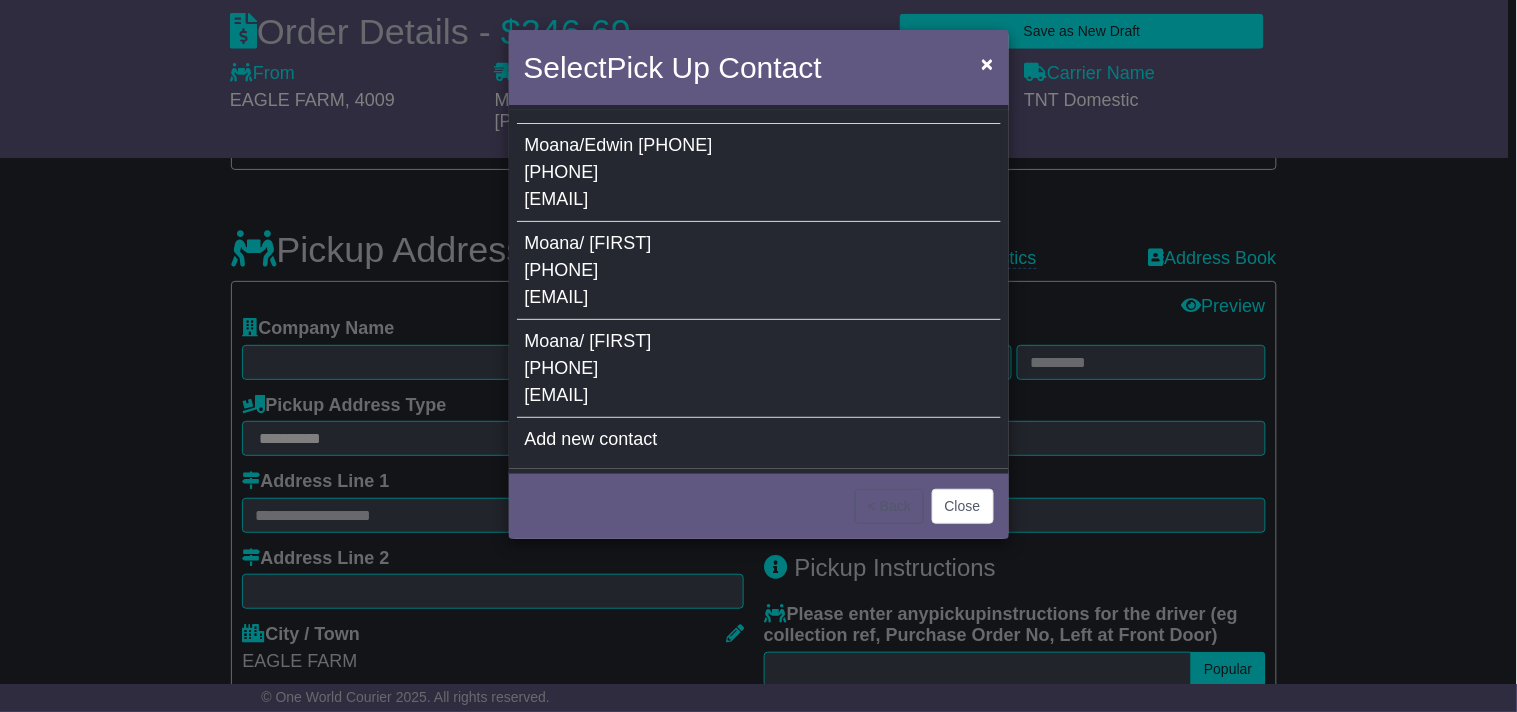 type on "**********" 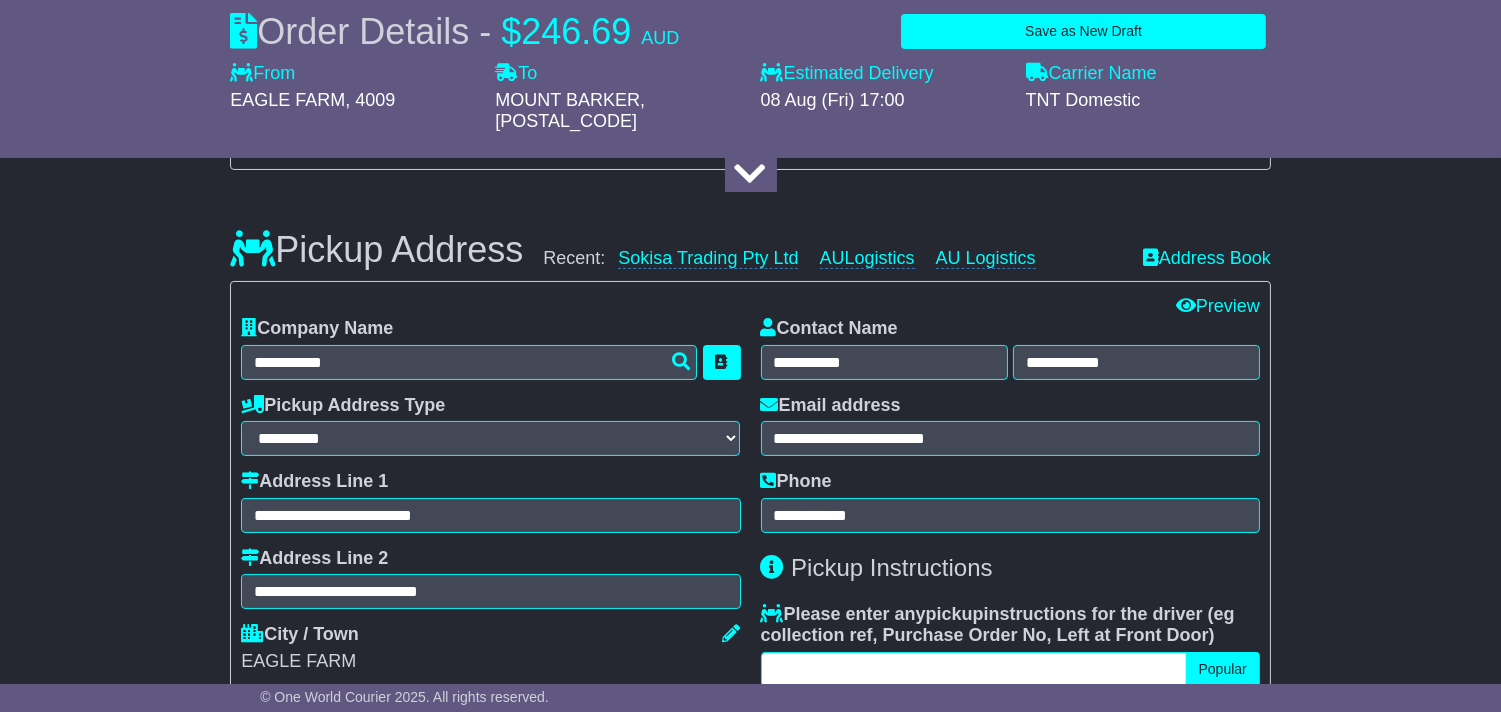 click at bounding box center (974, 669) 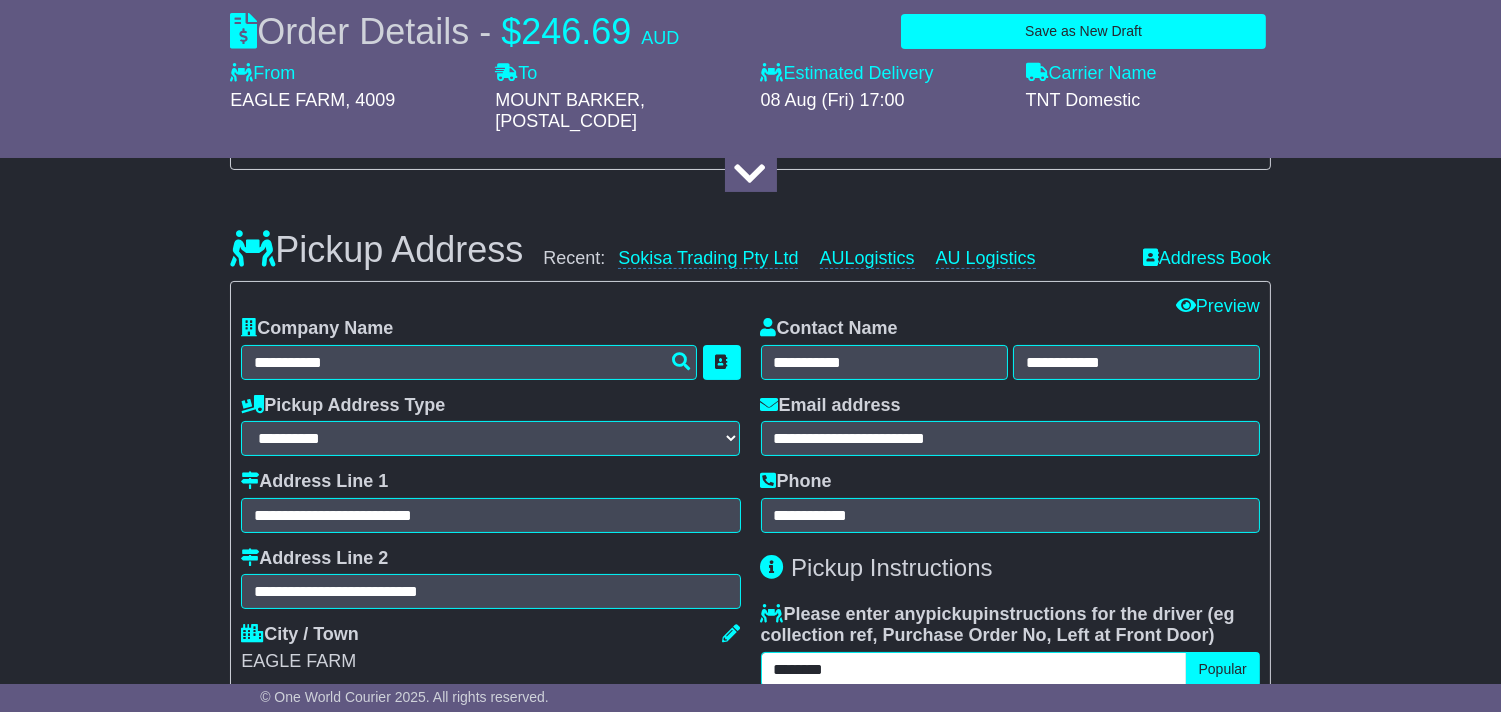 paste on "**********" 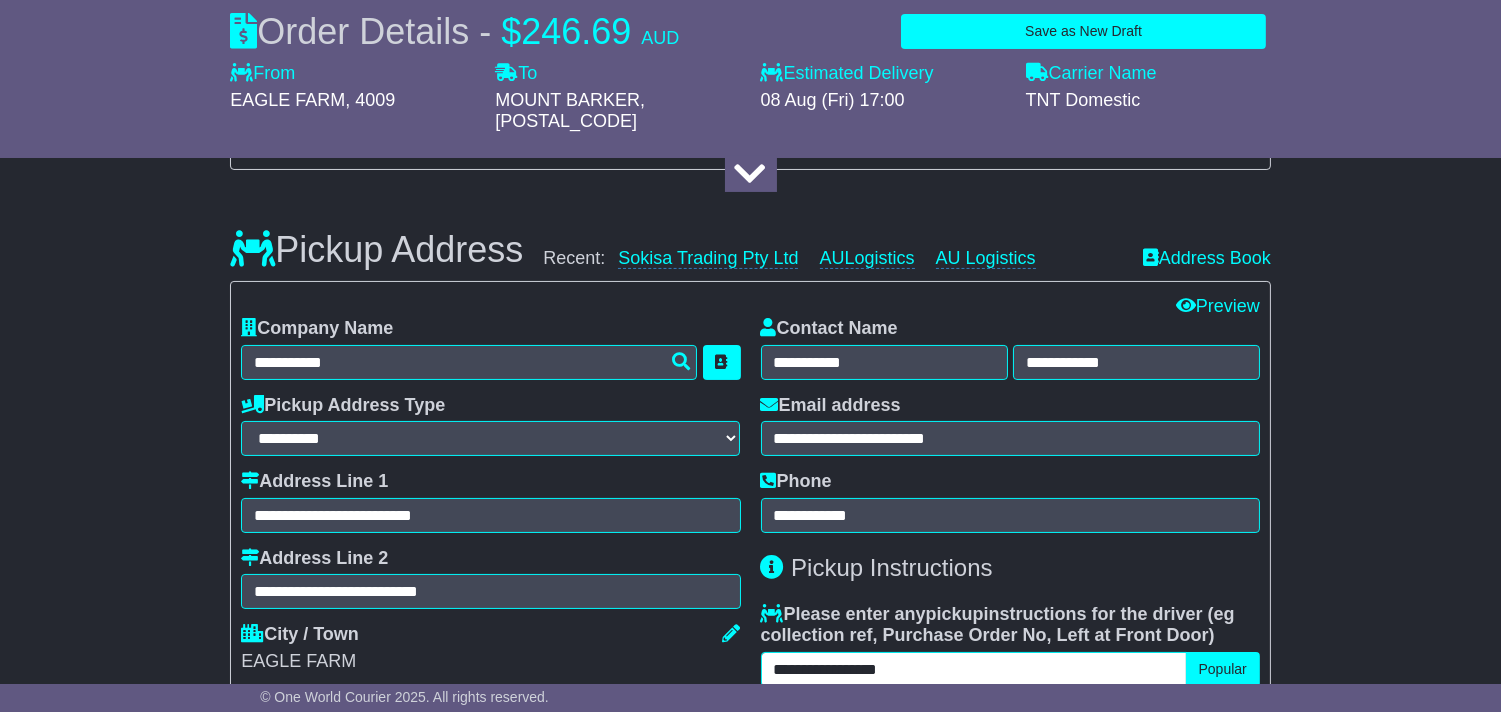 type on "**********" 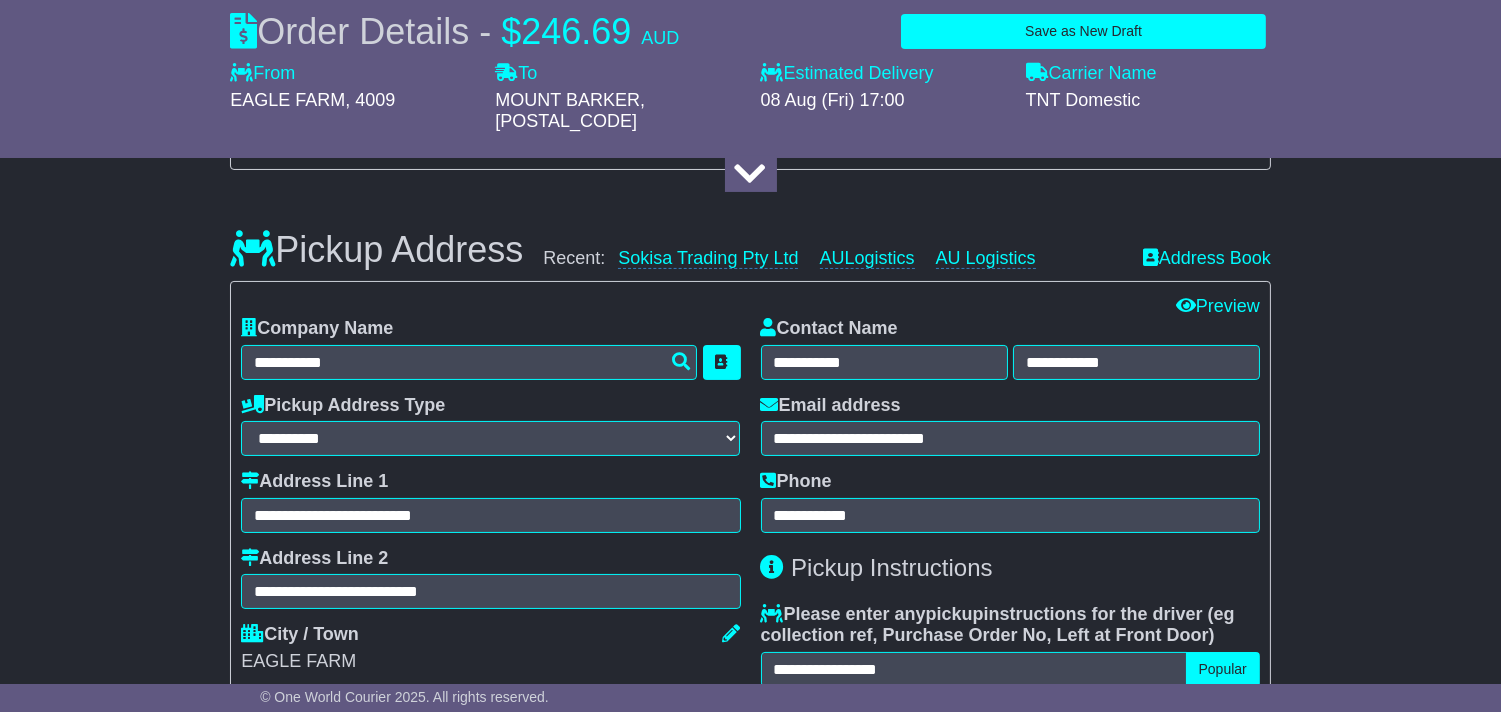 click on "**********" at bounding box center (750, 1342) 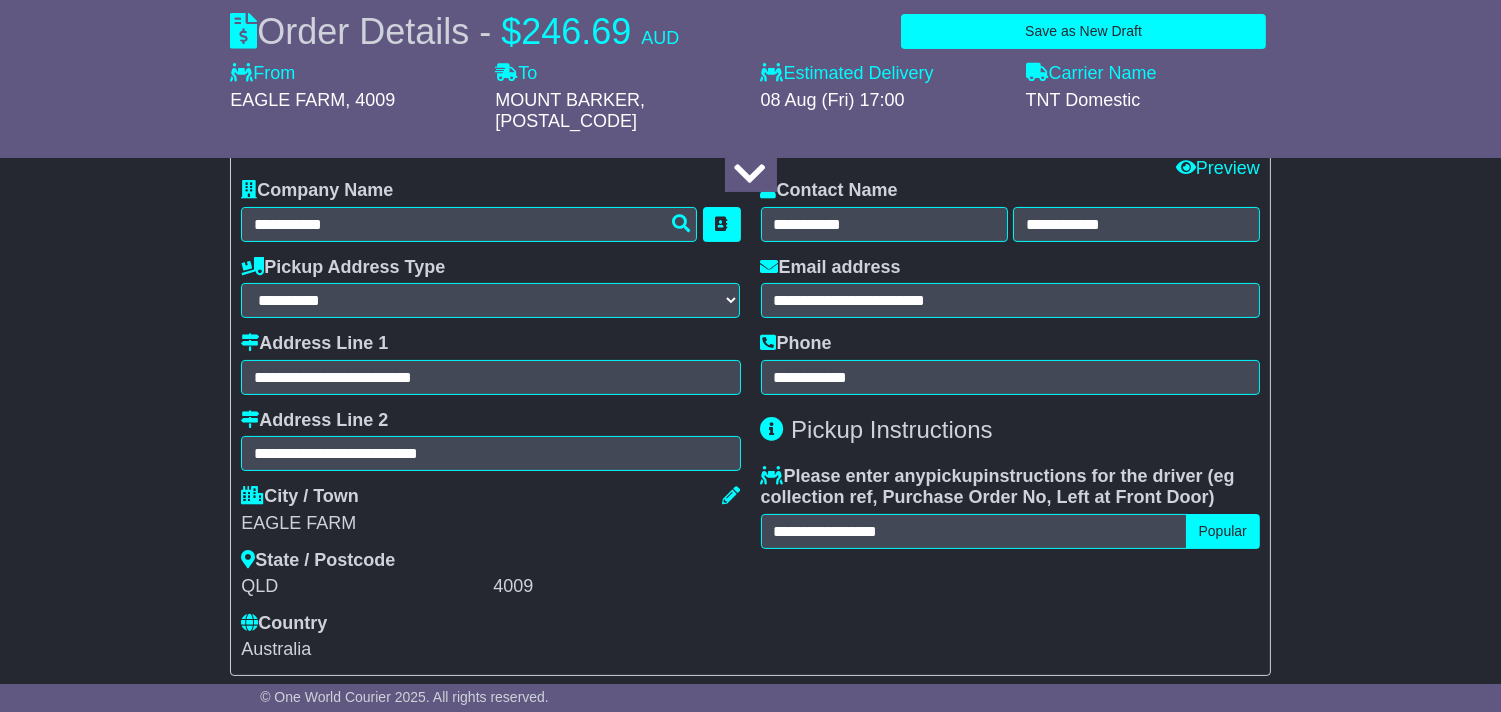 scroll, scrollTop: 444, scrollLeft: 0, axis: vertical 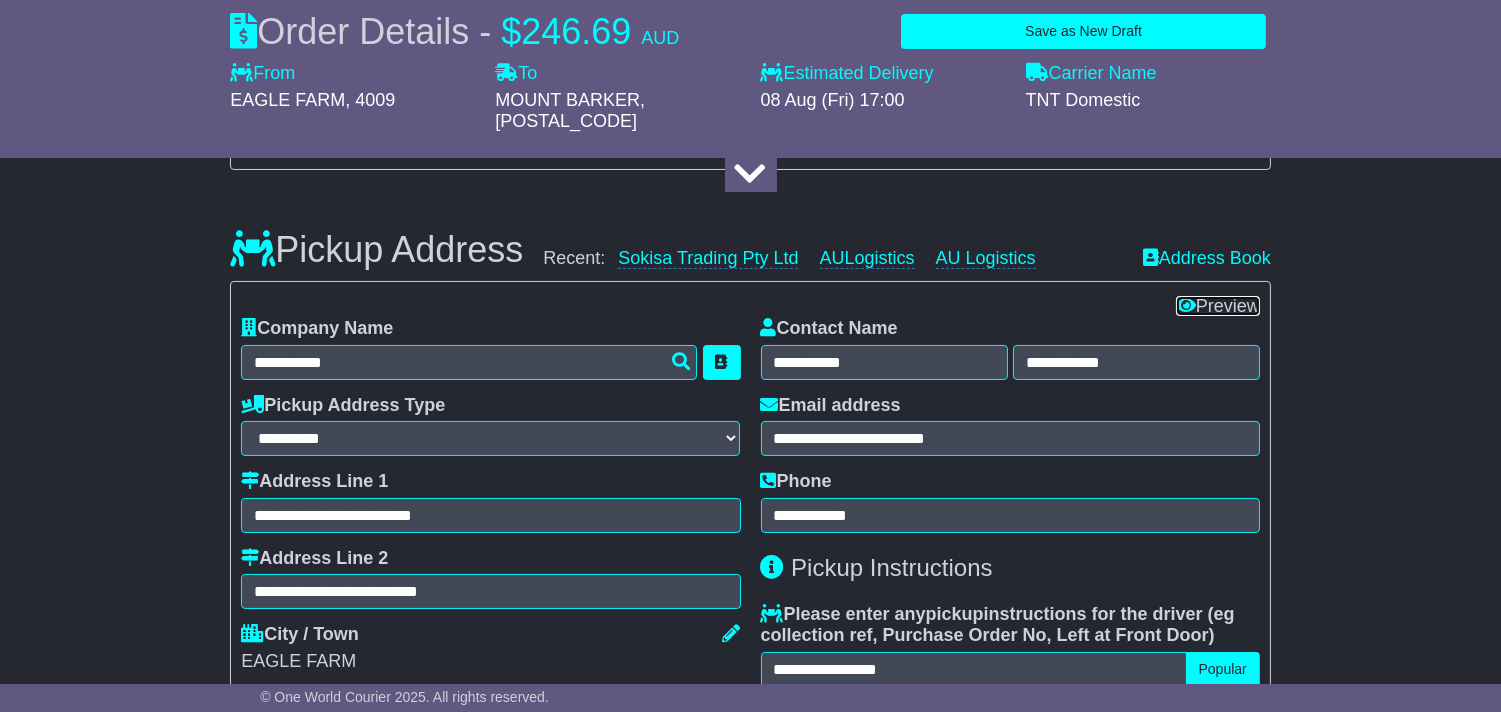 click on "Preview" at bounding box center [1218, 306] 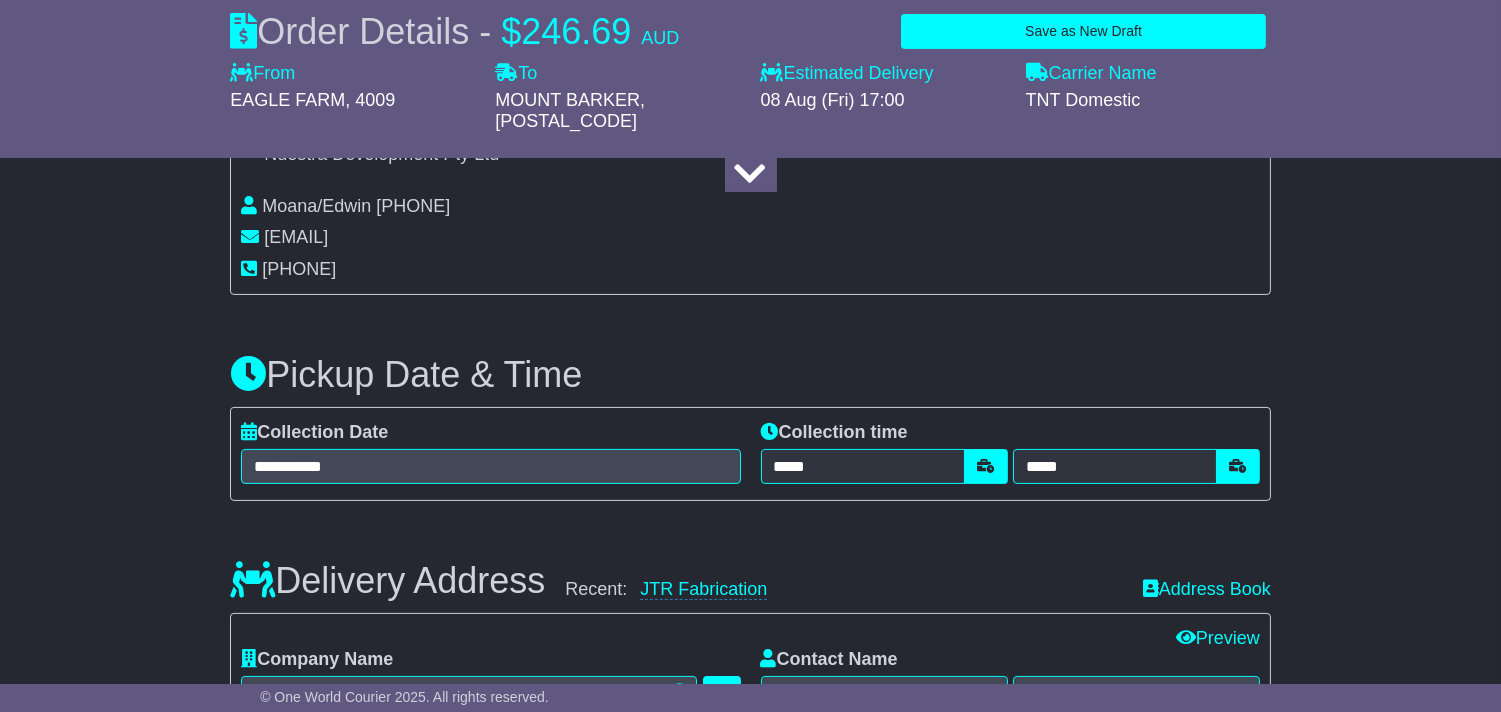 scroll, scrollTop: 777, scrollLeft: 0, axis: vertical 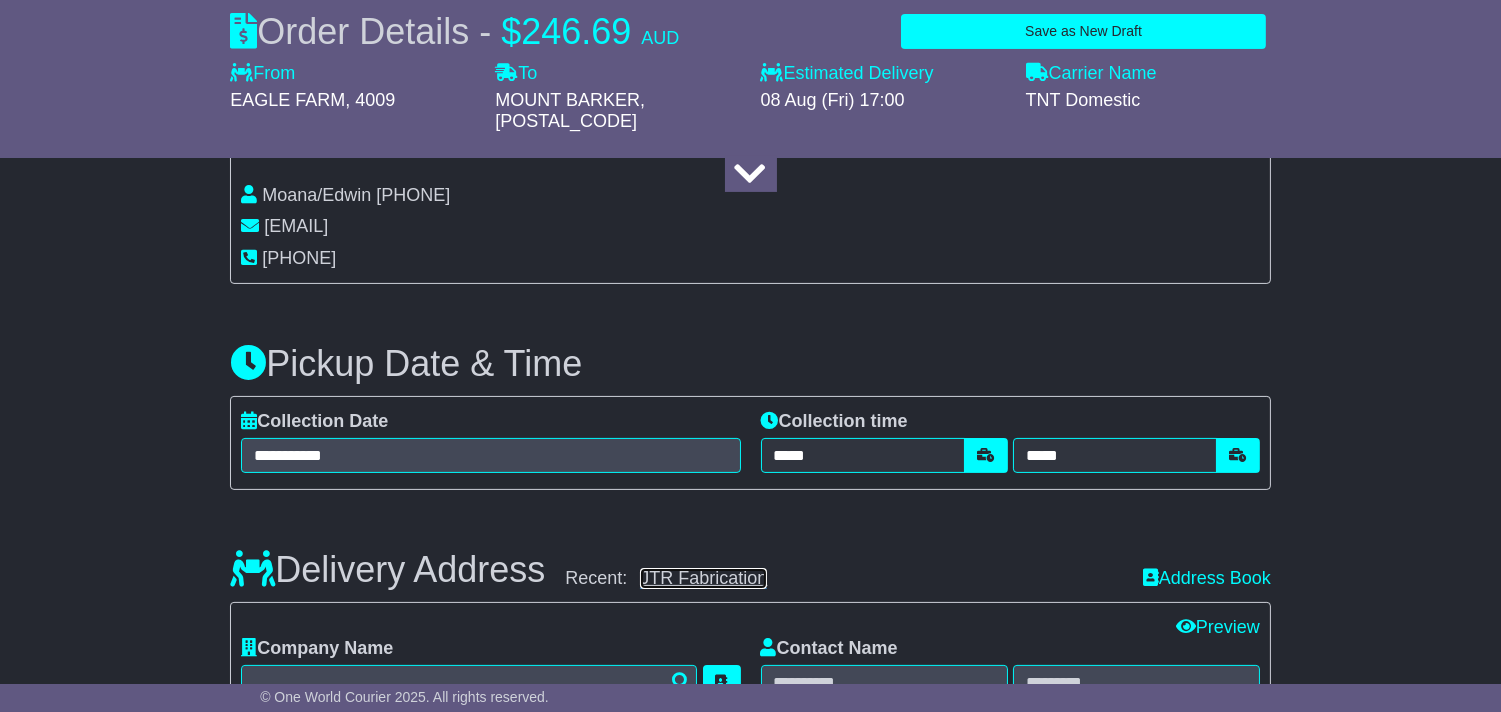 click on "JTR Fabrication" at bounding box center (703, 578) 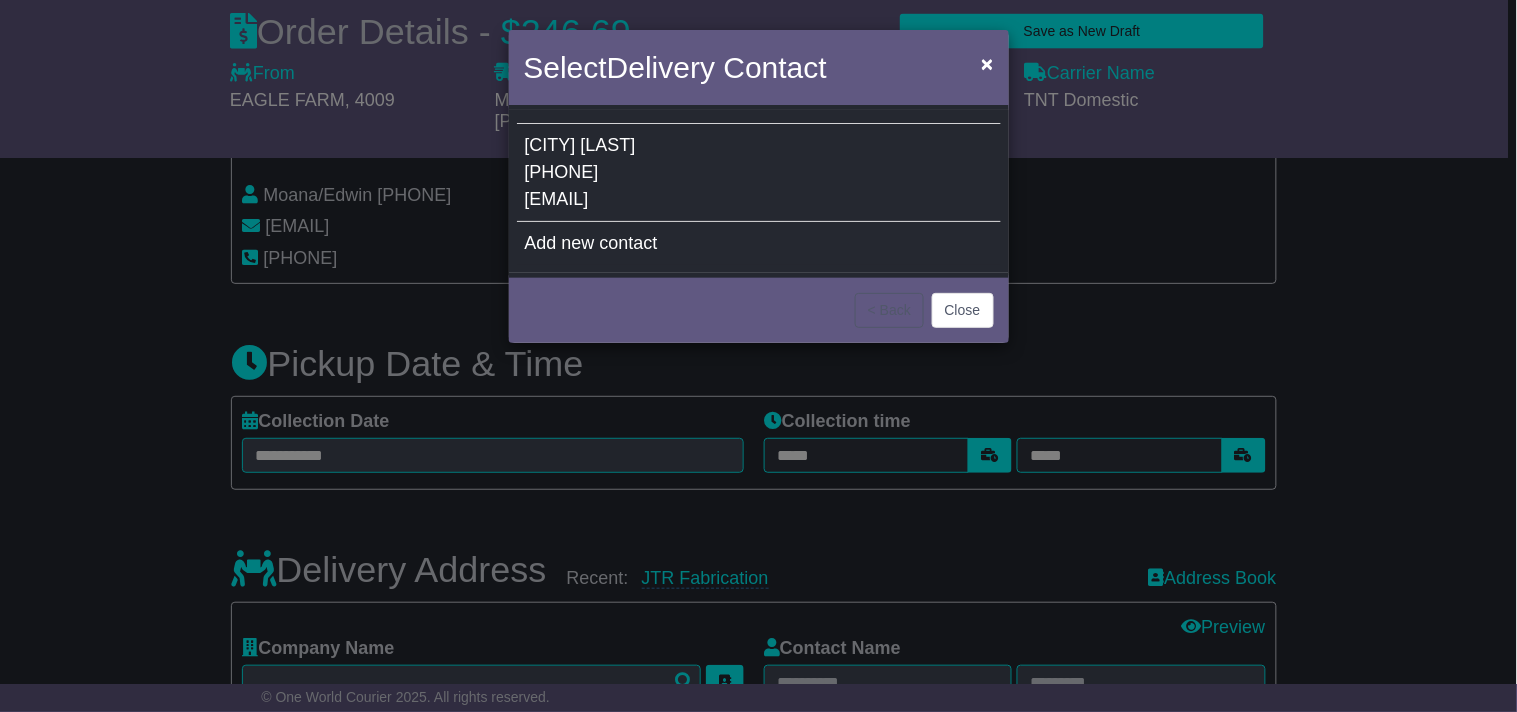 click on "Carina   Tuttle
0411687056
admin@jtrfabrications.com.au" at bounding box center (759, 173) 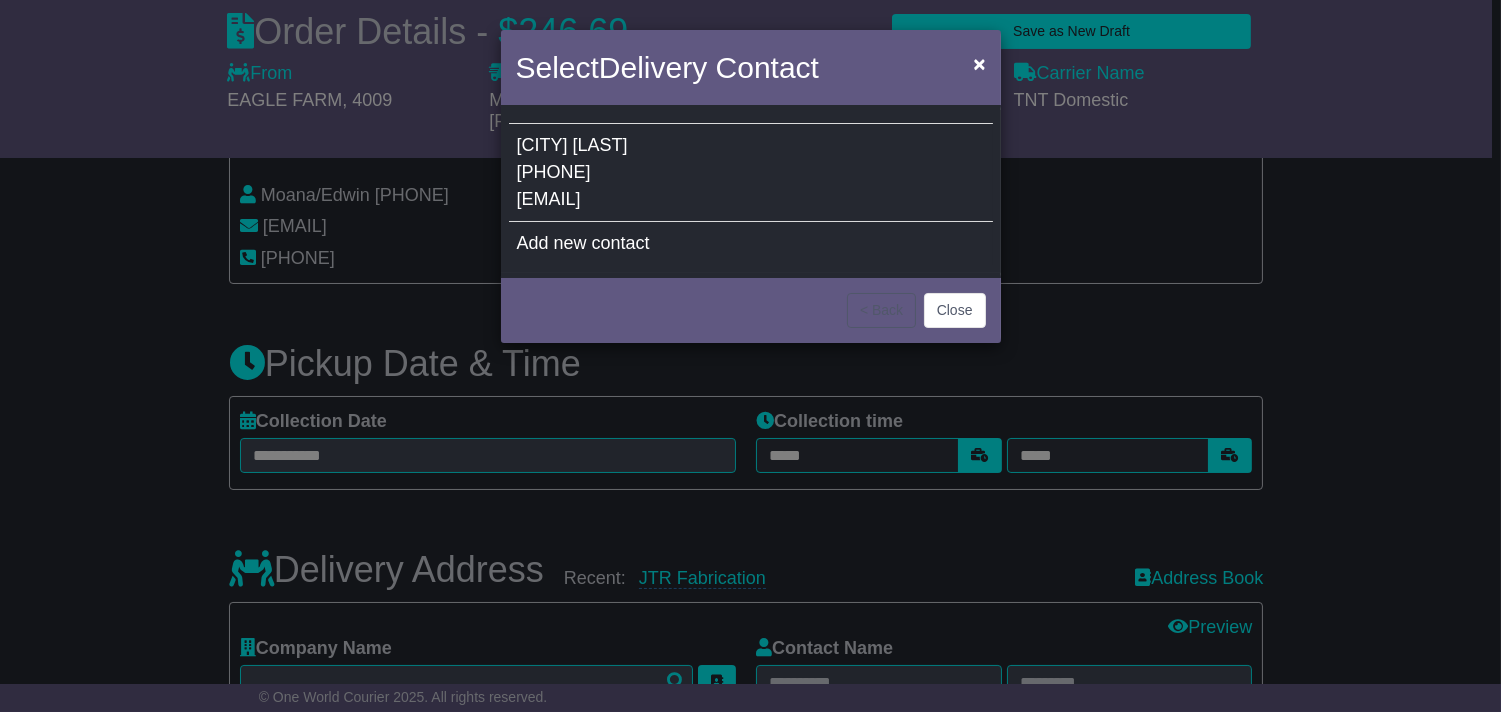 type on "**********" 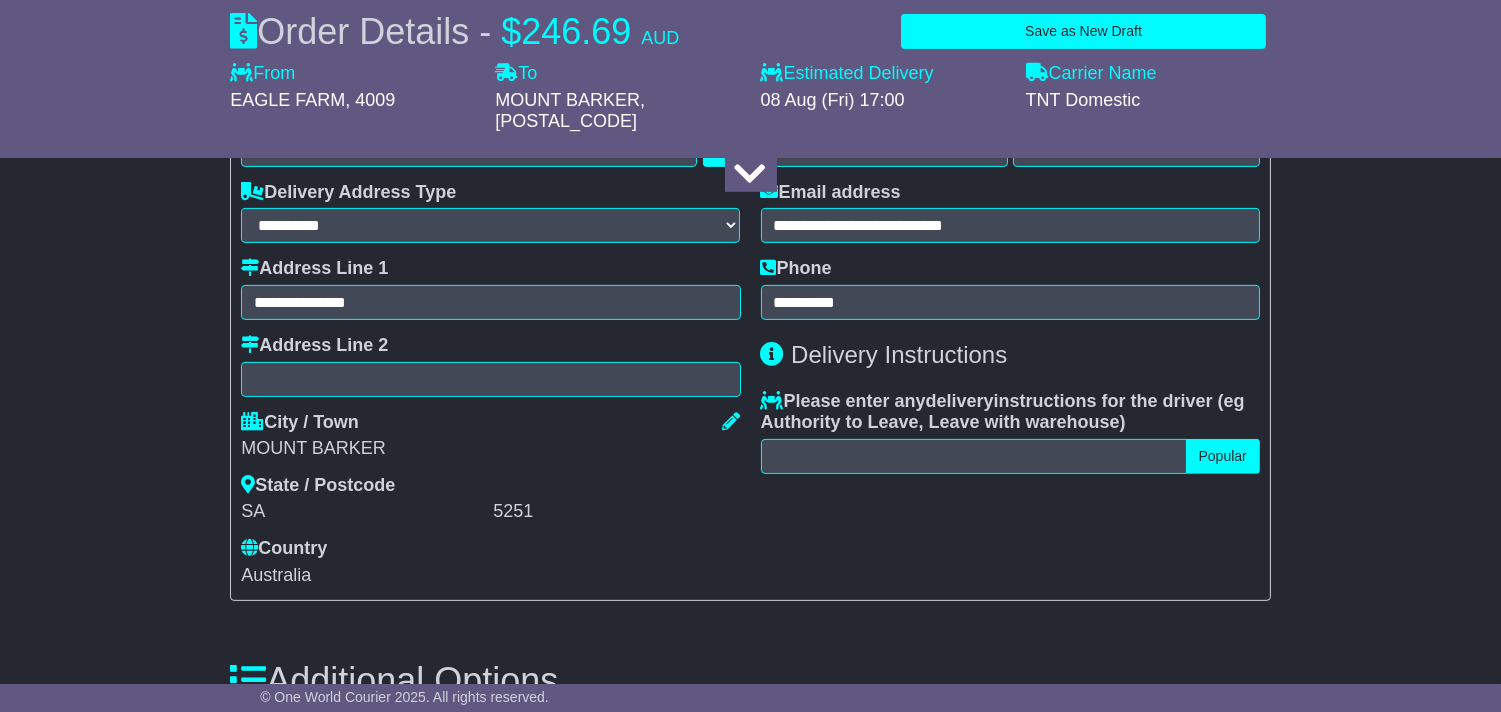 scroll, scrollTop: 1333, scrollLeft: 0, axis: vertical 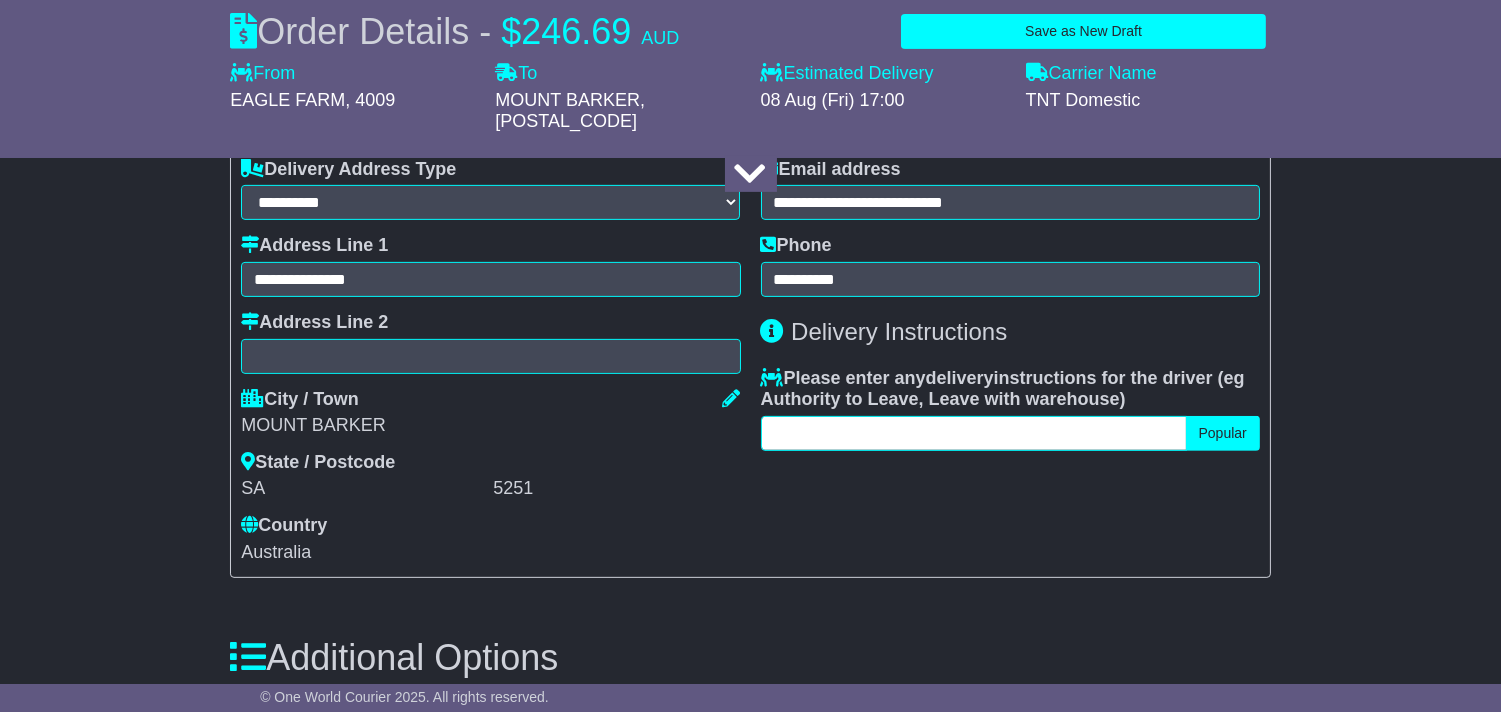 click at bounding box center (974, 433) 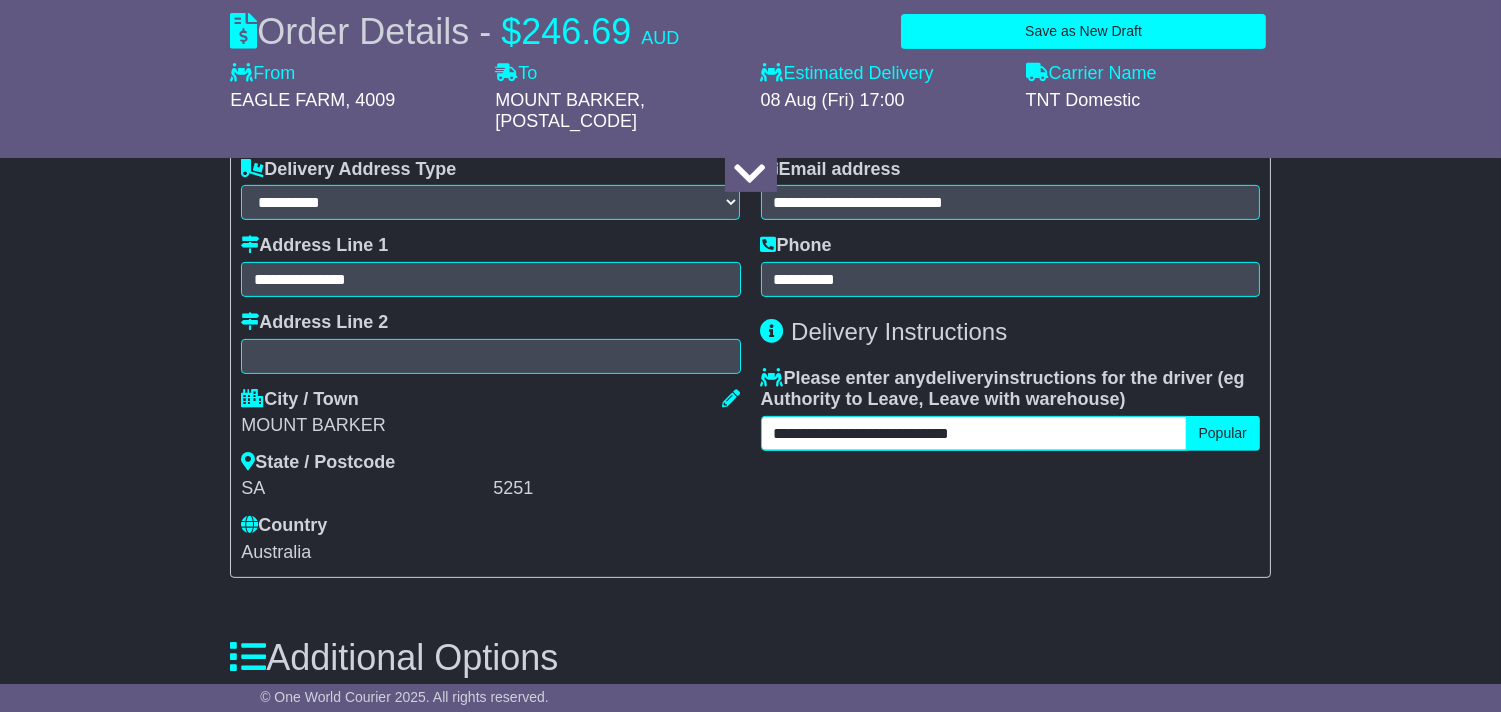 type on "**********" 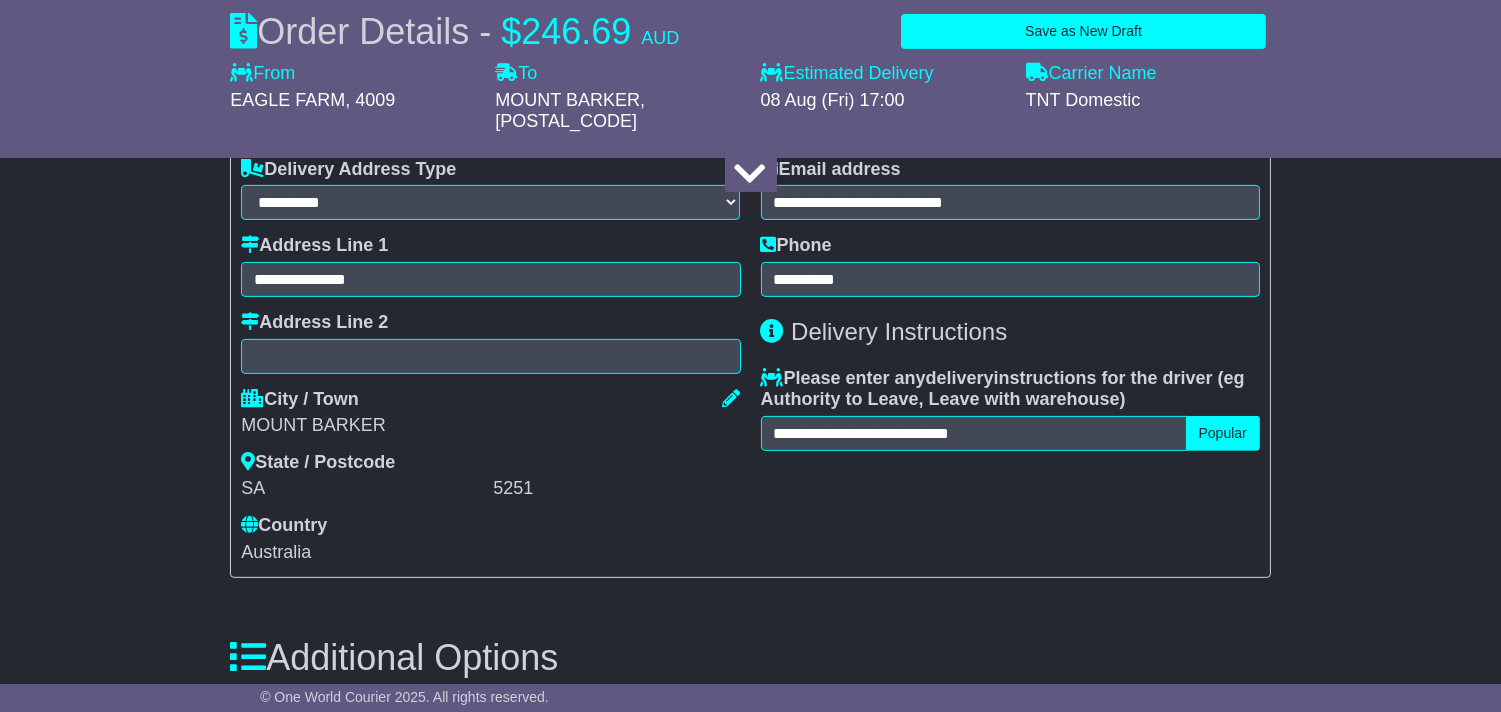 click on "**********" at bounding box center [1010, 322] 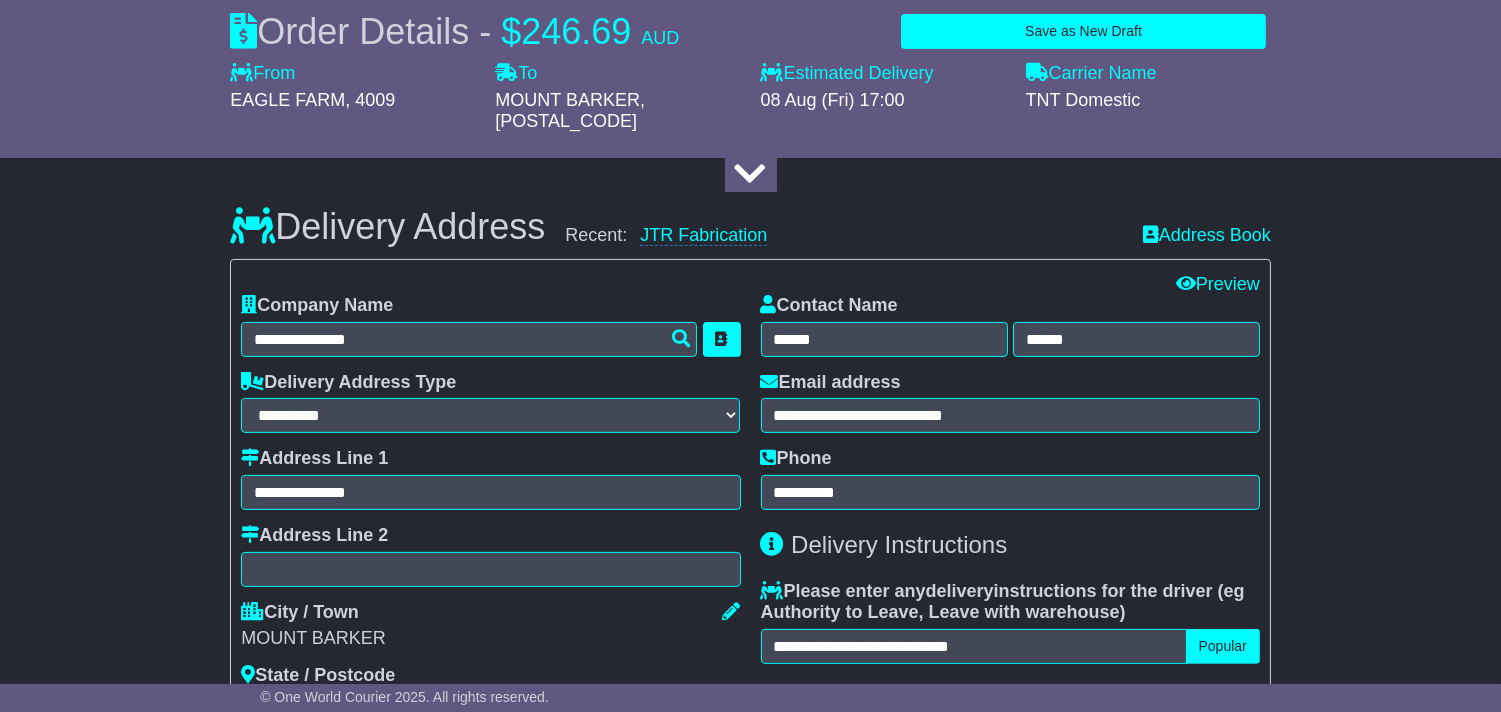 scroll, scrollTop: 1111, scrollLeft: 0, axis: vertical 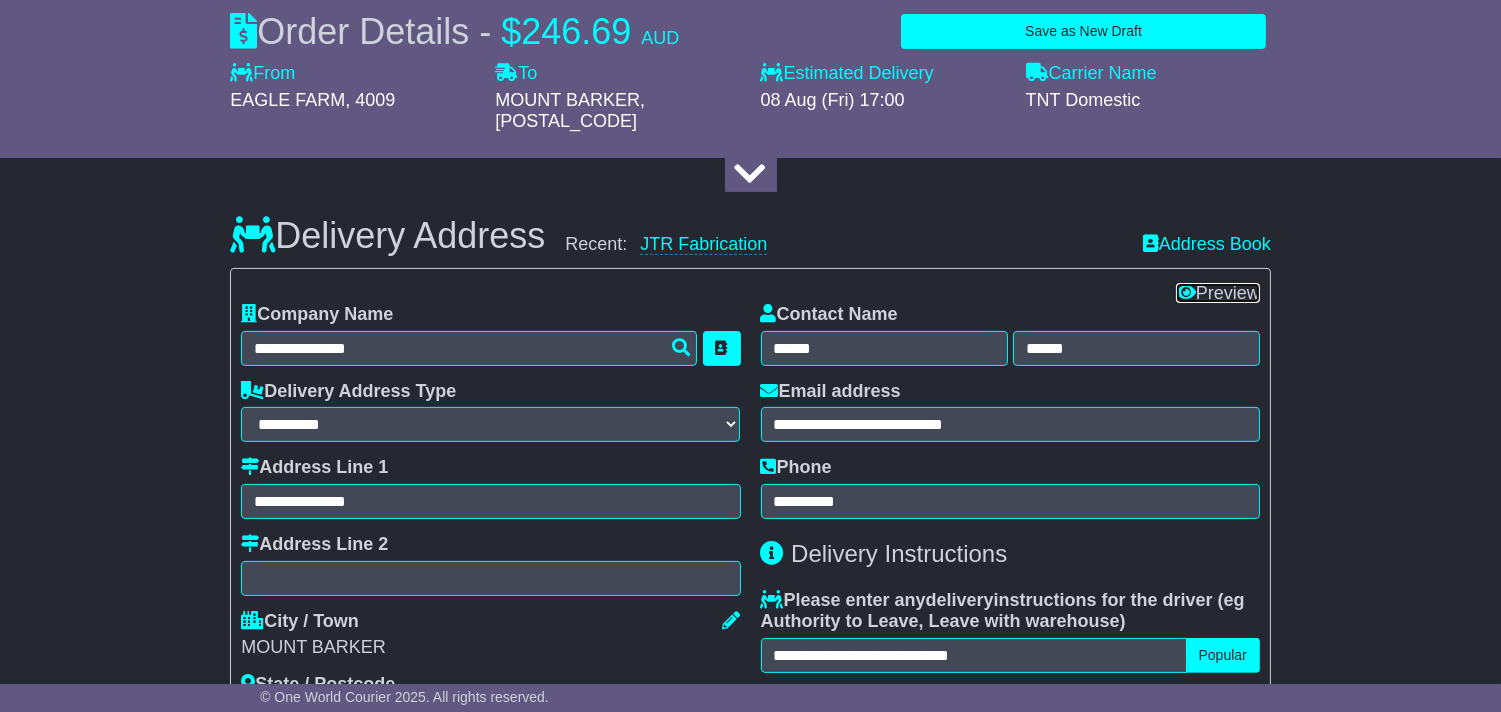 click on "Preview" at bounding box center (1218, 293) 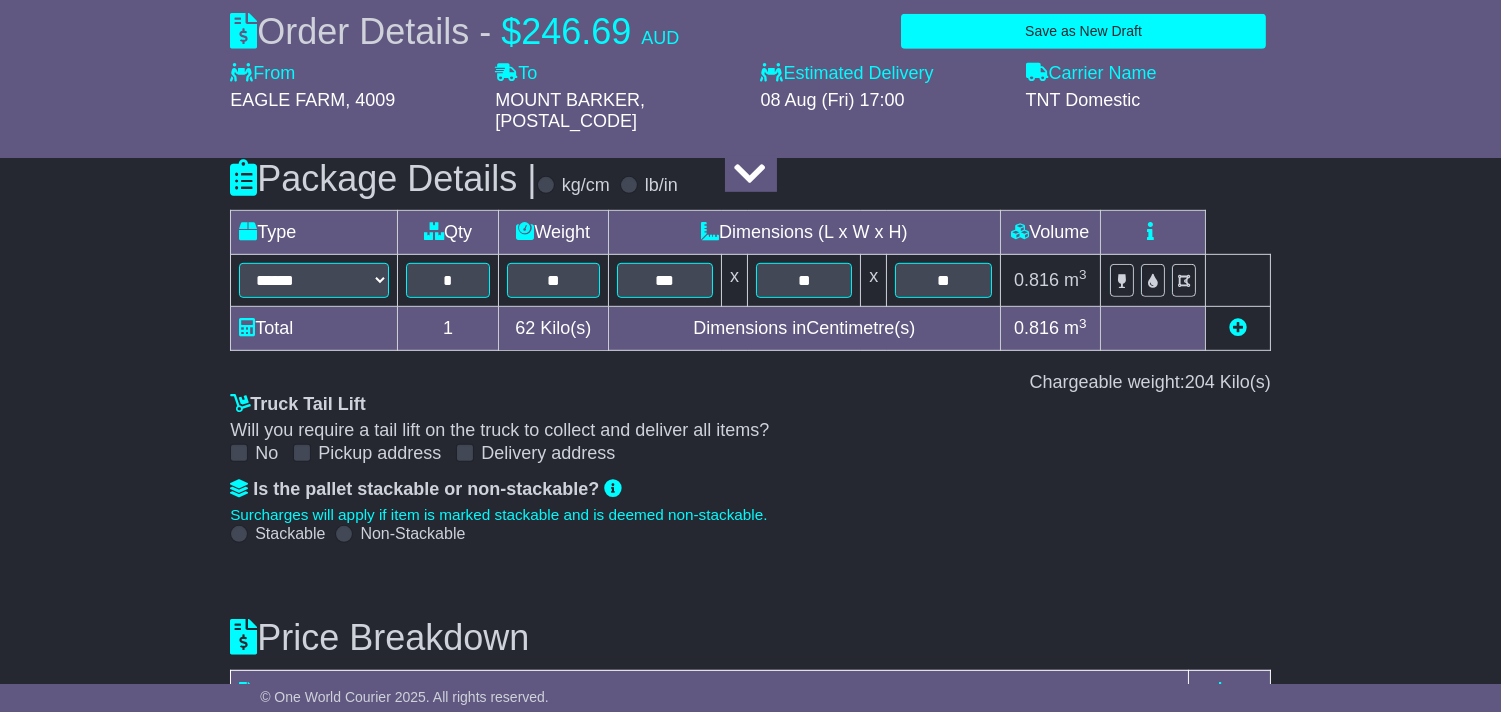 click on "Surcharges will apply if item is marked stackable and is deemed non-stackable." at bounding box center (750, 515) 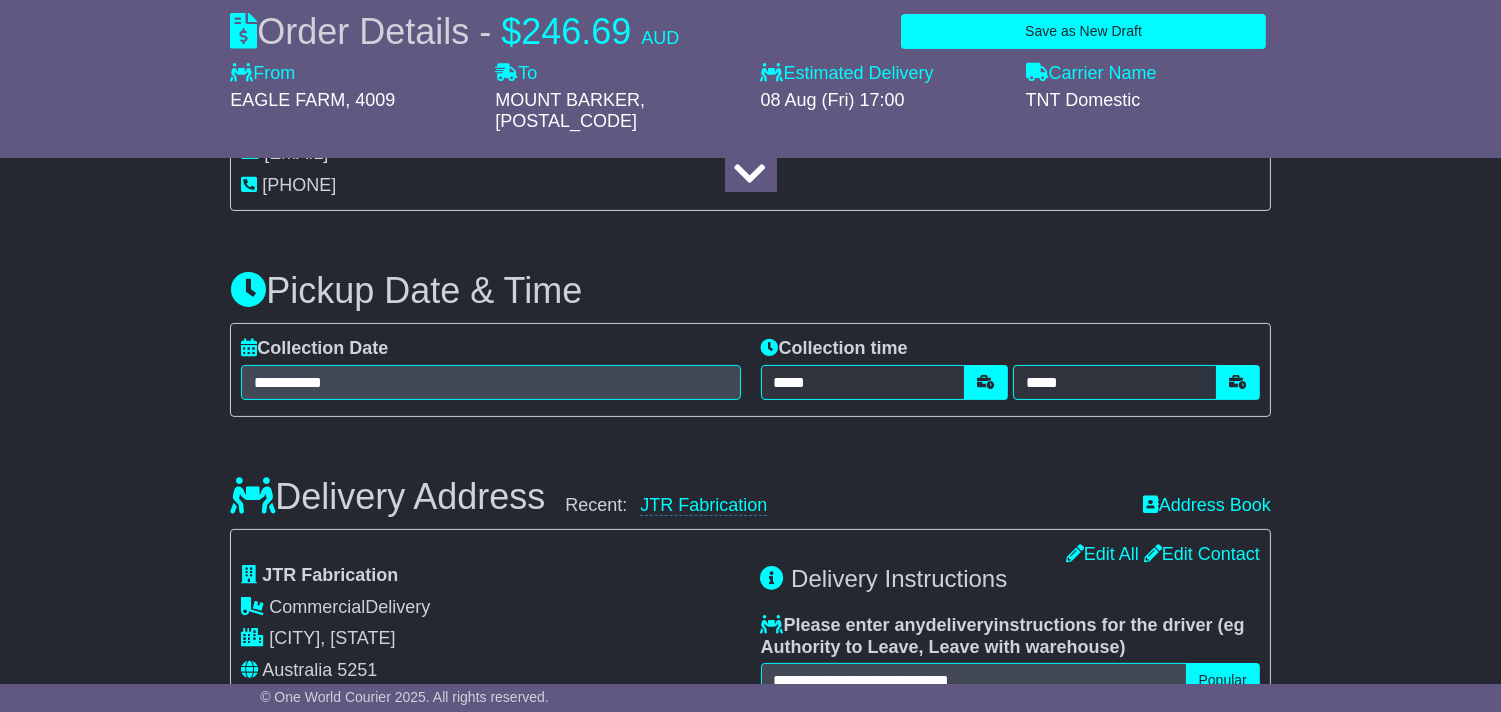 scroll, scrollTop: 710, scrollLeft: 0, axis: vertical 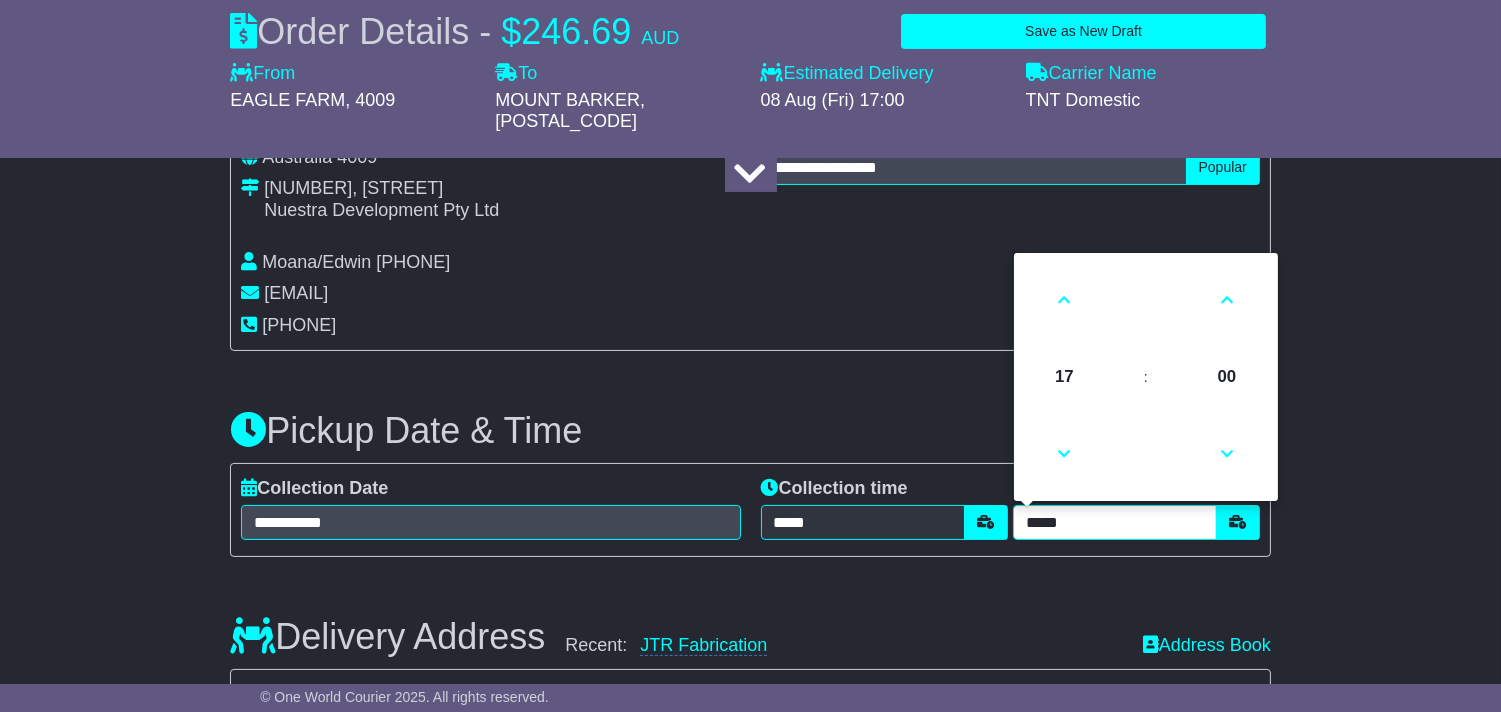 click on "*****" at bounding box center (1115, 522) 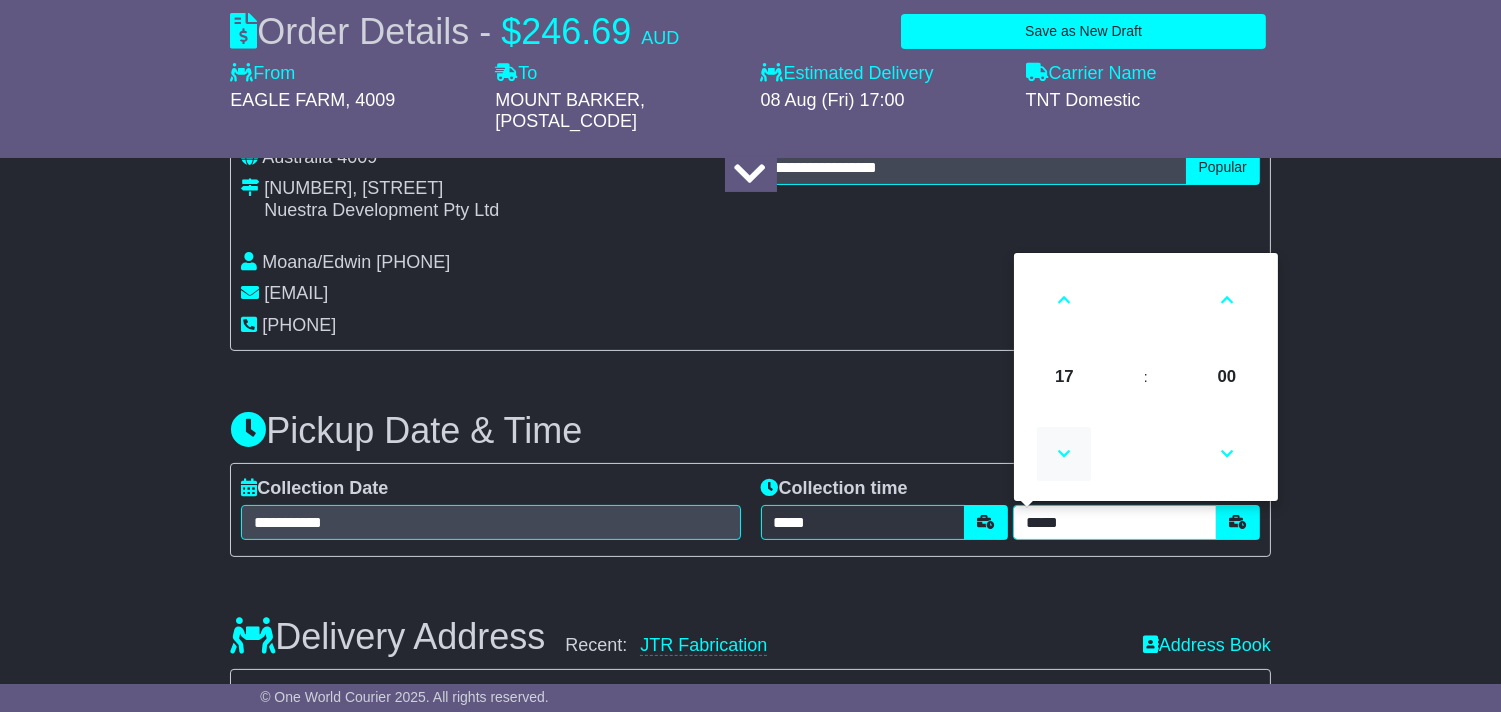 click at bounding box center (1064, 454) 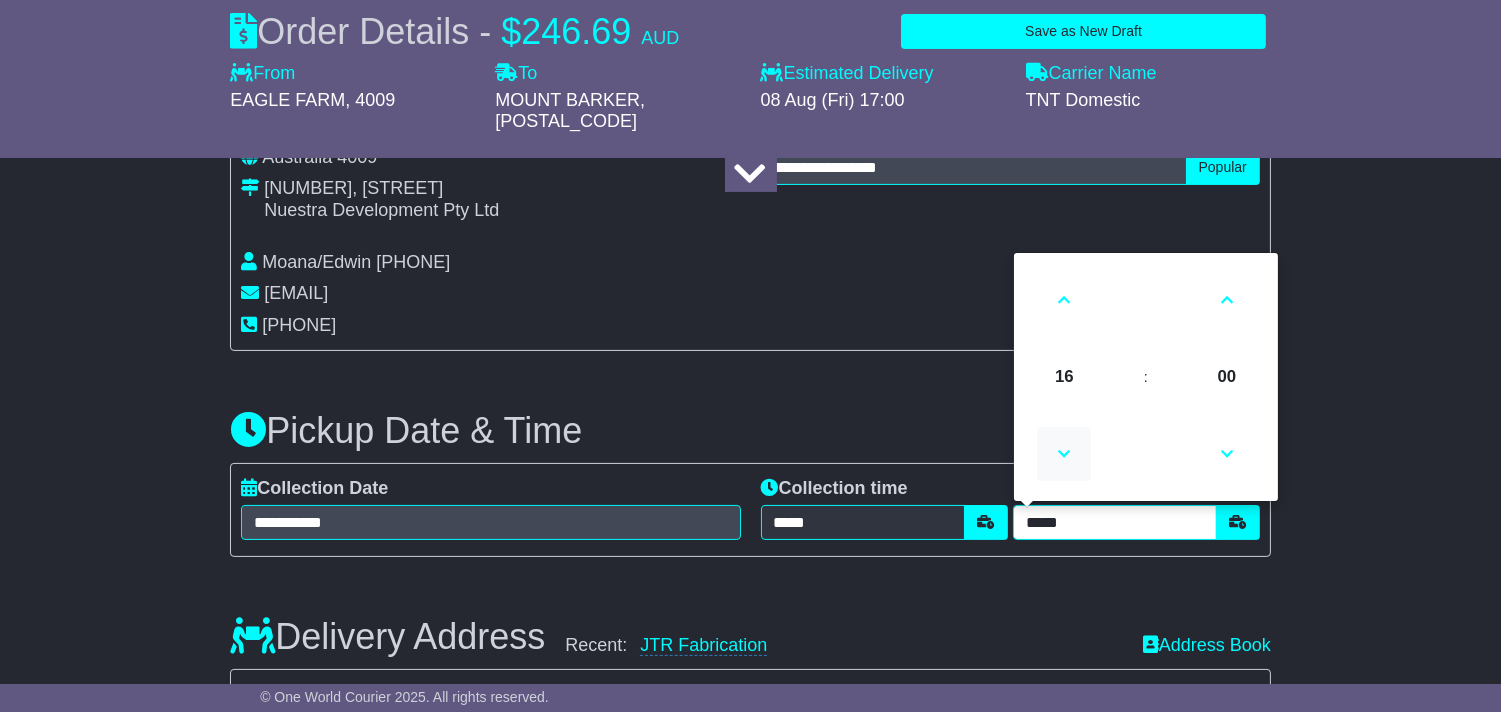 click at bounding box center [1064, 454] 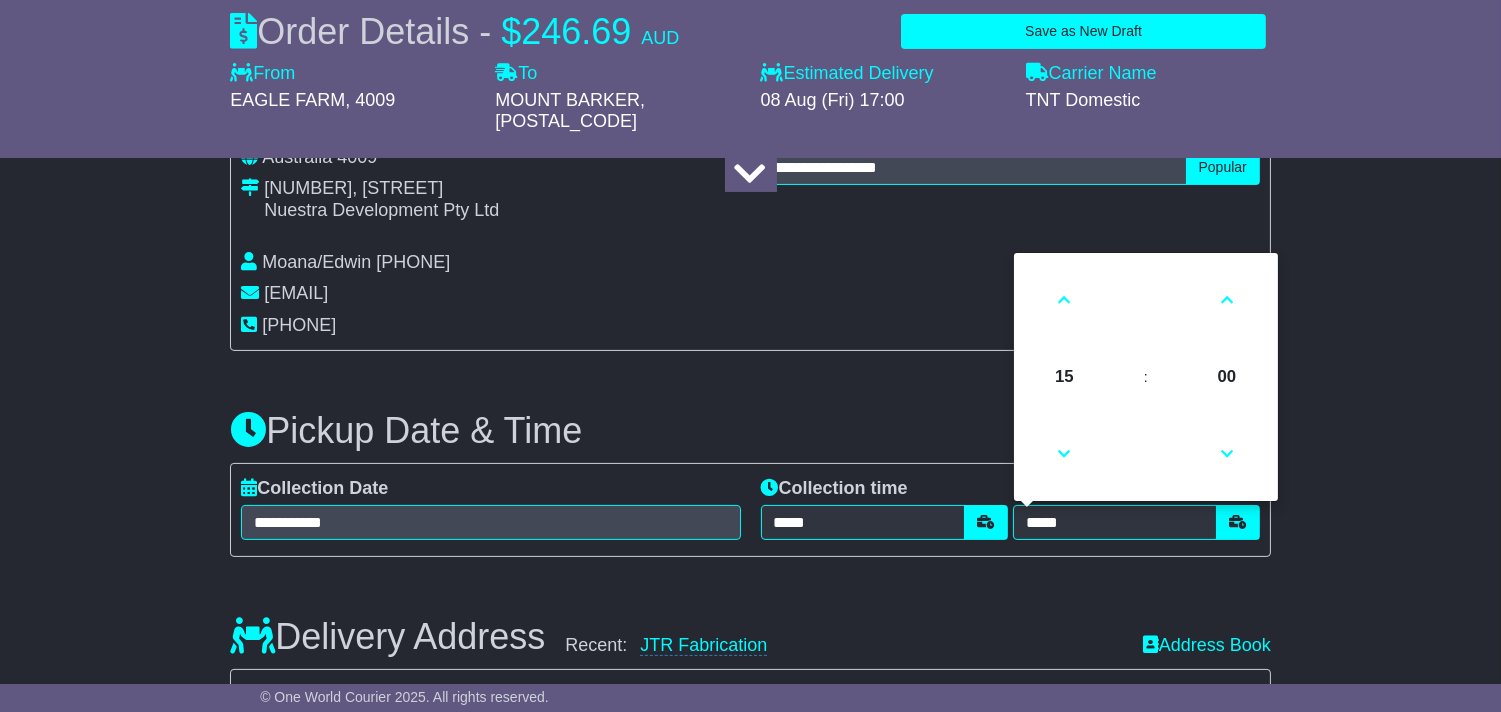 click on "**********" at bounding box center (750, 868) 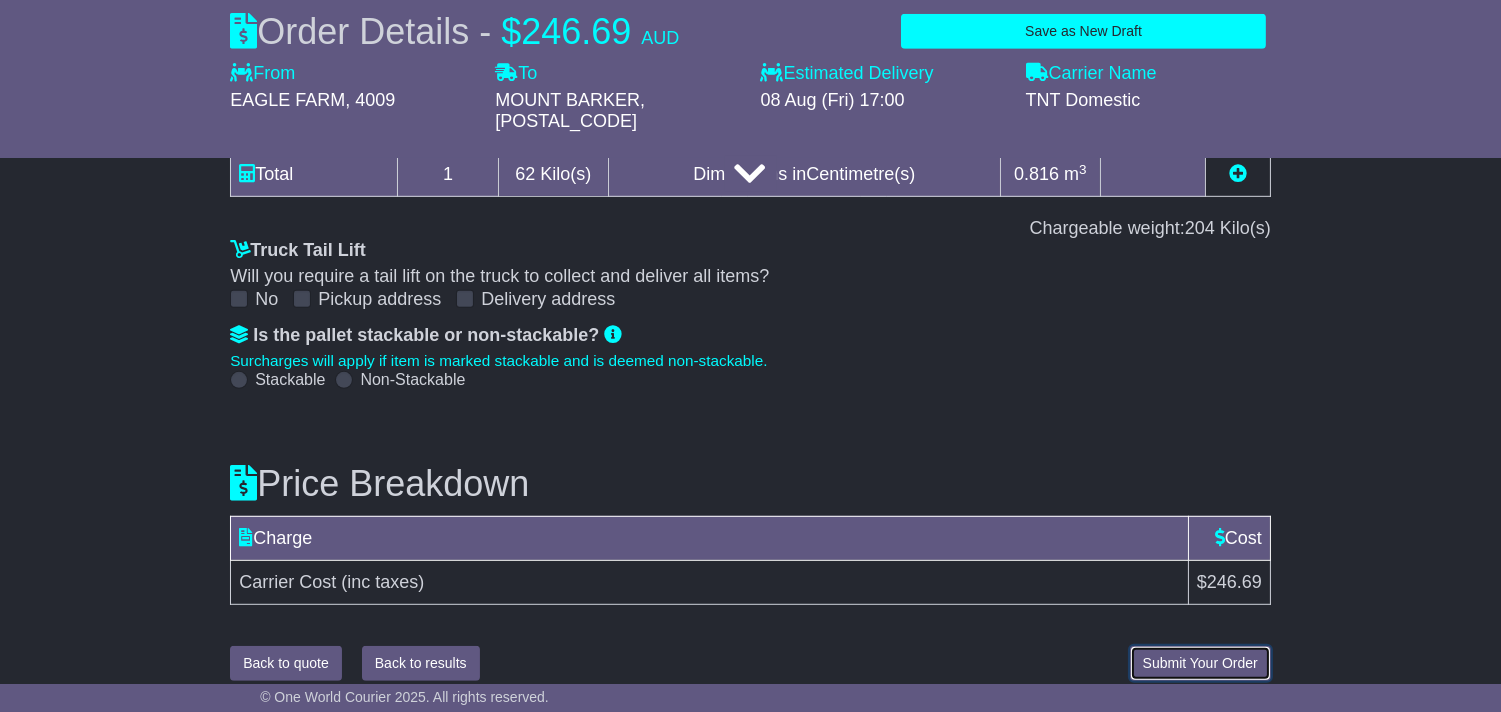 click on "Submit Your Order" at bounding box center (1200, 663) 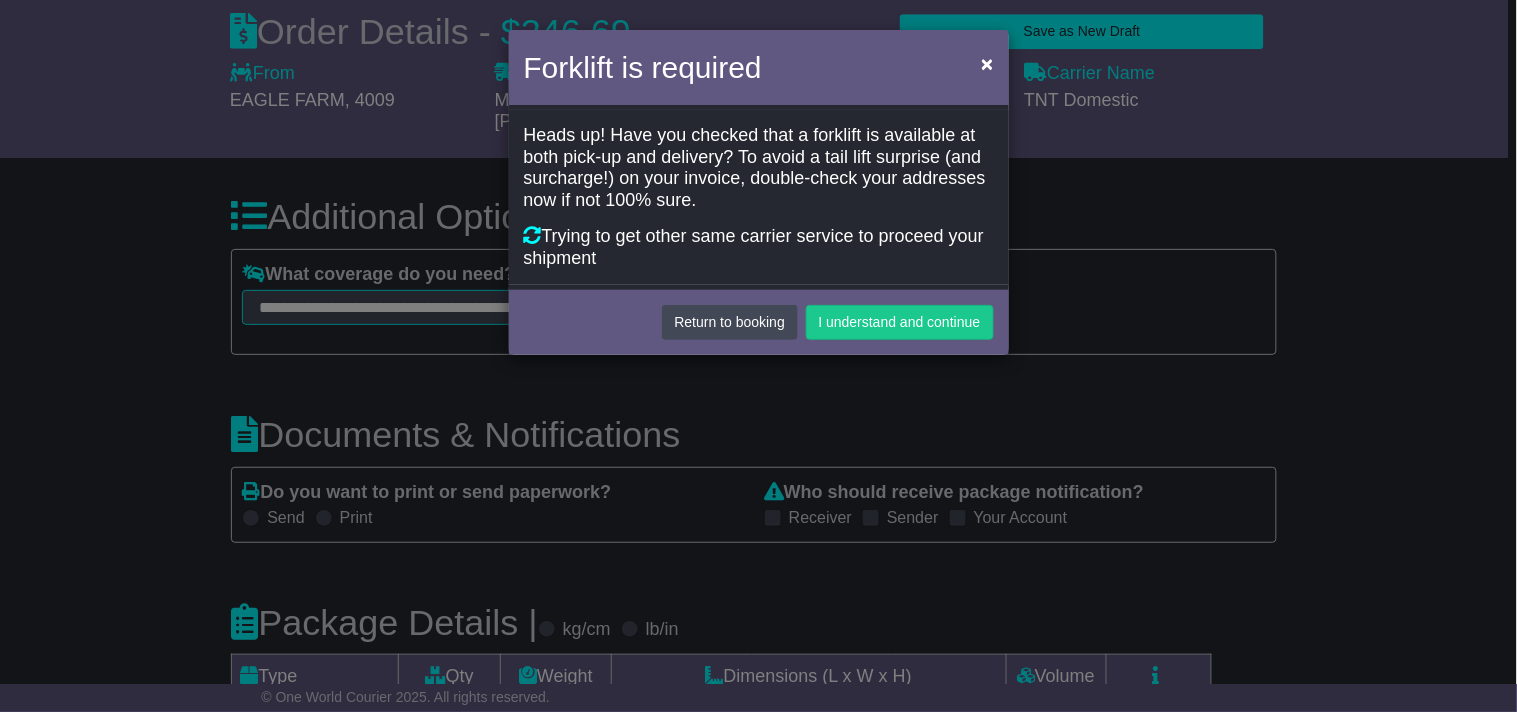drag, startPoint x: 530, startPoint y: 12, endPoint x: 623, endPoint y: 26, distance: 94.04786 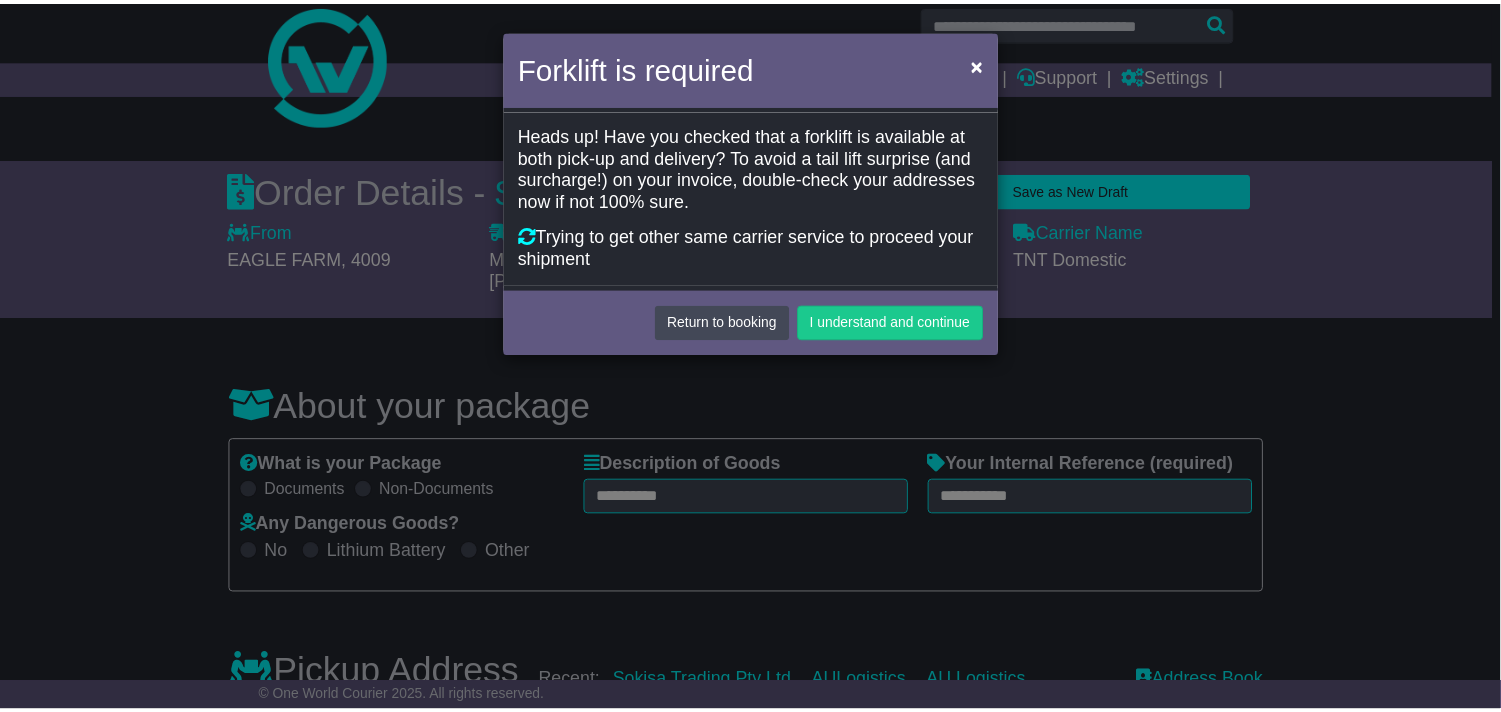 scroll, scrollTop: 0, scrollLeft: 0, axis: both 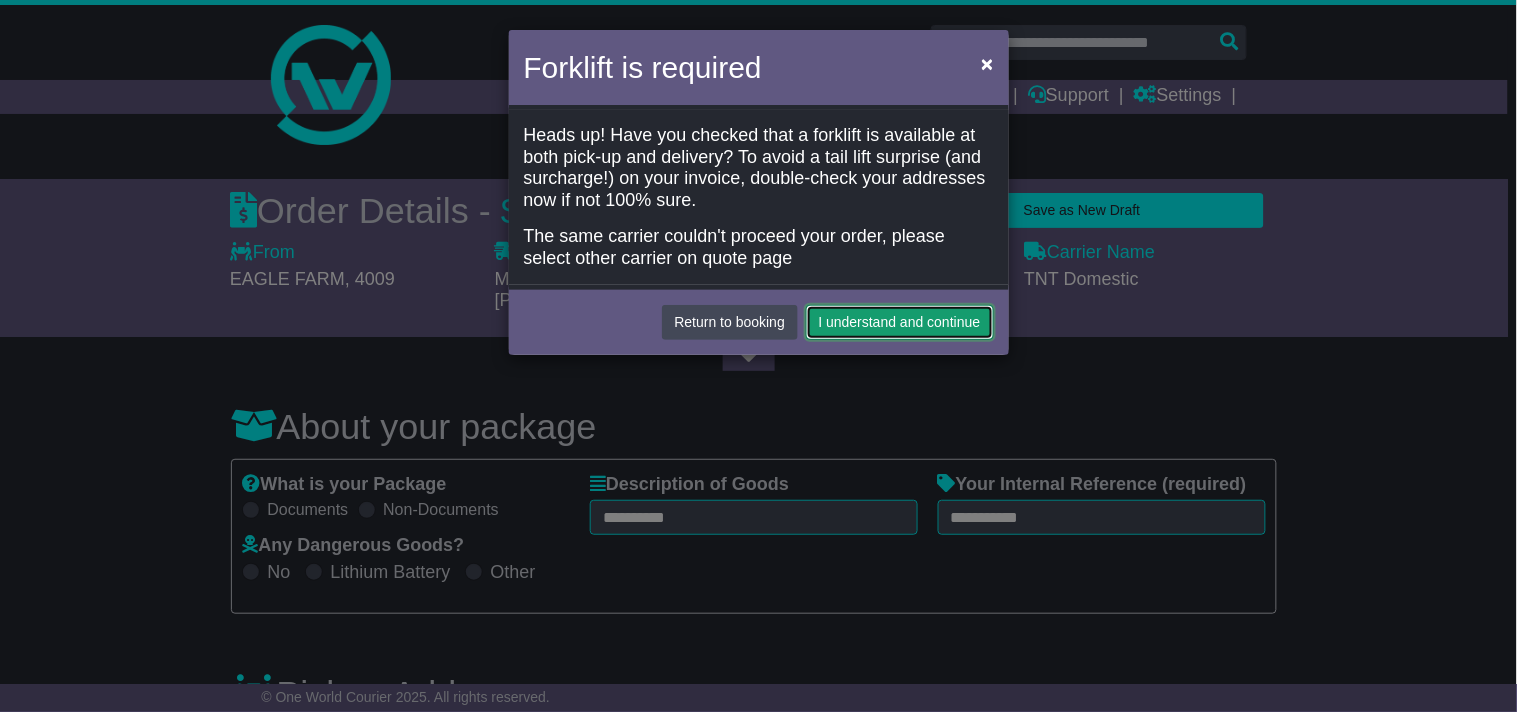 click on "I understand and continue" at bounding box center (900, 322) 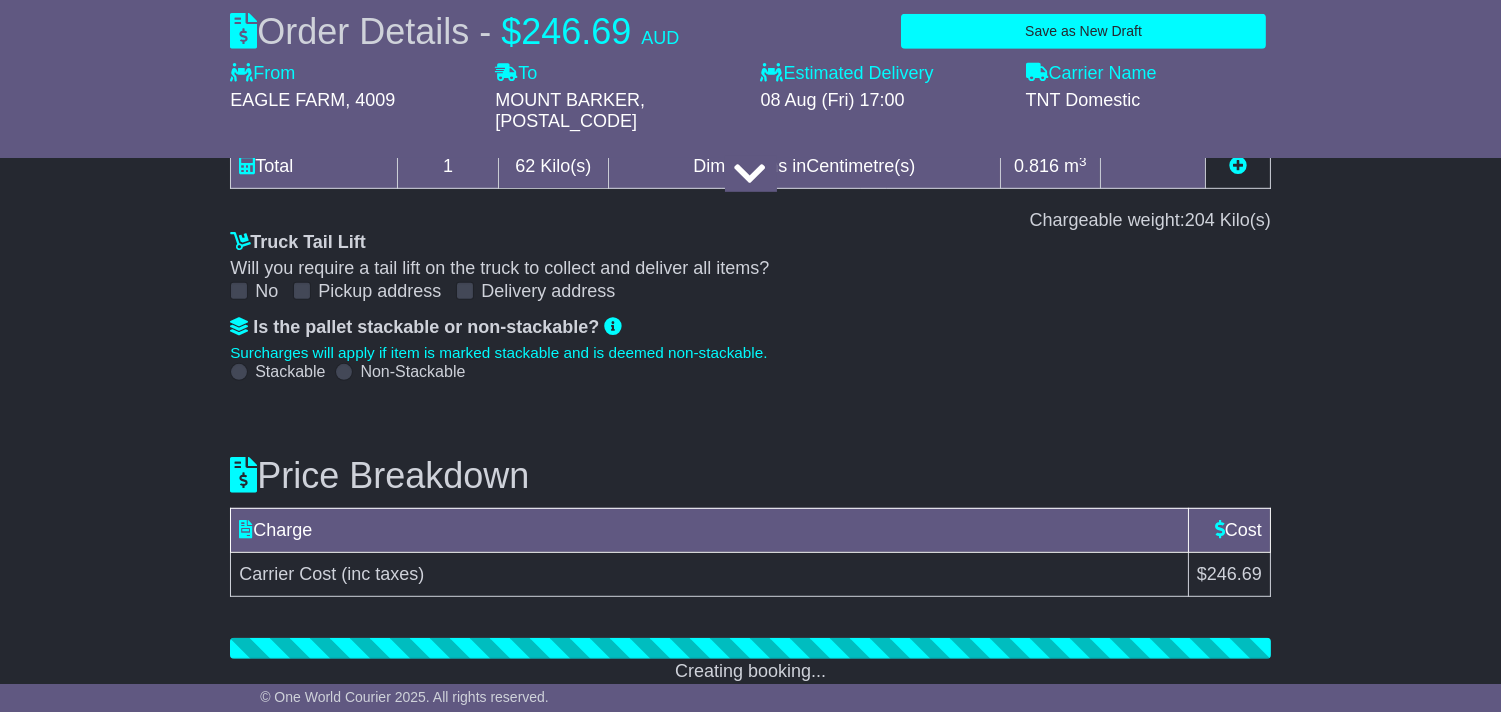 scroll, scrollTop: 2230, scrollLeft: 0, axis: vertical 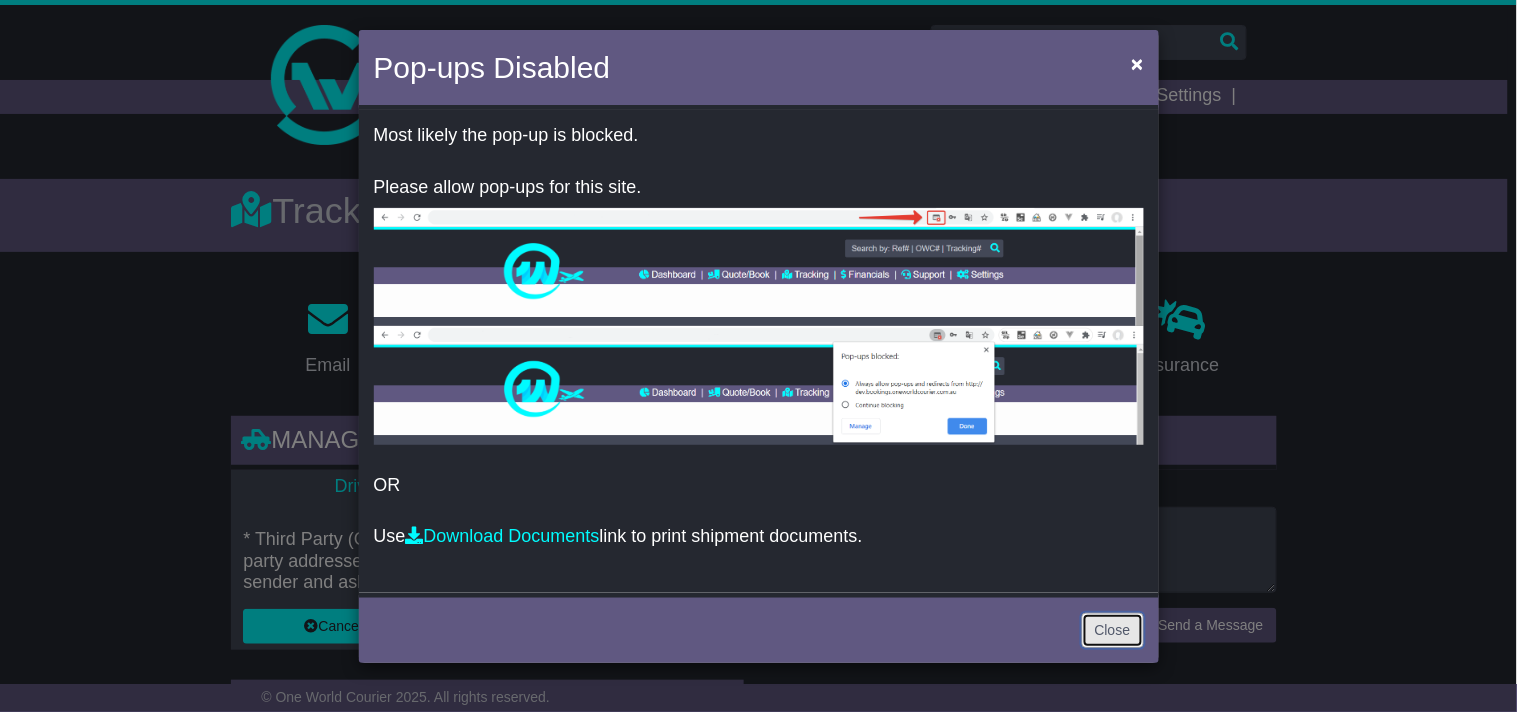 drag, startPoint x: 1091, startPoint y: 620, endPoint x: 1095, endPoint y: 602, distance: 18.439089 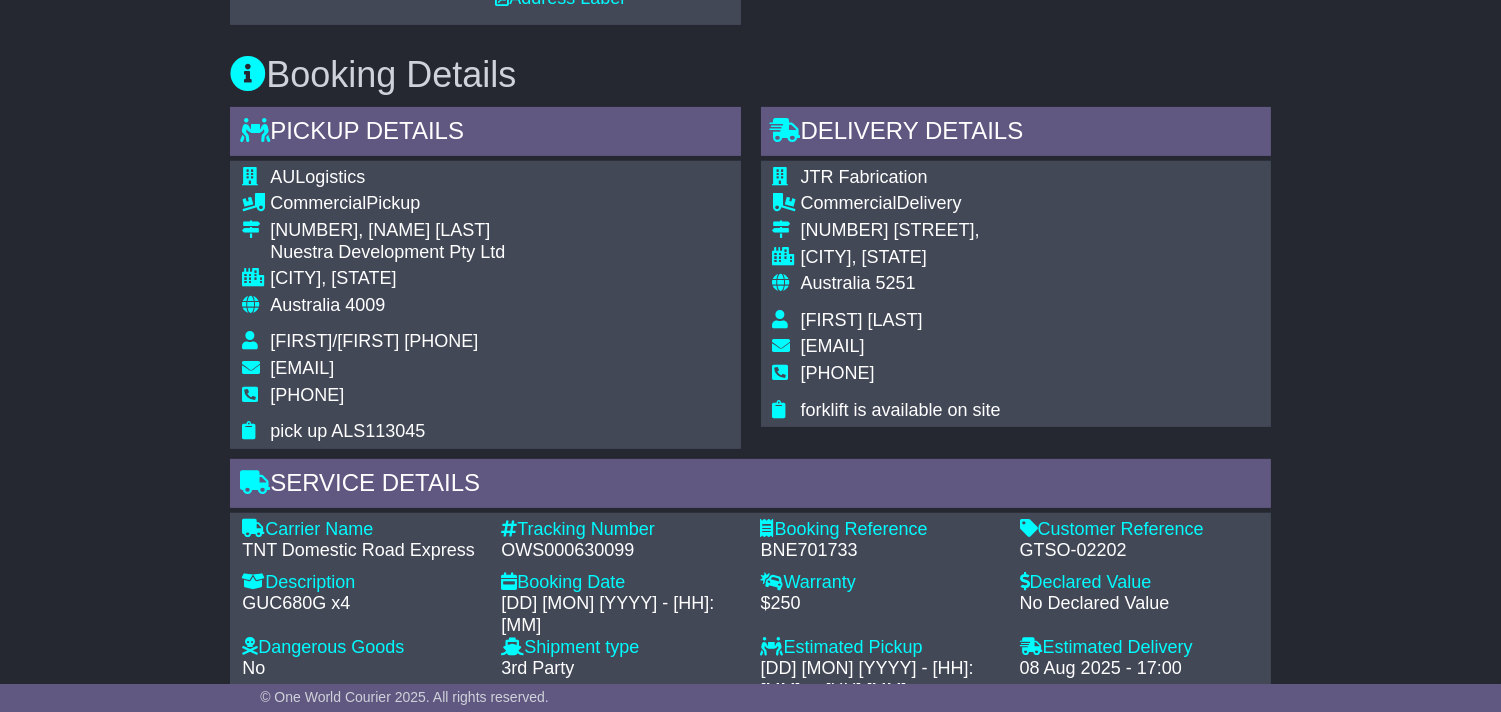 scroll, scrollTop: 888, scrollLeft: 0, axis: vertical 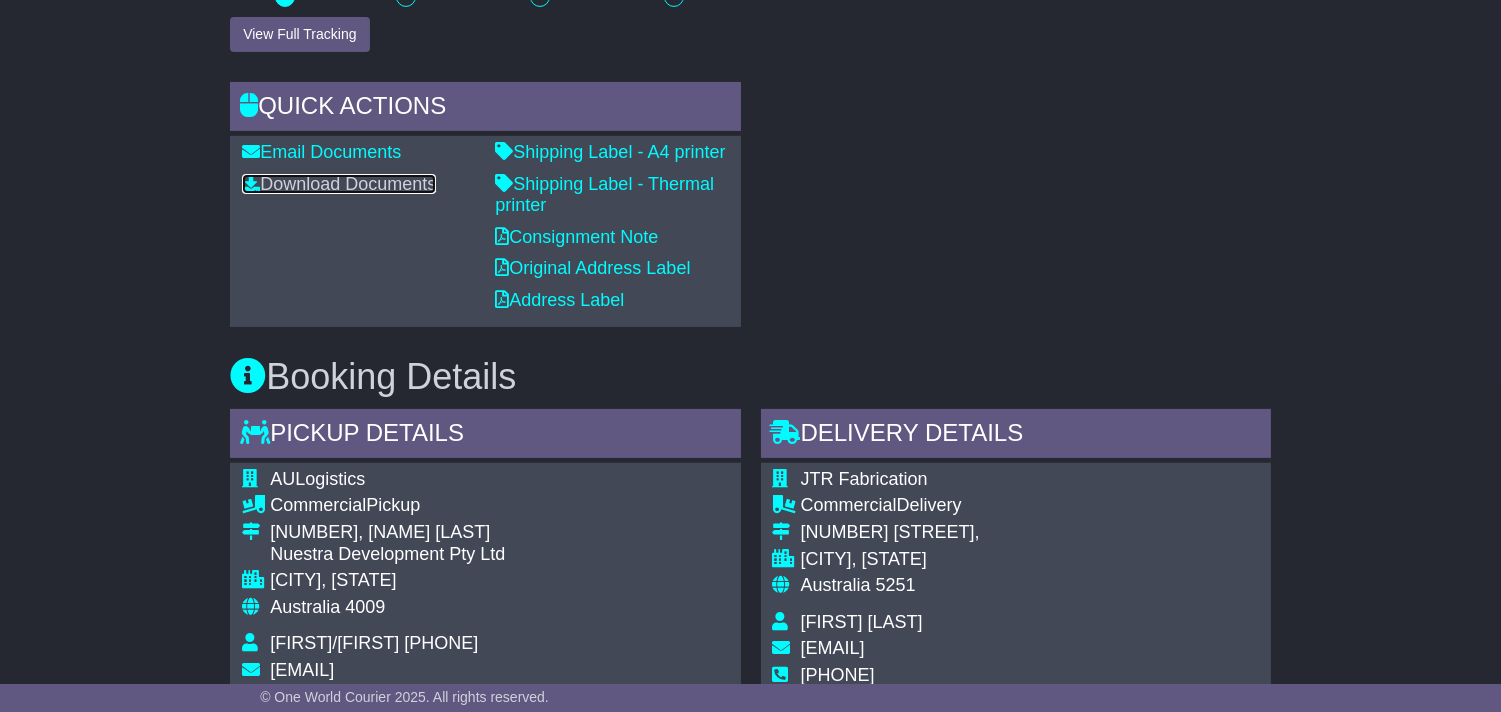click on "Download Documents" at bounding box center [339, 184] 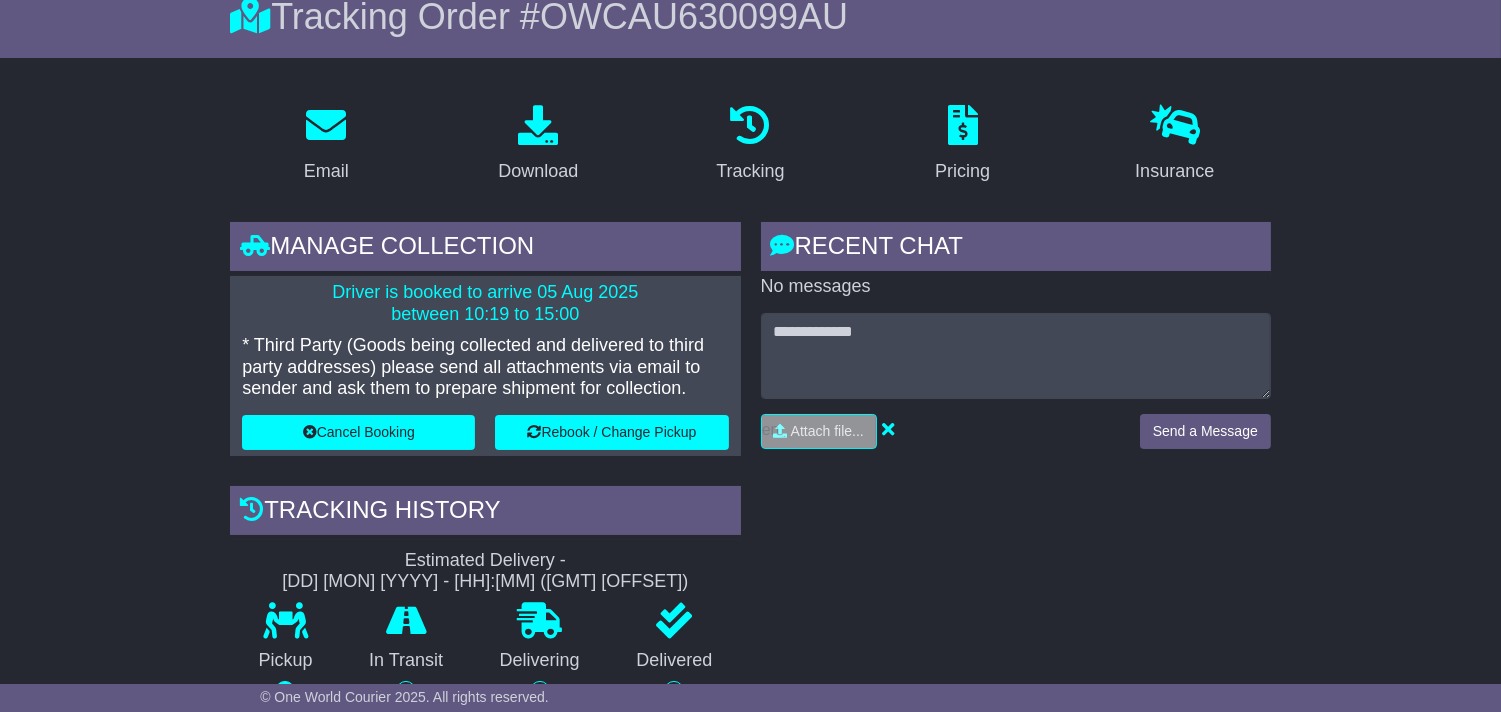 scroll, scrollTop: 0, scrollLeft: 0, axis: both 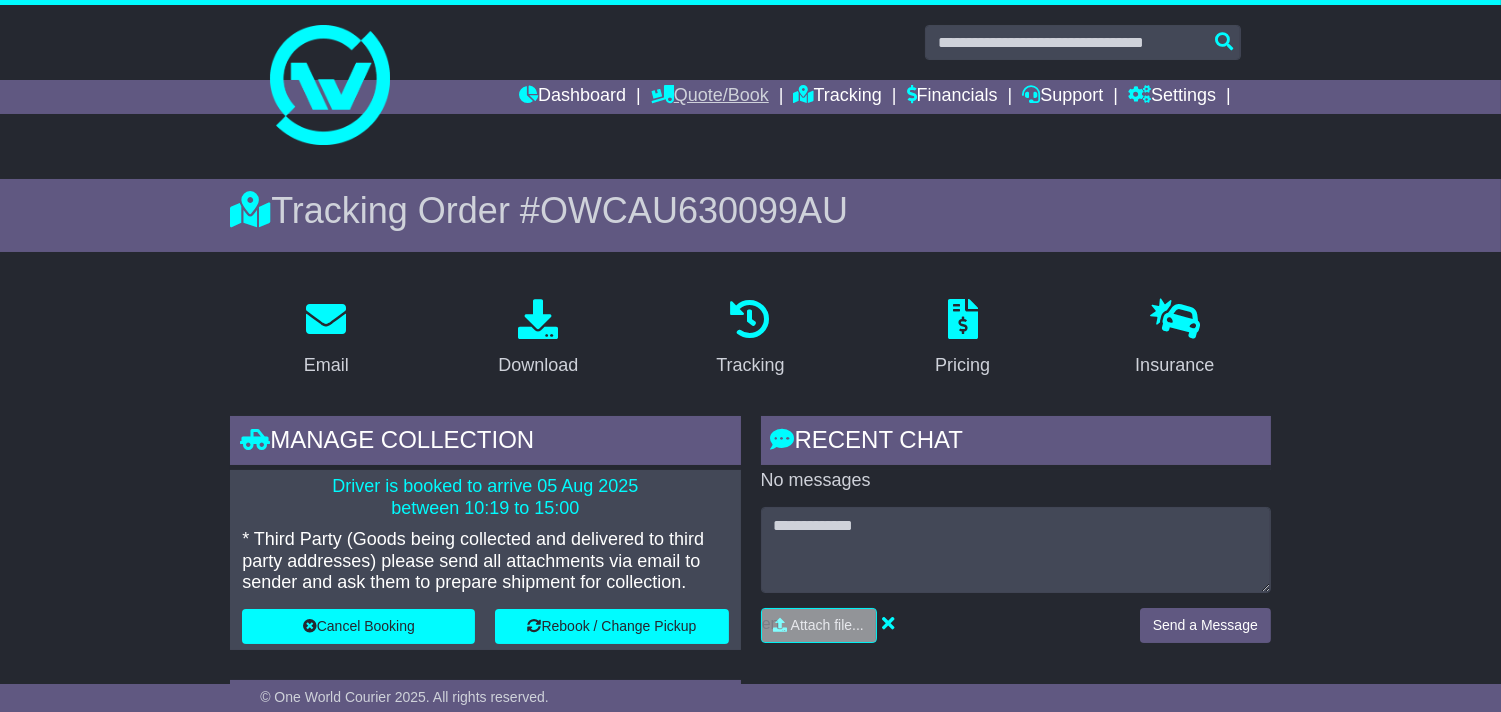 click on "Quote/Book" at bounding box center (710, 97) 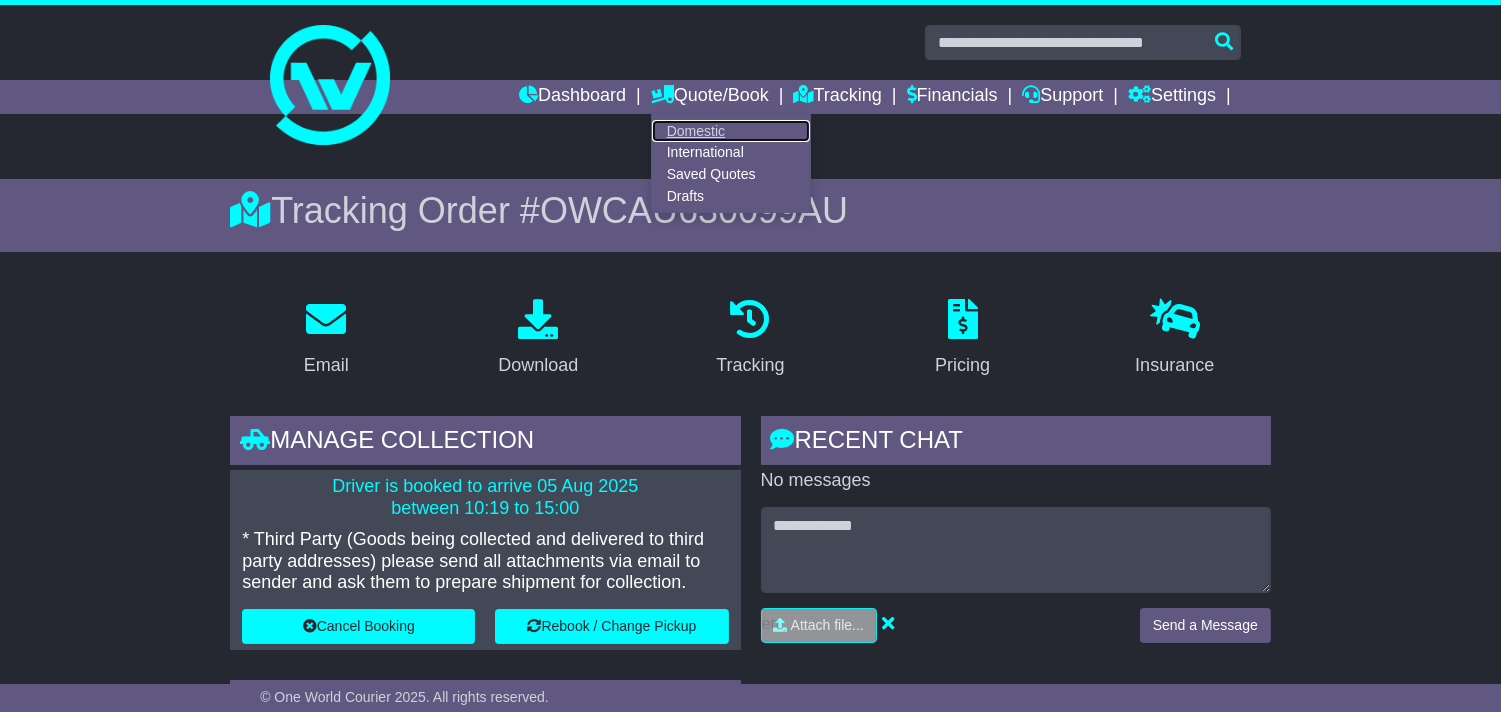 click on "Domestic" at bounding box center (731, 131) 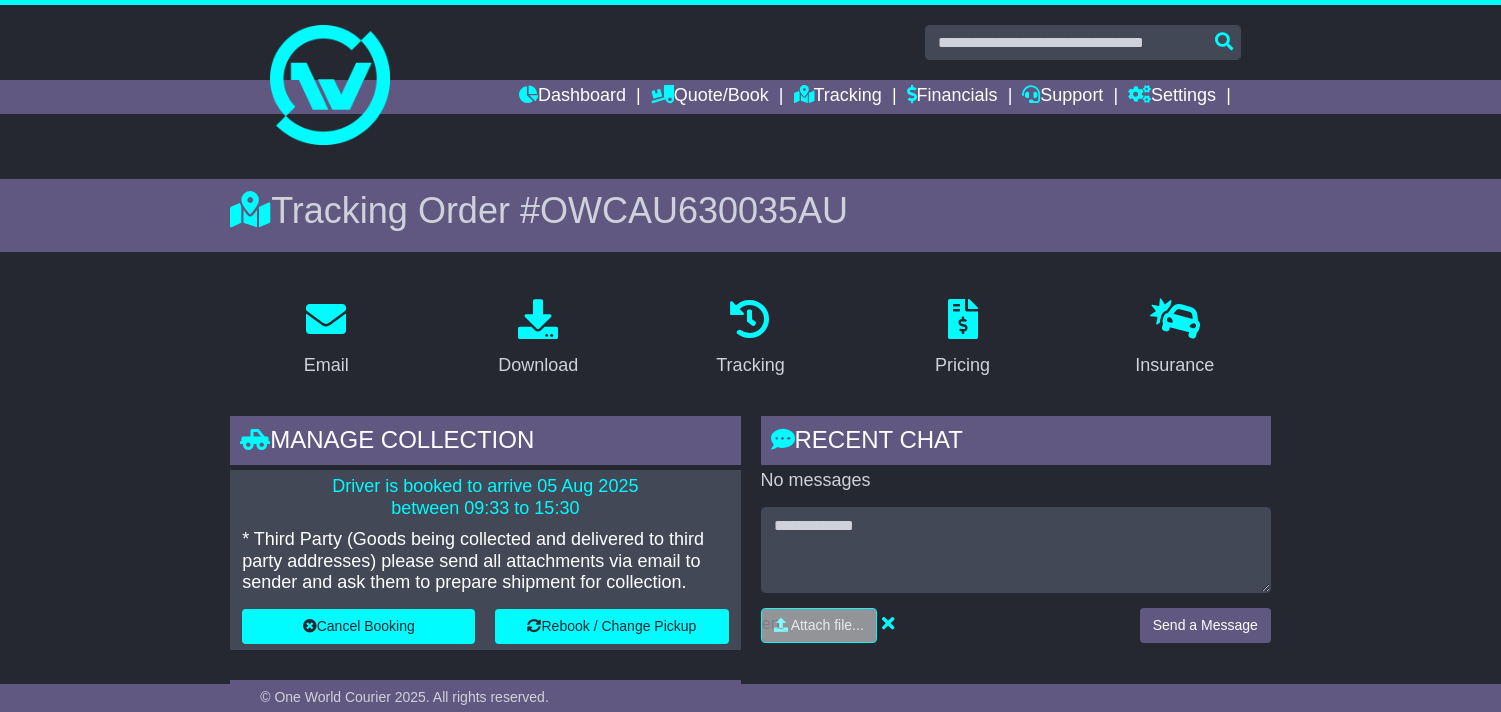 scroll, scrollTop: 1111, scrollLeft: 0, axis: vertical 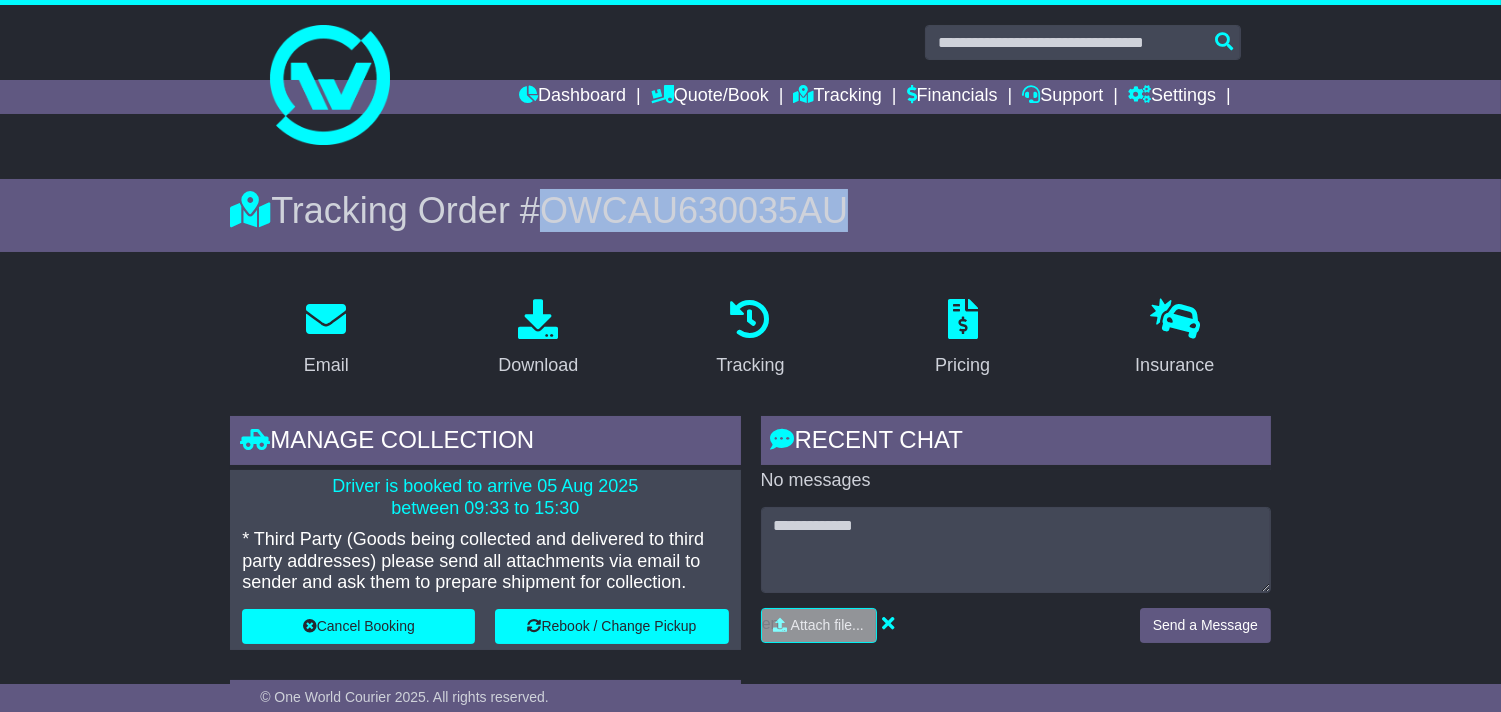 drag, startPoint x: 543, startPoint y: 214, endPoint x: 868, endPoint y: 213, distance: 325.00153 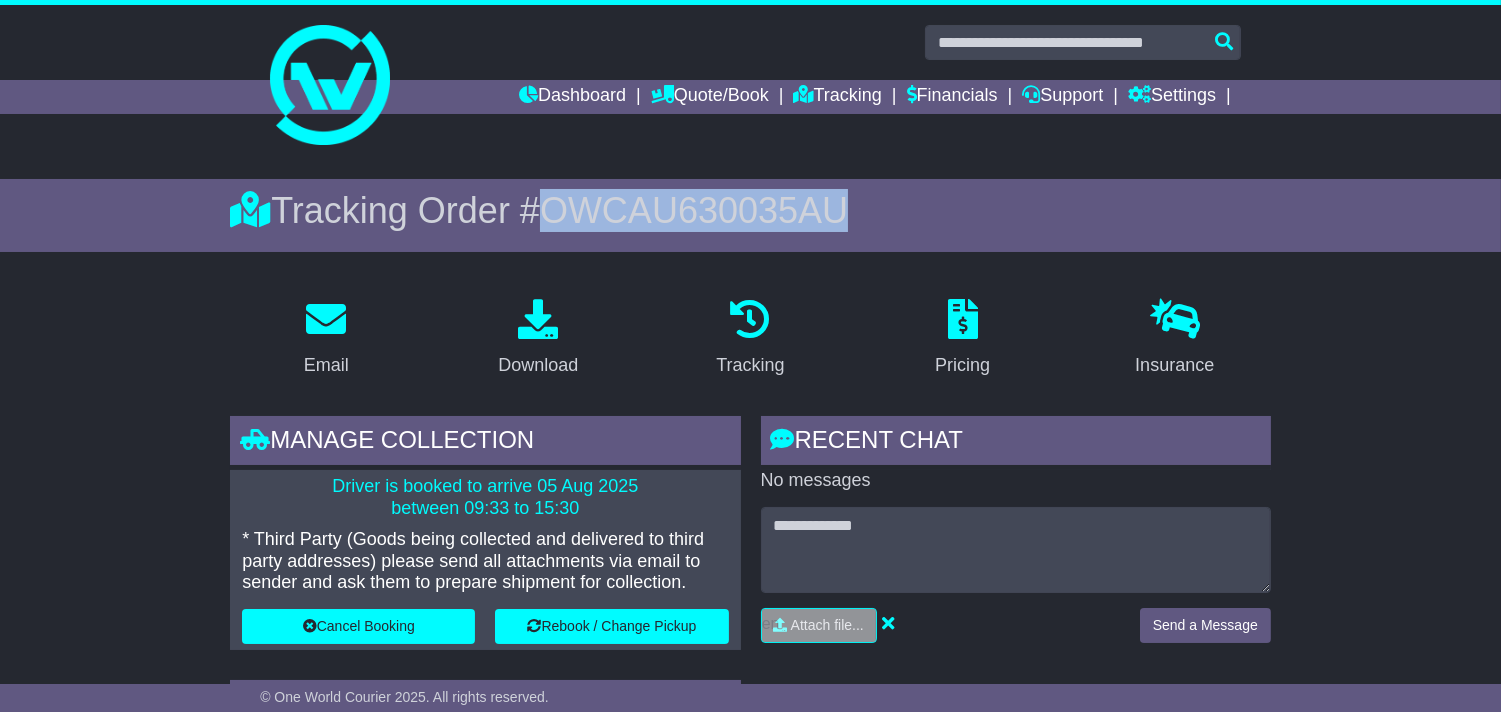 click on "Tracking Order # OWCAU630035AU" at bounding box center [750, 210] 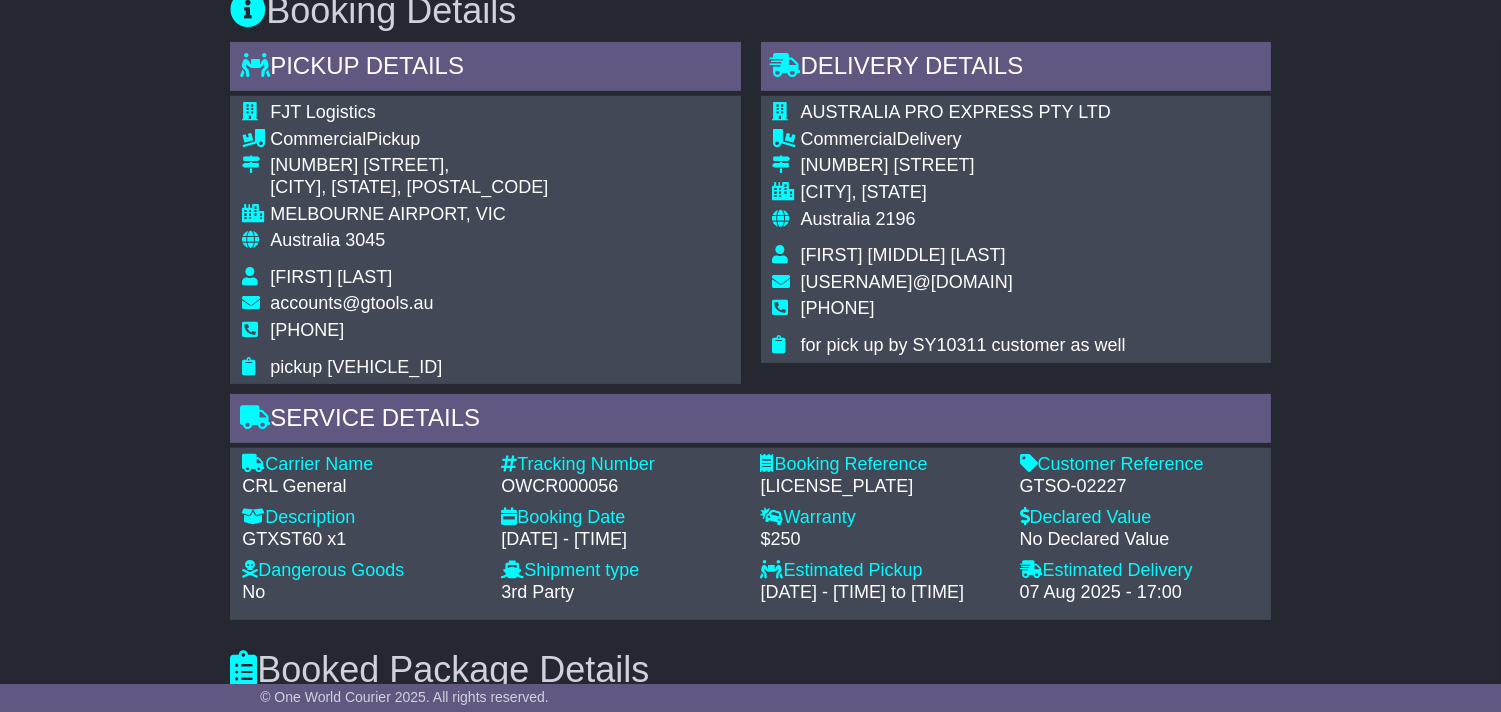scroll, scrollTop: 1333, scrollLeft: 0, axis: vertical 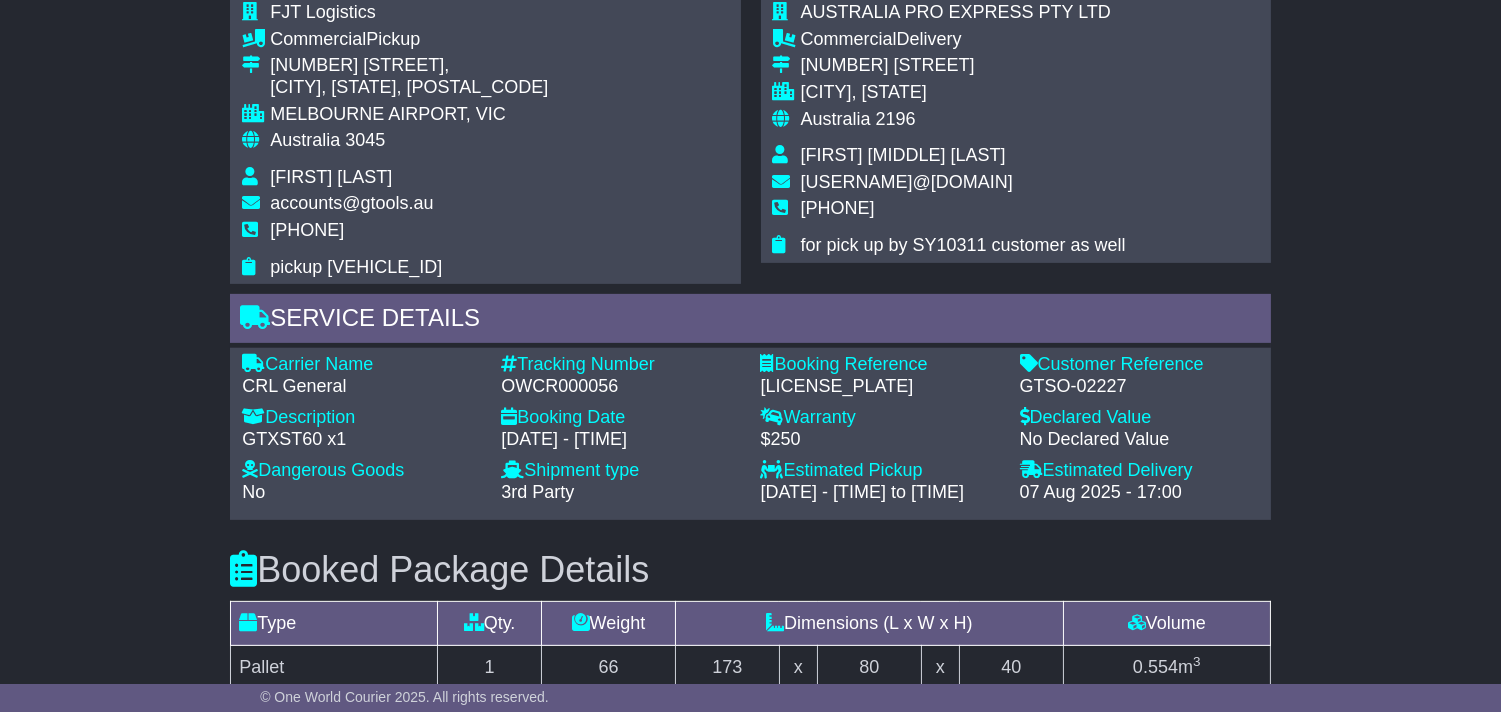 click on "OWCR000056" at bounding box center (620, 387) 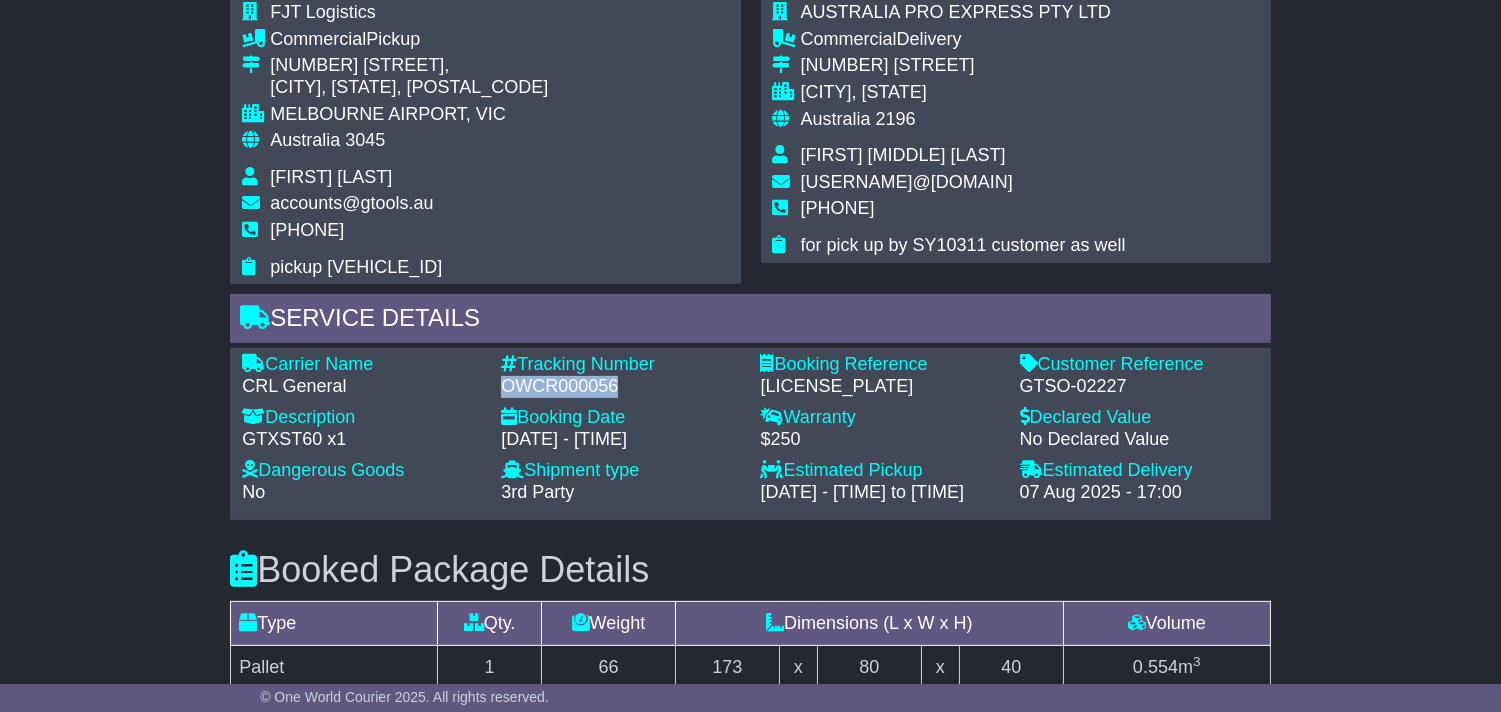 click on "OWCR000056" at bounding box center [620, 387] 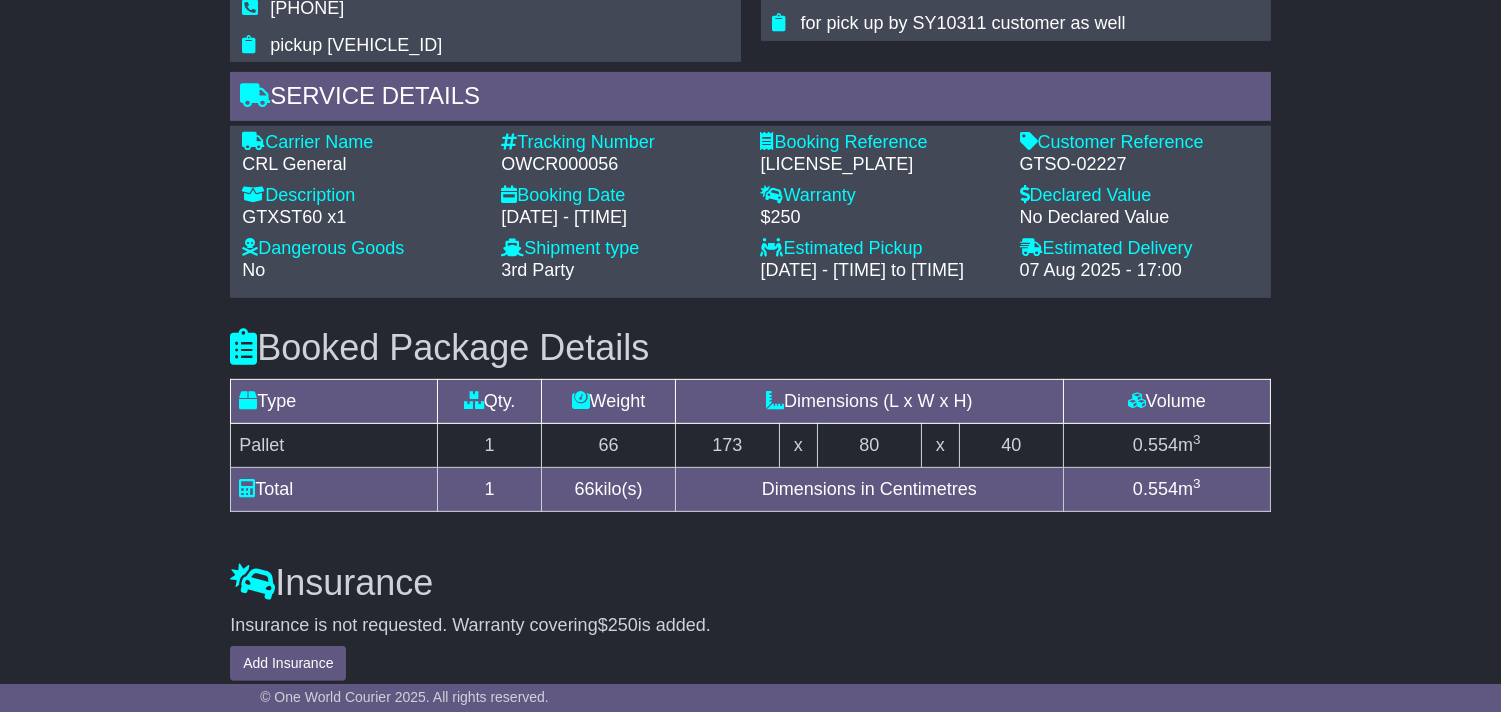 scroll, scrollTop: 1666, scrollLeft: 0, axis: vertical 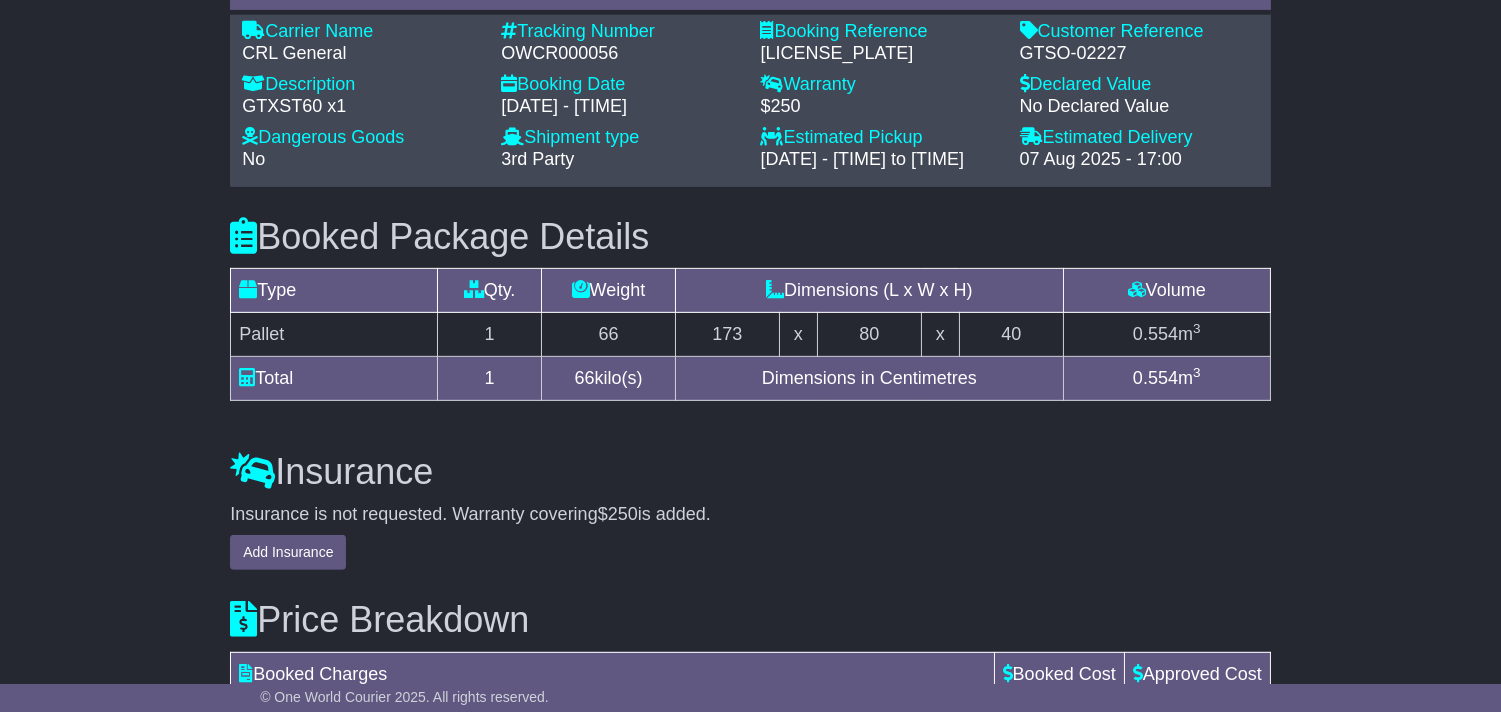 click on "Insurance is not requested. Warranty covering  $250  is added.
Add Insurance" at bounding box center (750, 537) 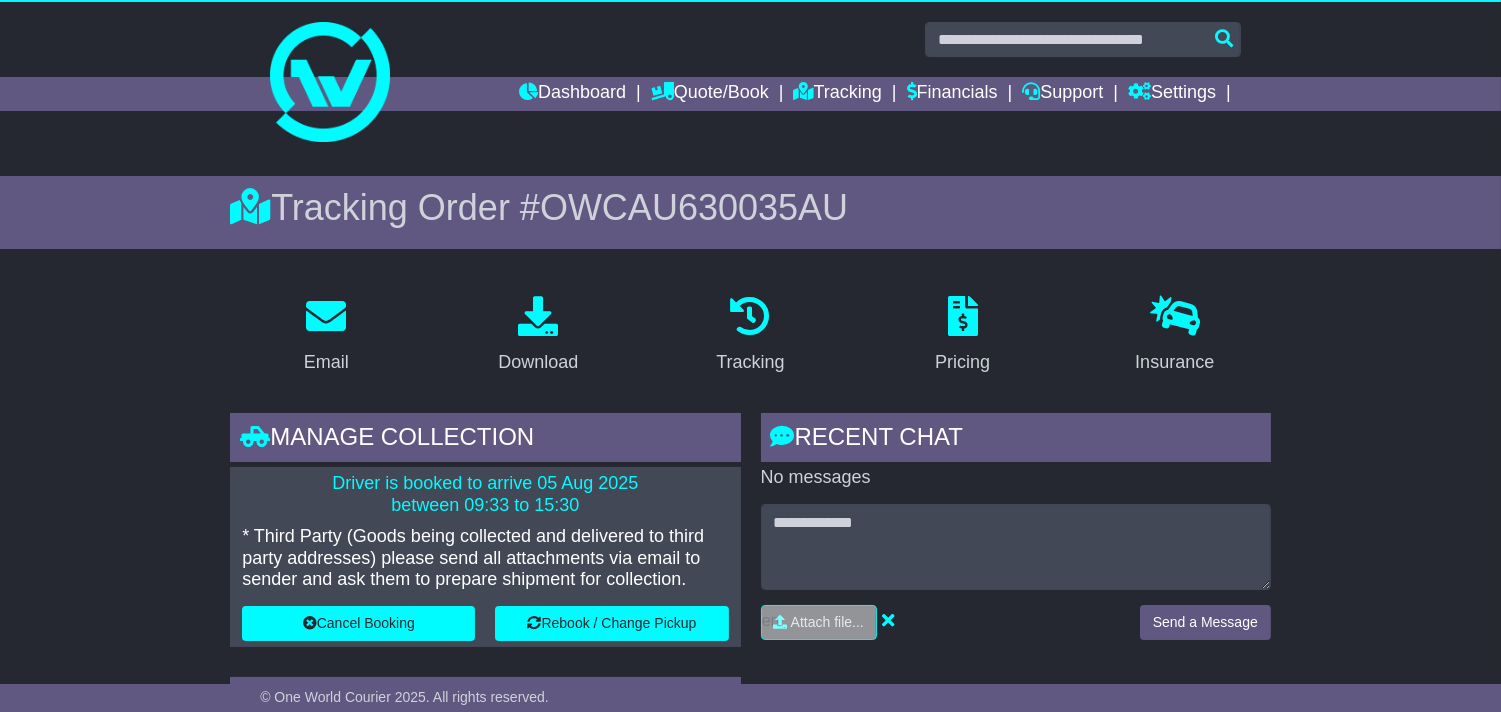 scroll, scrollTop: 0, scrollLeft: 0, axis: both 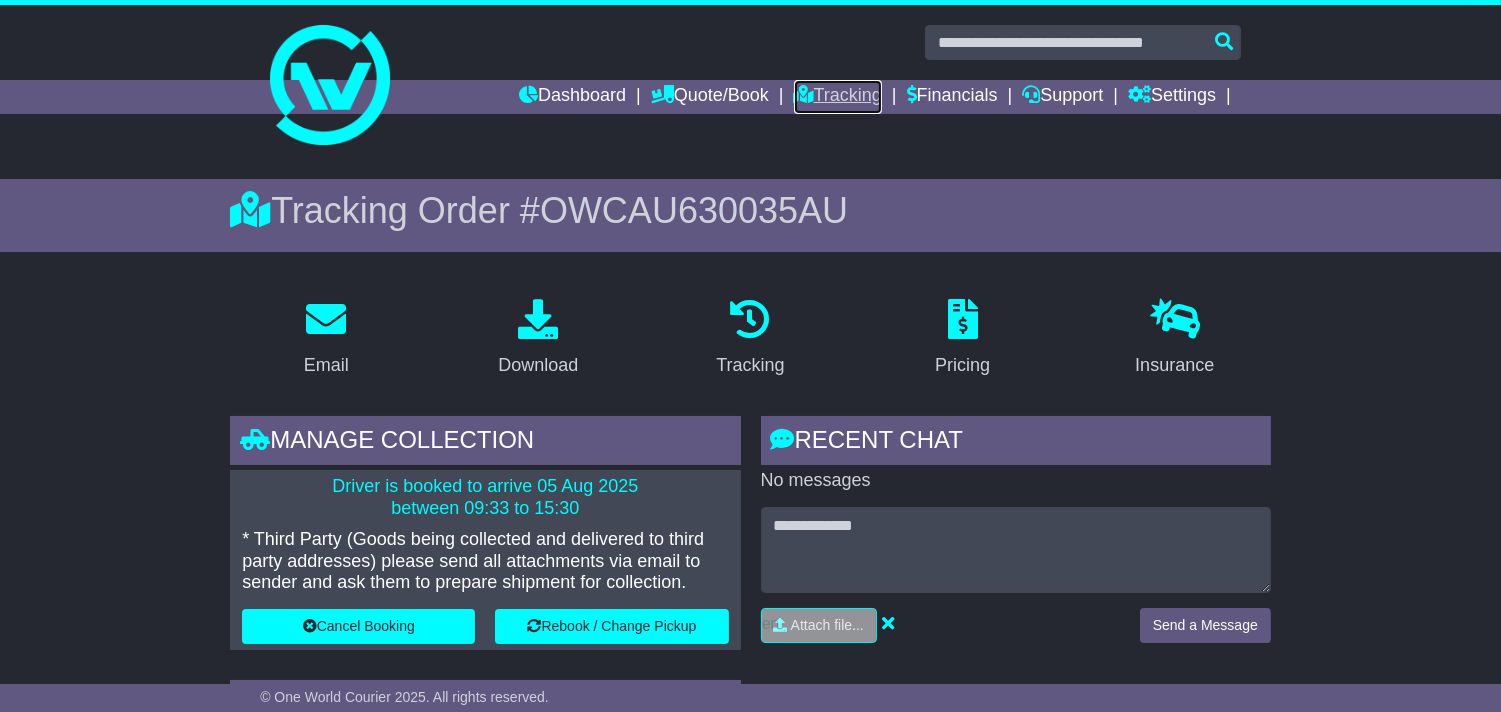 click on "Tracking" at bounding box center [838, 97] 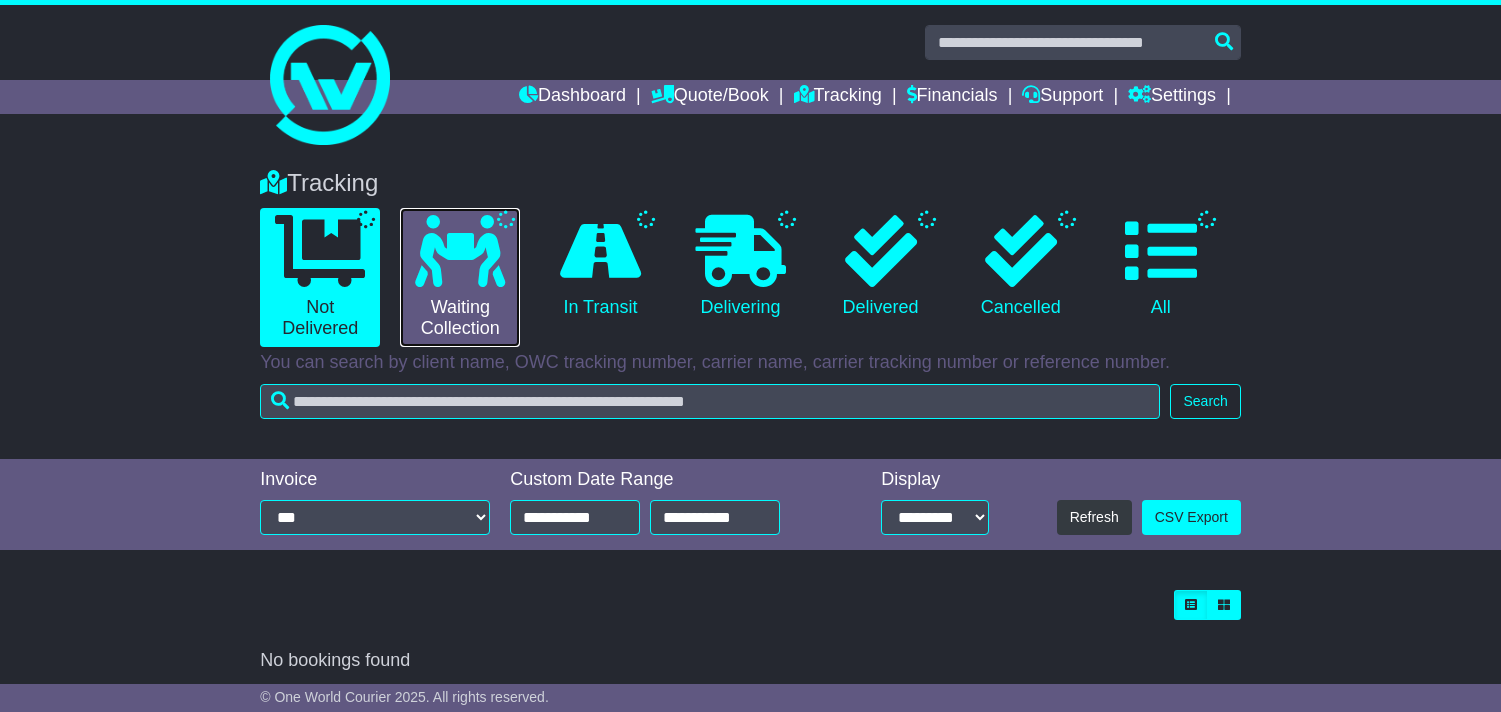 click on "Waiting Collection" at bounding box center (460, 277) 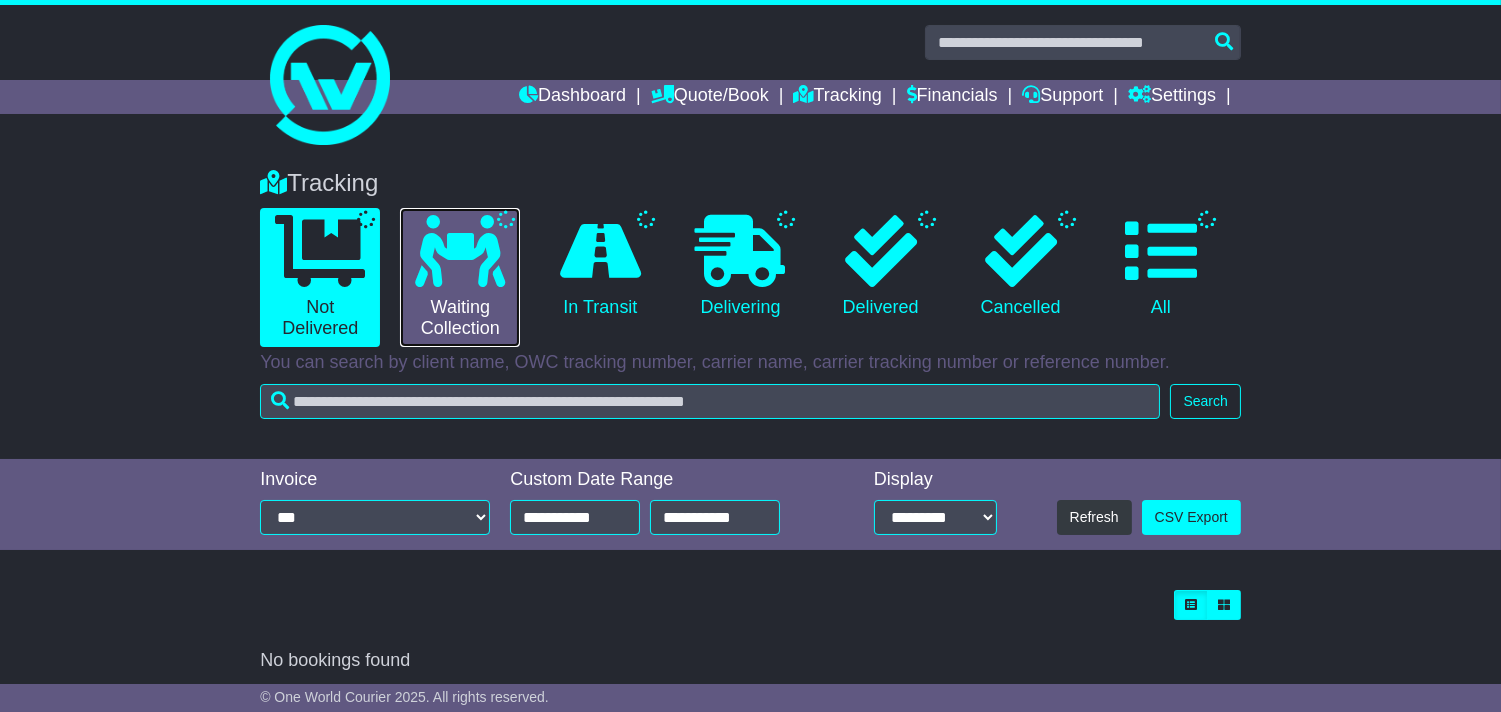 scroll, scrollTop: 0, scrollLeft: 0, axis: both 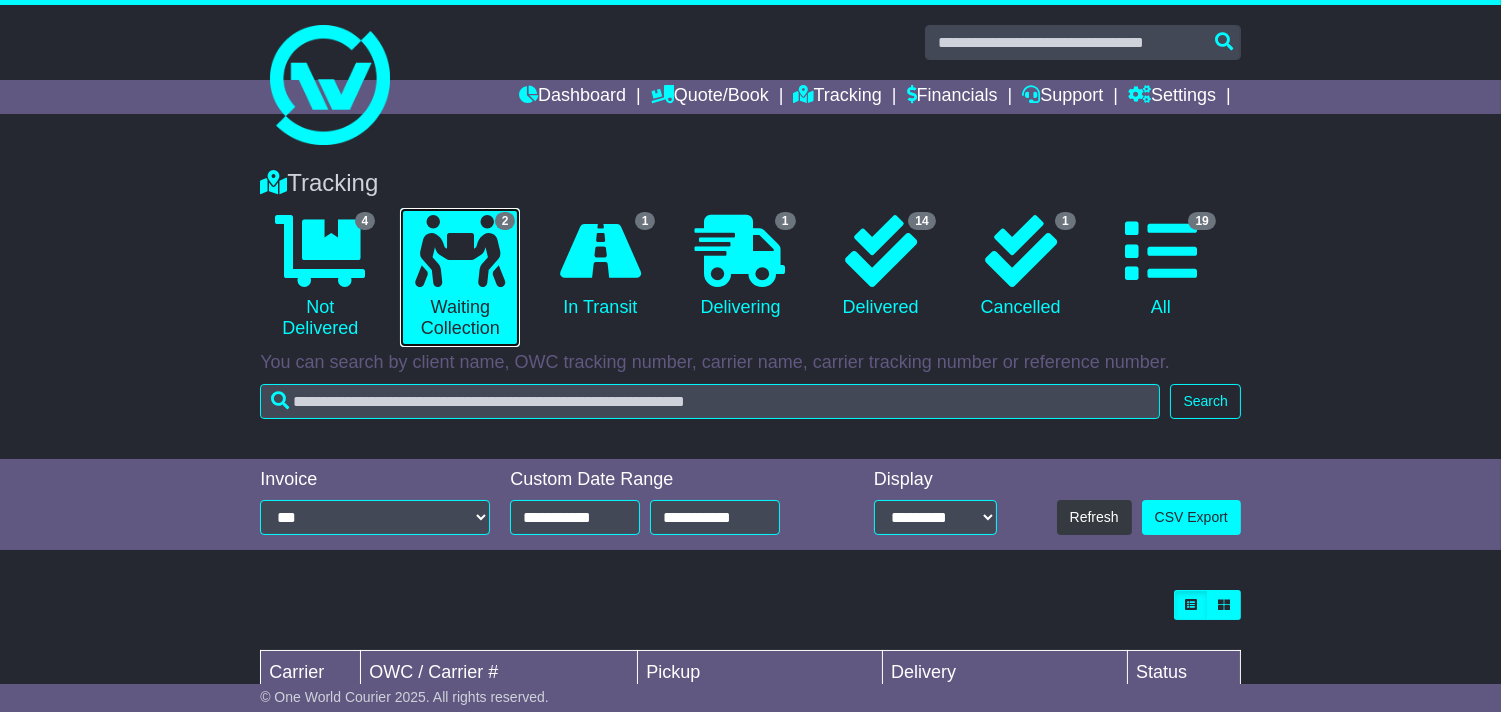 click on "2
Waiting Collection" at bounding box center (460, 277) 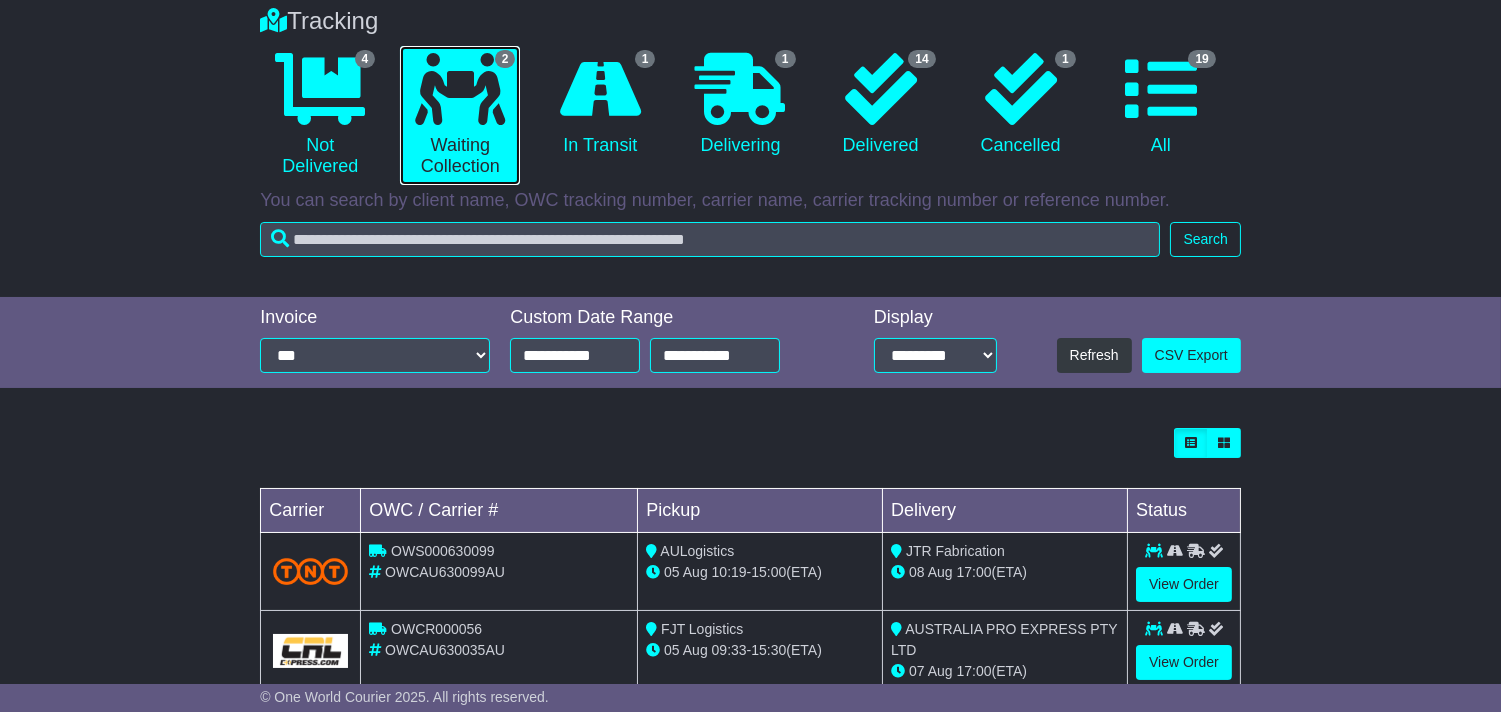 scroll, scrollTop: 212, scrollLeft: 0, axis: vertical 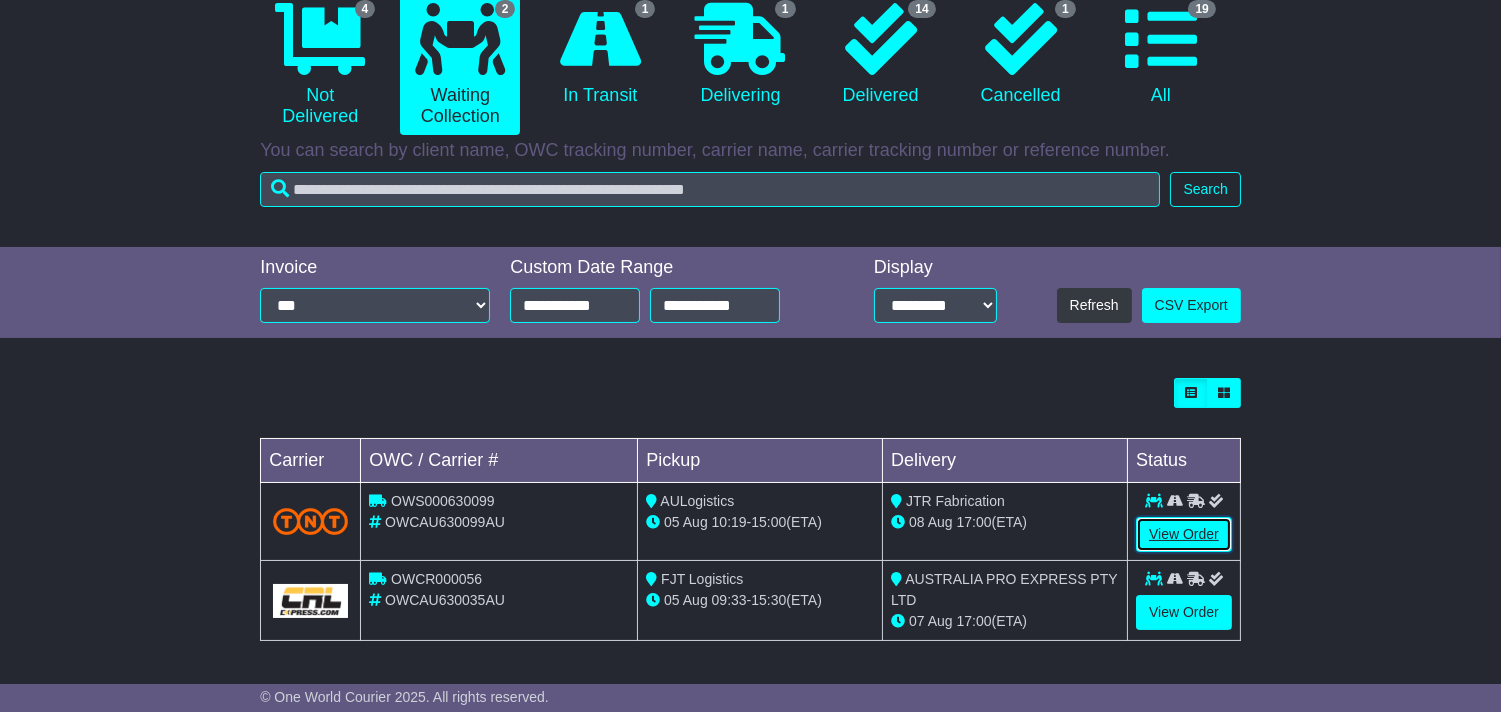 click on "View Order" at bounding box center [1184, 534] 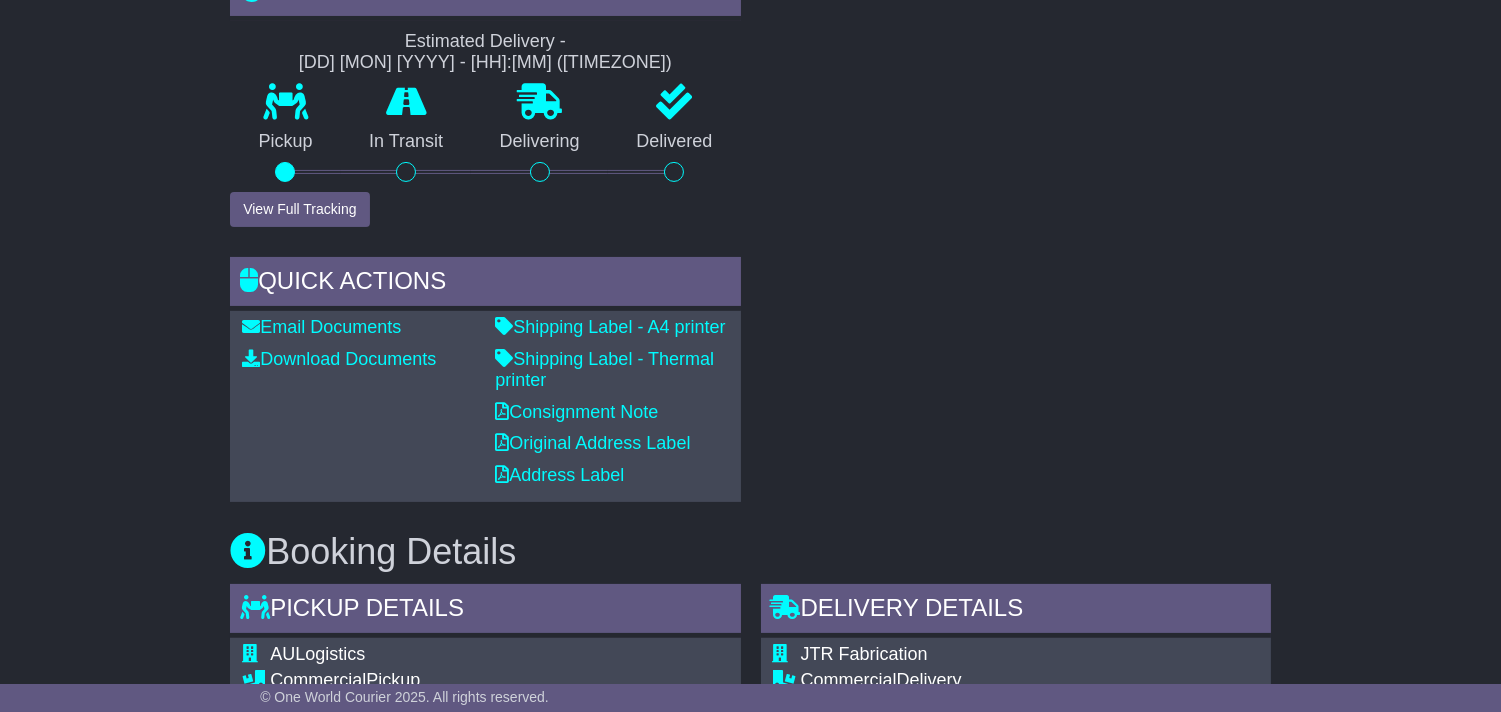 scroll, scrollTop: 0, scrollLeft: 0, axis: both 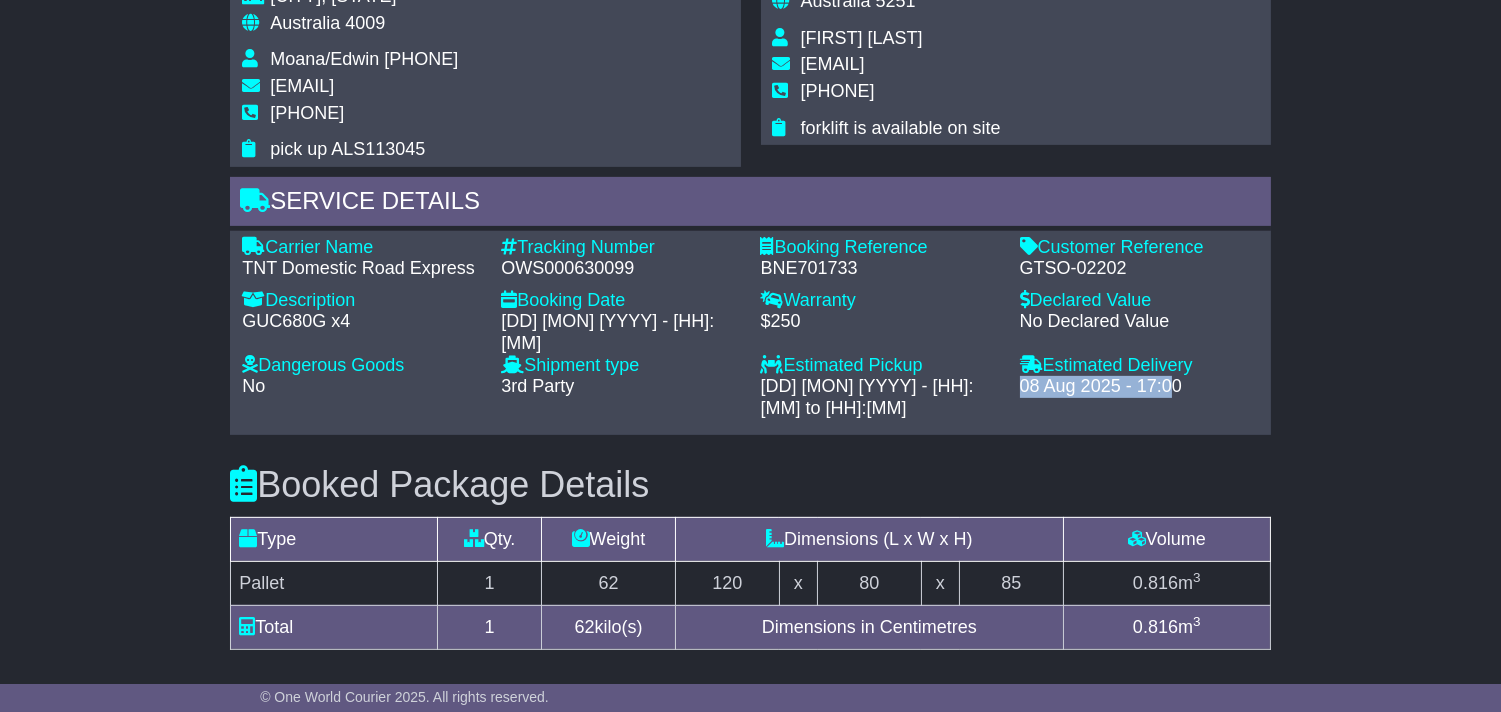 drag, startPoint x: 1017, startPoint y: 373, endPoint x: 1185, endPoint y: 368, distance: 168.07439 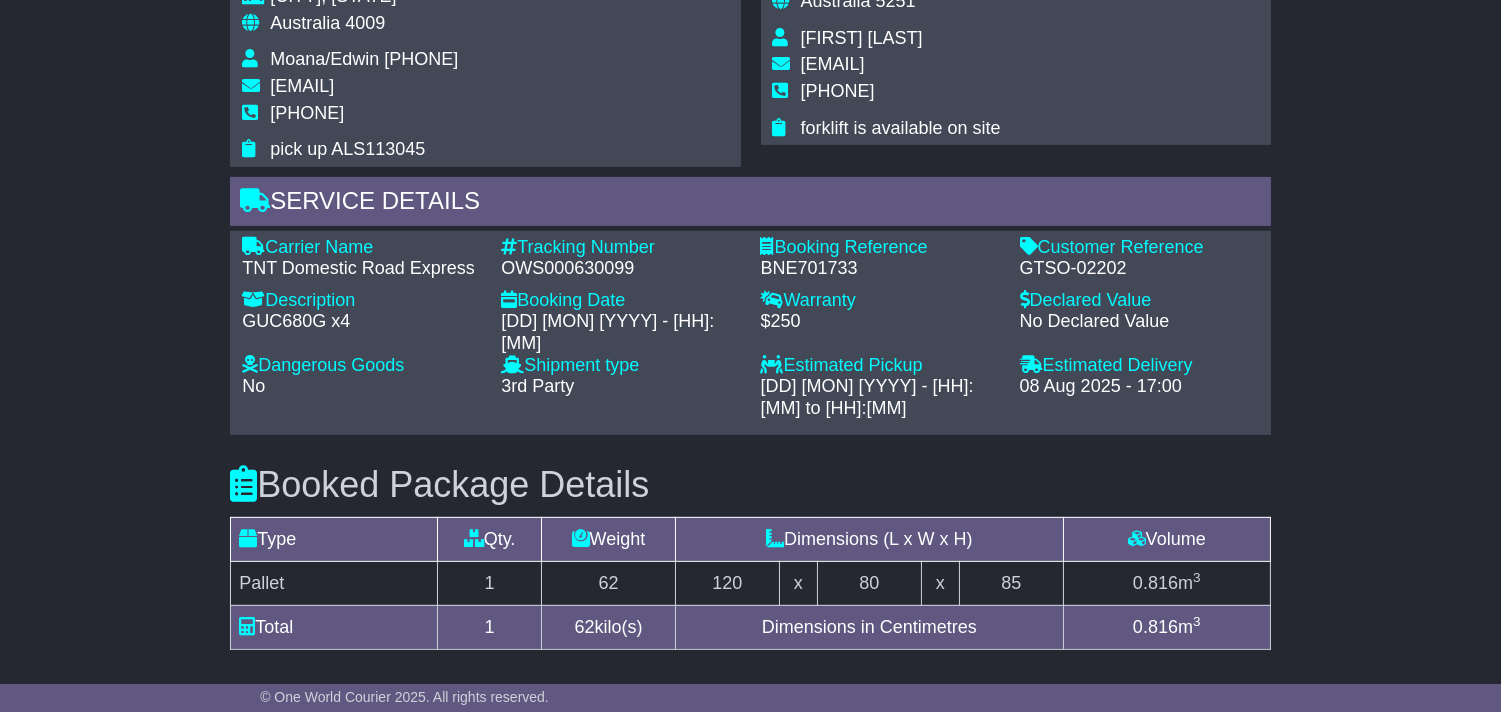 click on "OWS000630099" at bounding box center [620, 269] 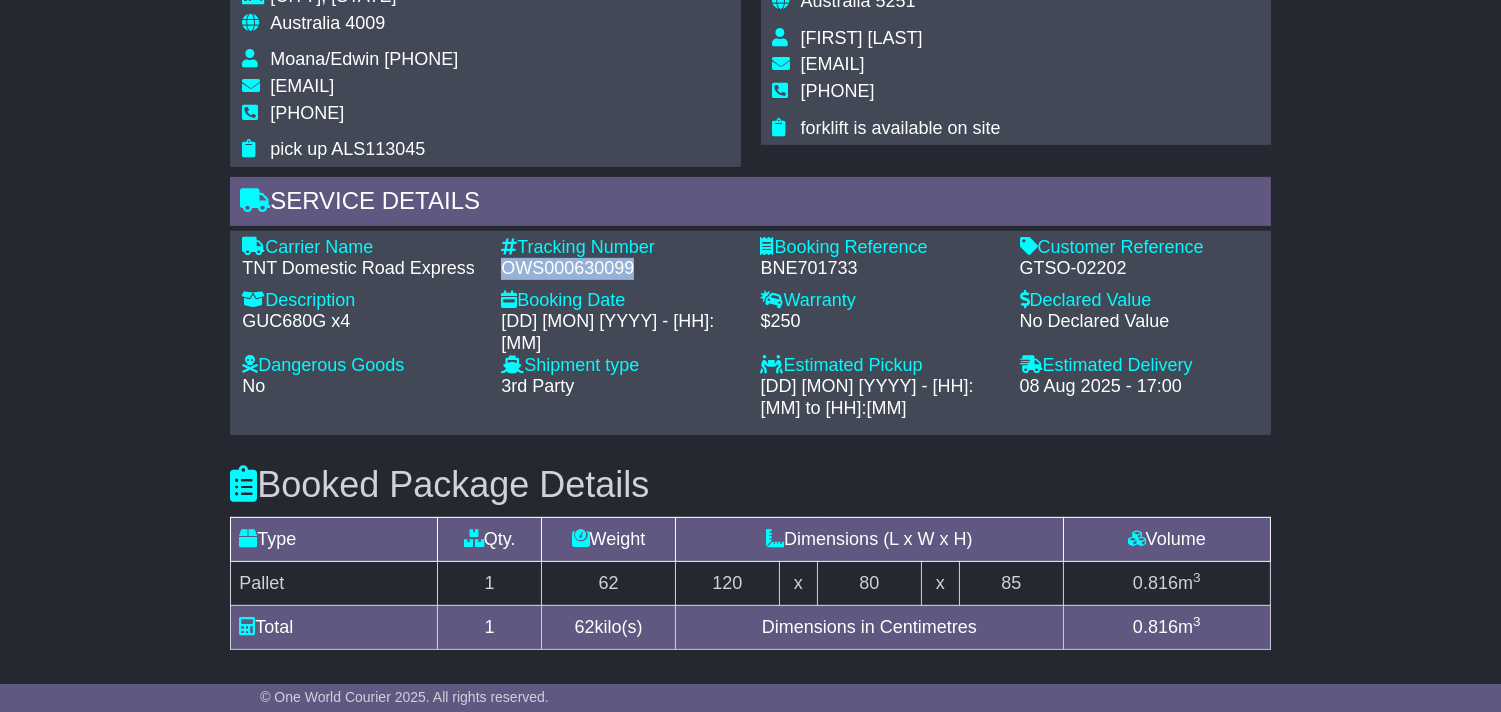 click on "OWS000630099" at bounding box center [620, 269] 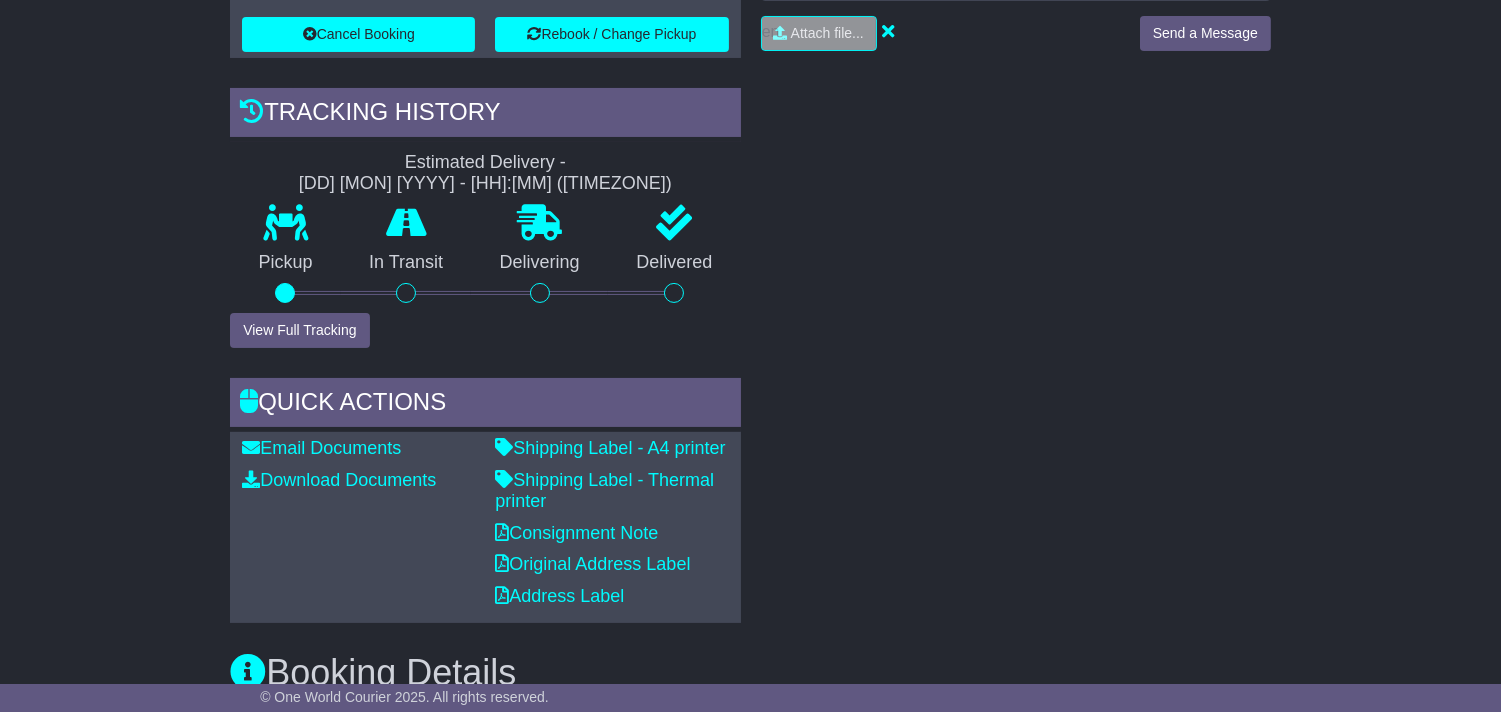 scroll, scrollTop: 472, scrollLeft: 0, axis: vertical 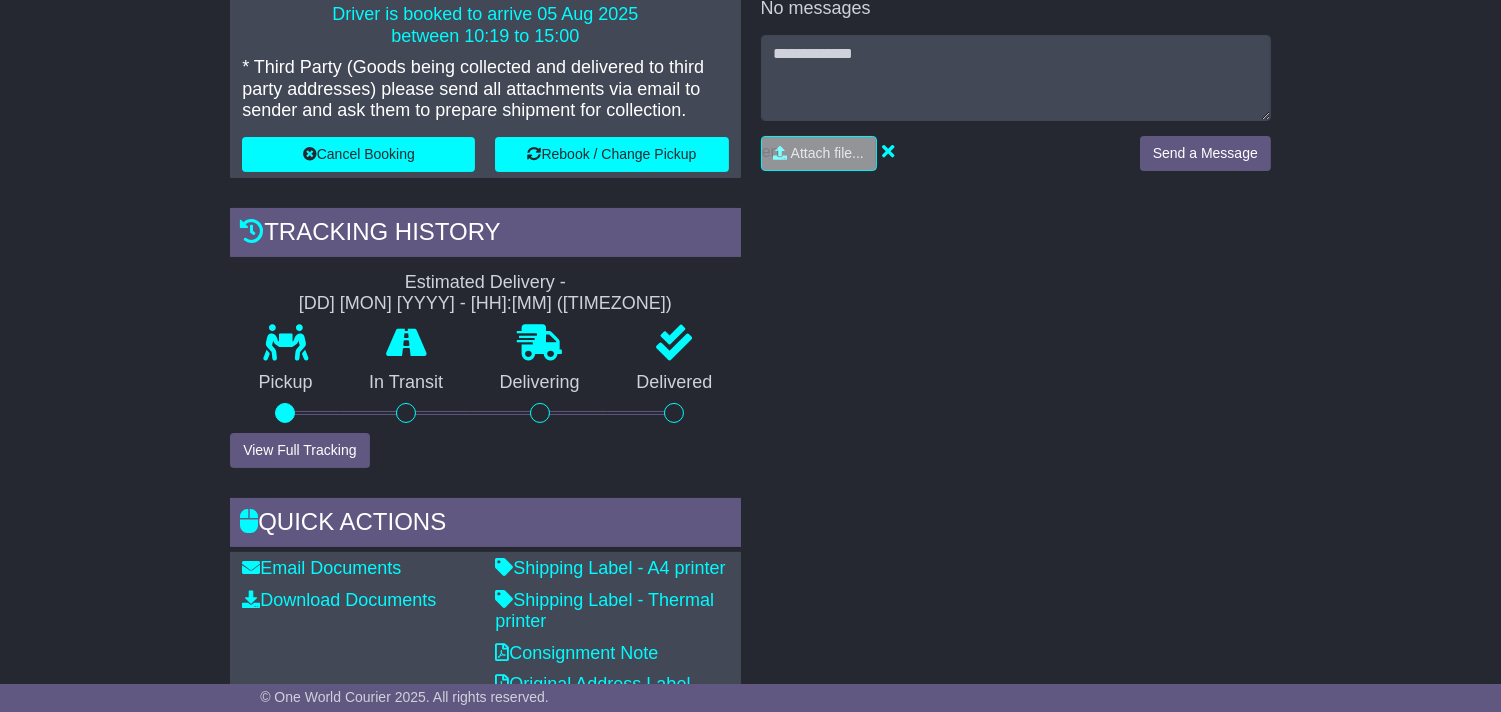 drag, startPoint x: 91, startPoint y: 473, endPoint x: 596, endPoint y: 3, distance: 689.87317 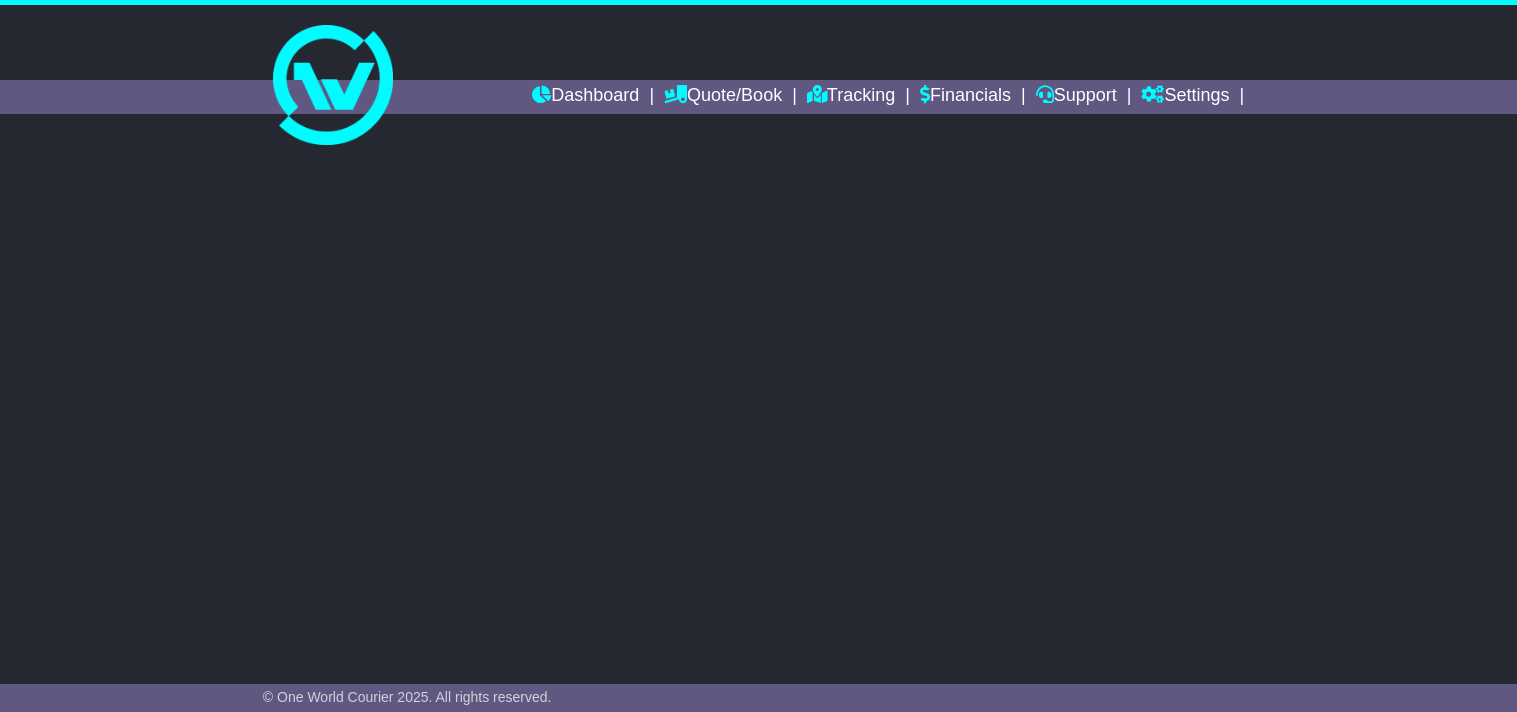 scroll, scrollTop: 0, scrollLeft: 0, axis: both 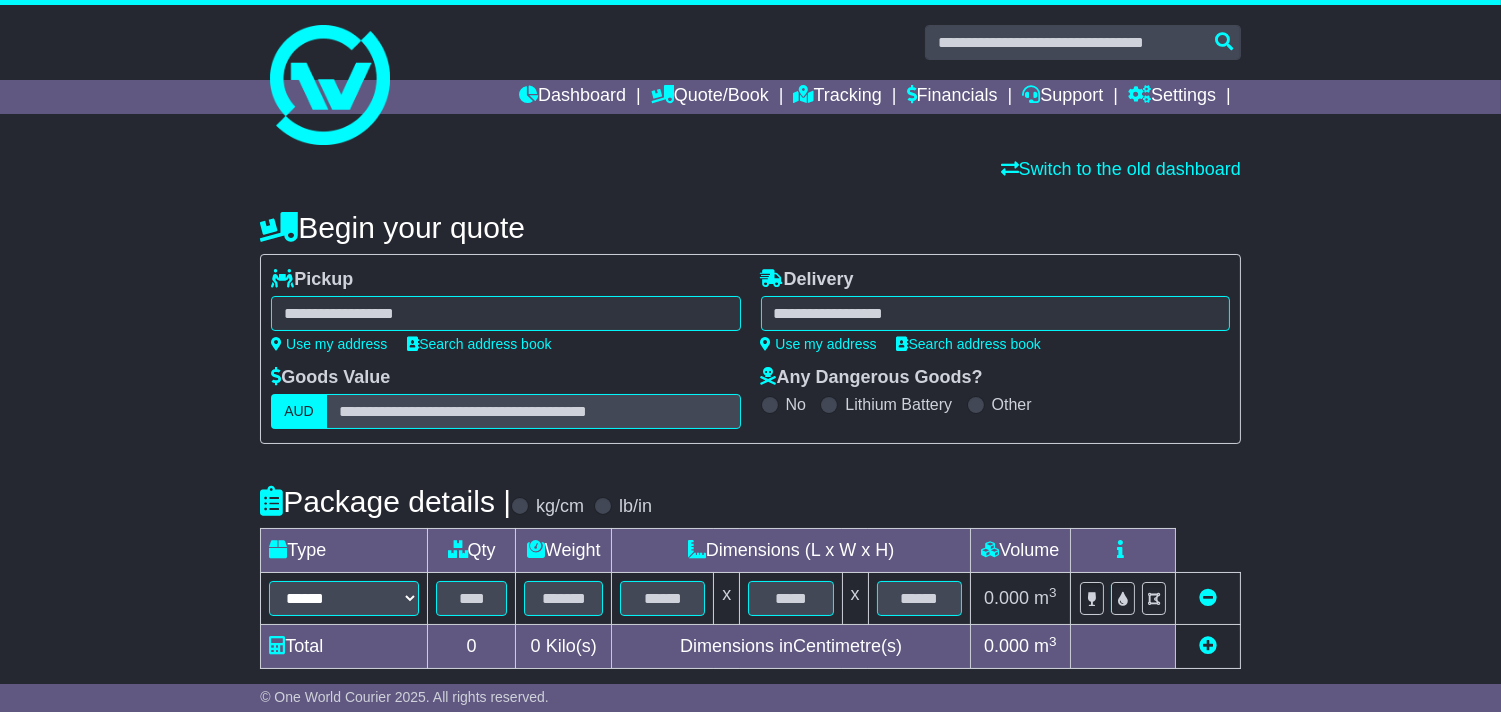 click at bounding box center (505, 313) 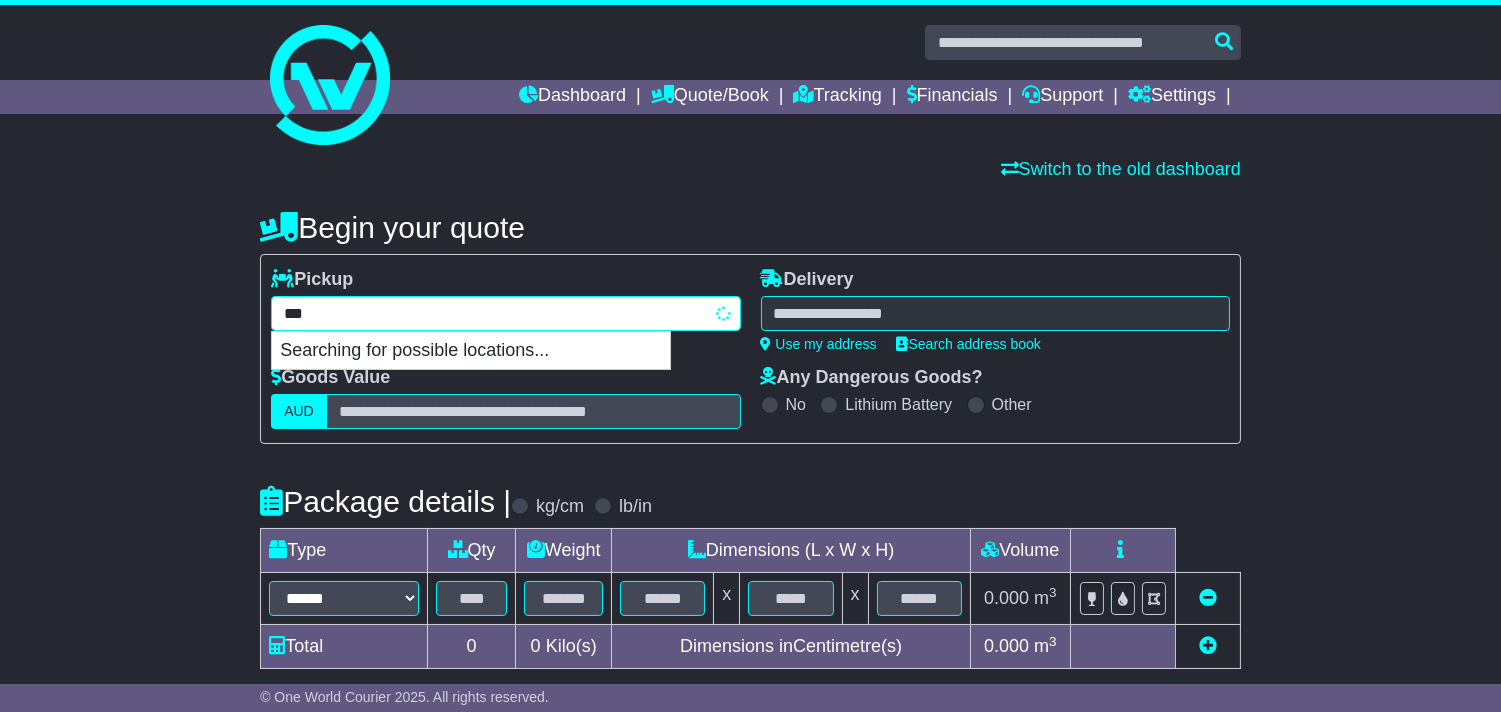 type on "****" 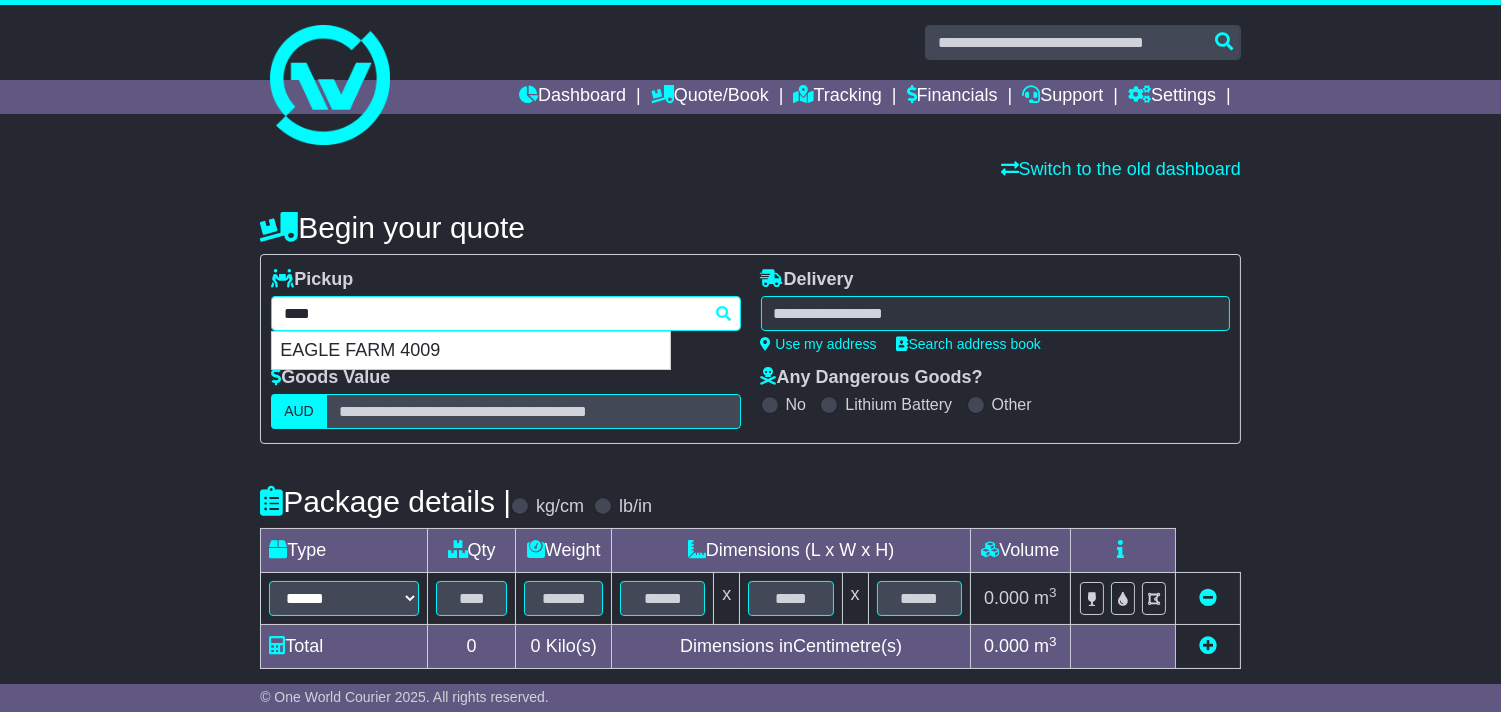 drag, startPoint x: 434, startPoint y: 351, endPoint x: 838, endPoint y: 292, distance: 408.28543 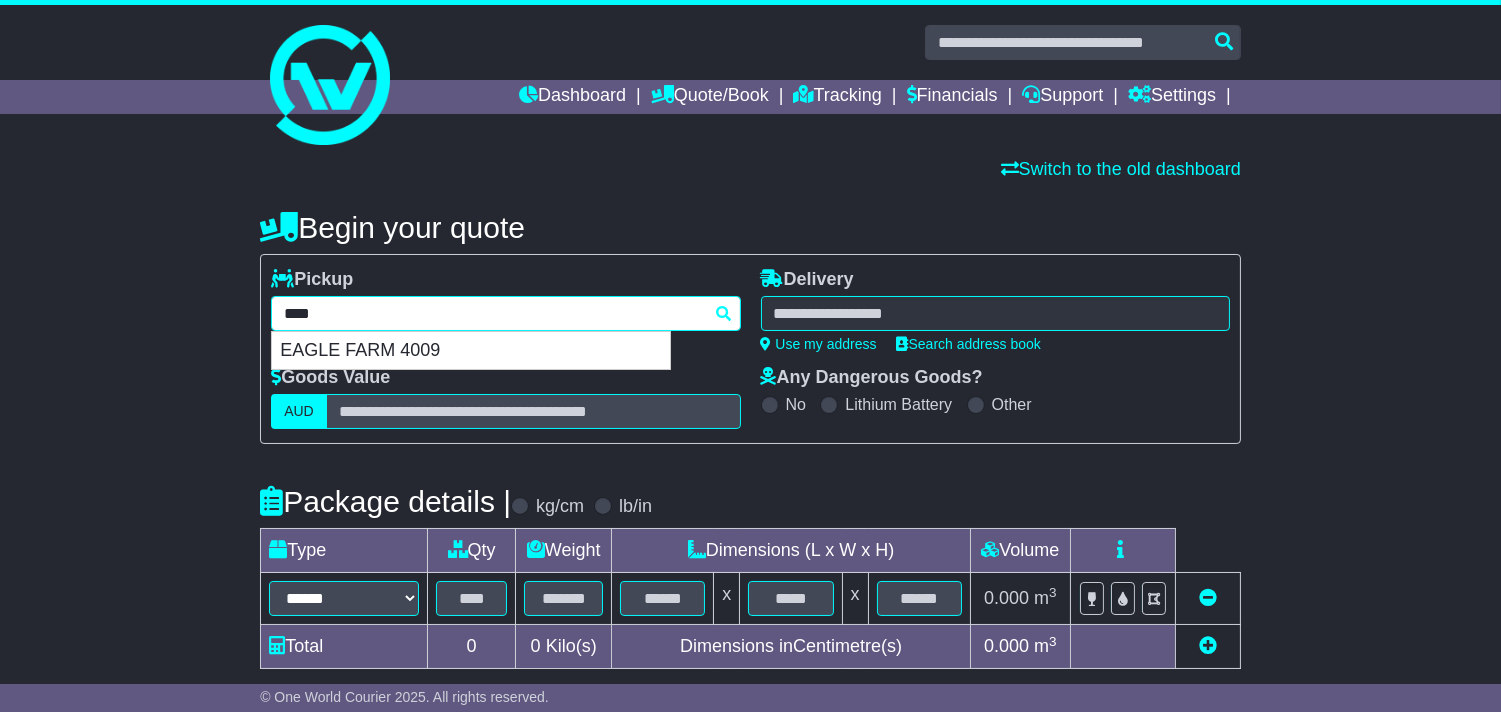 click on "EAGLE FARM 4009" at bounding box center (471, 351) 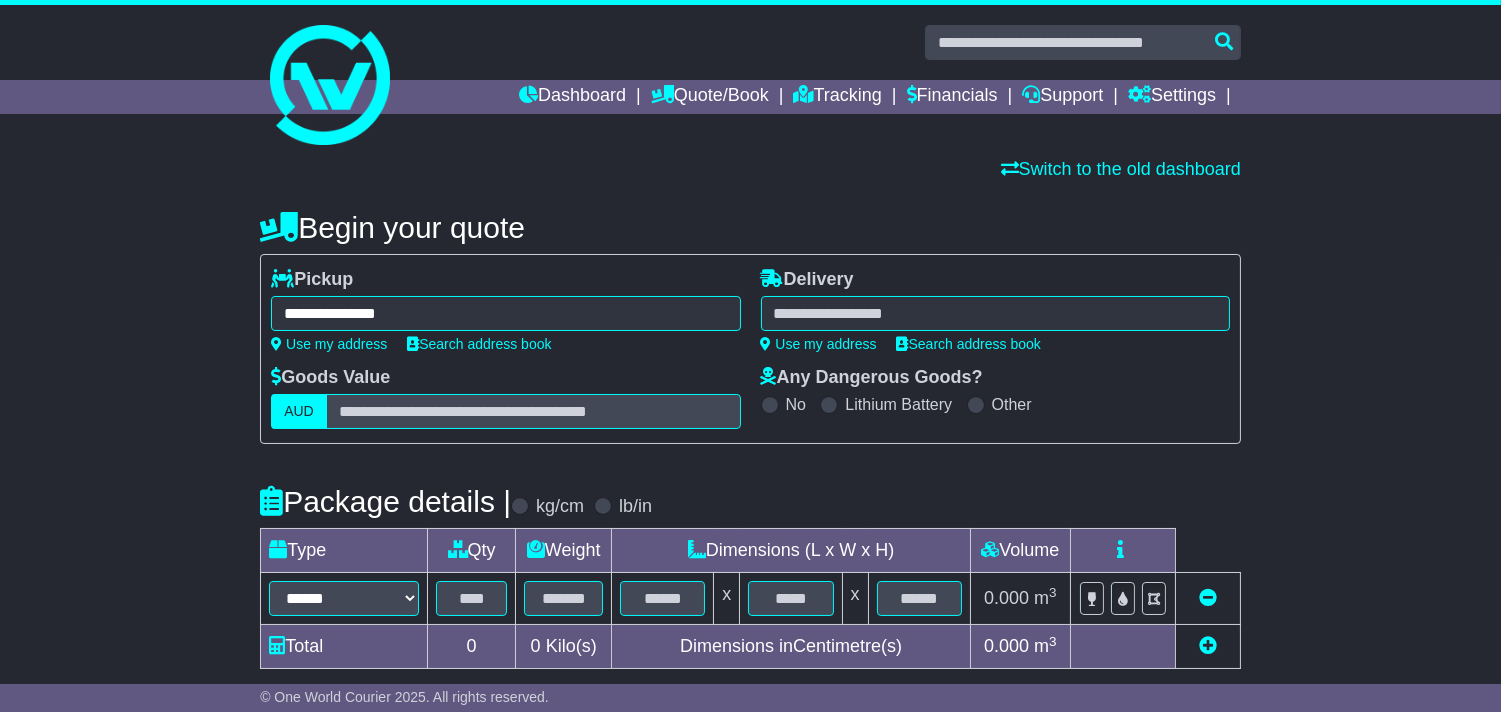 type on "**********" 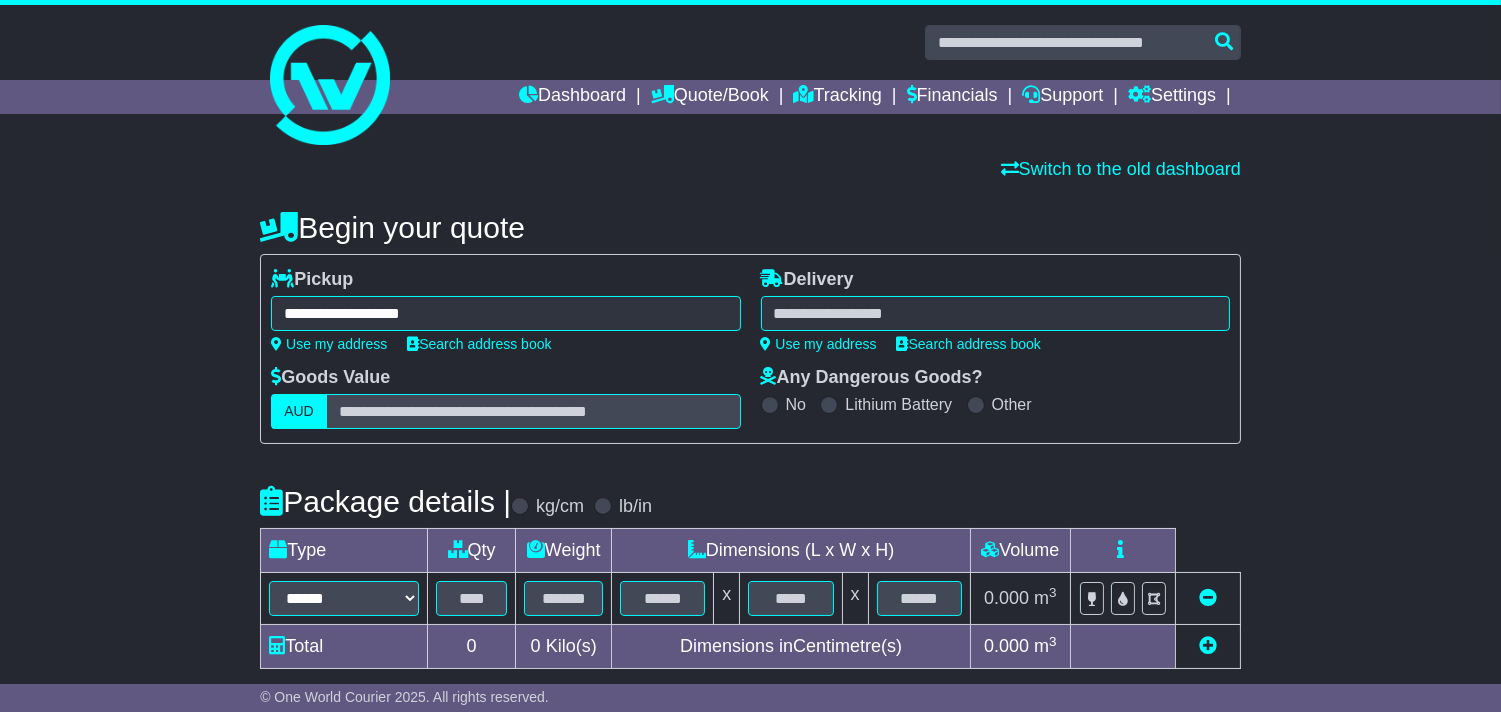 click at bounding box center (995, 313) 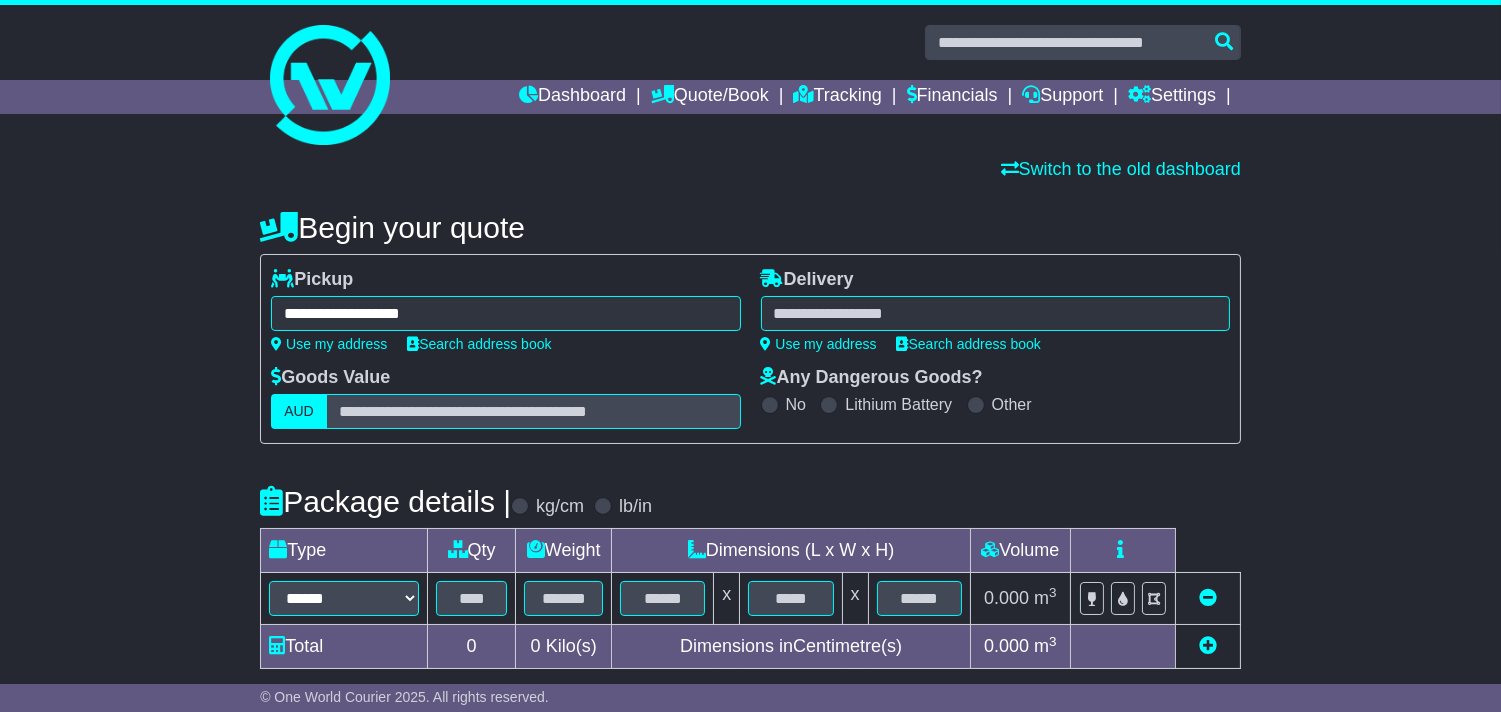 click at bounding box center [995, 313] 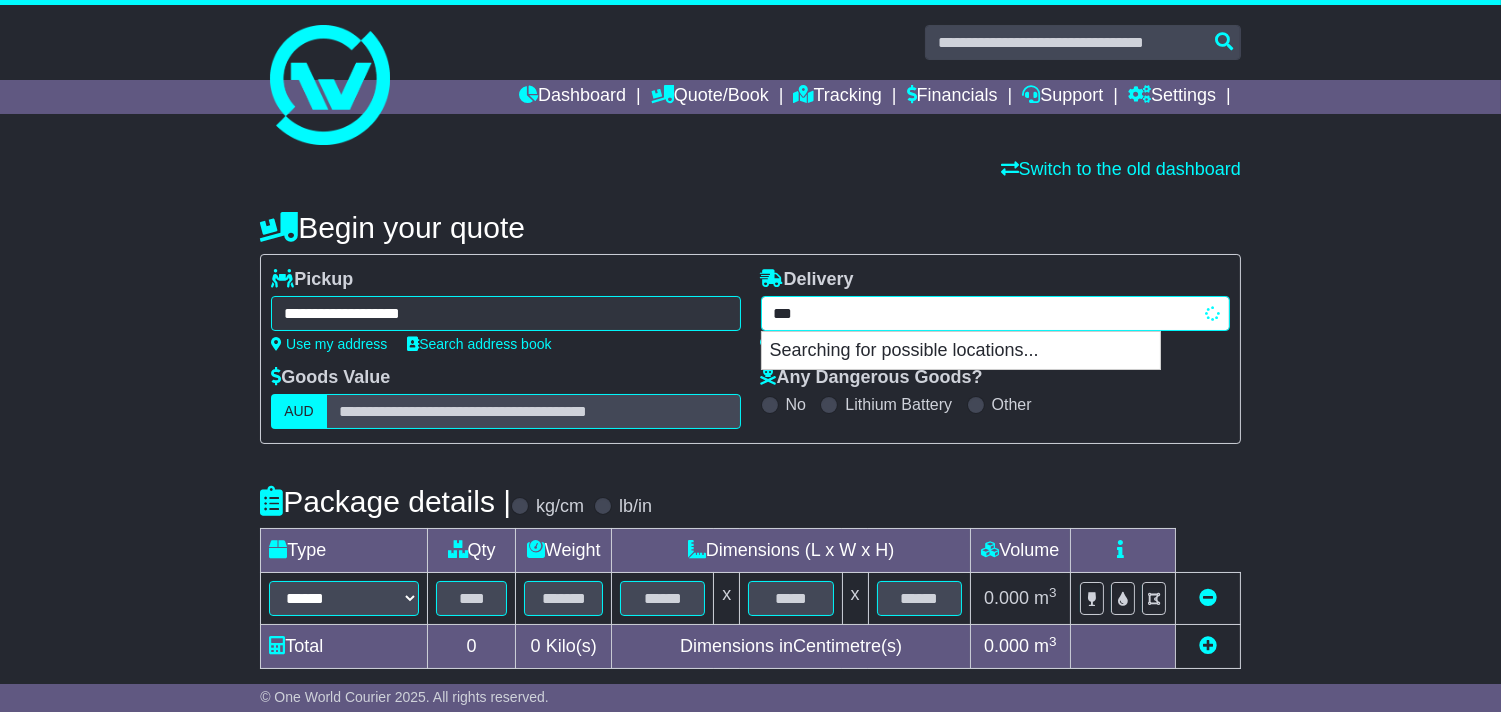 type on "****" 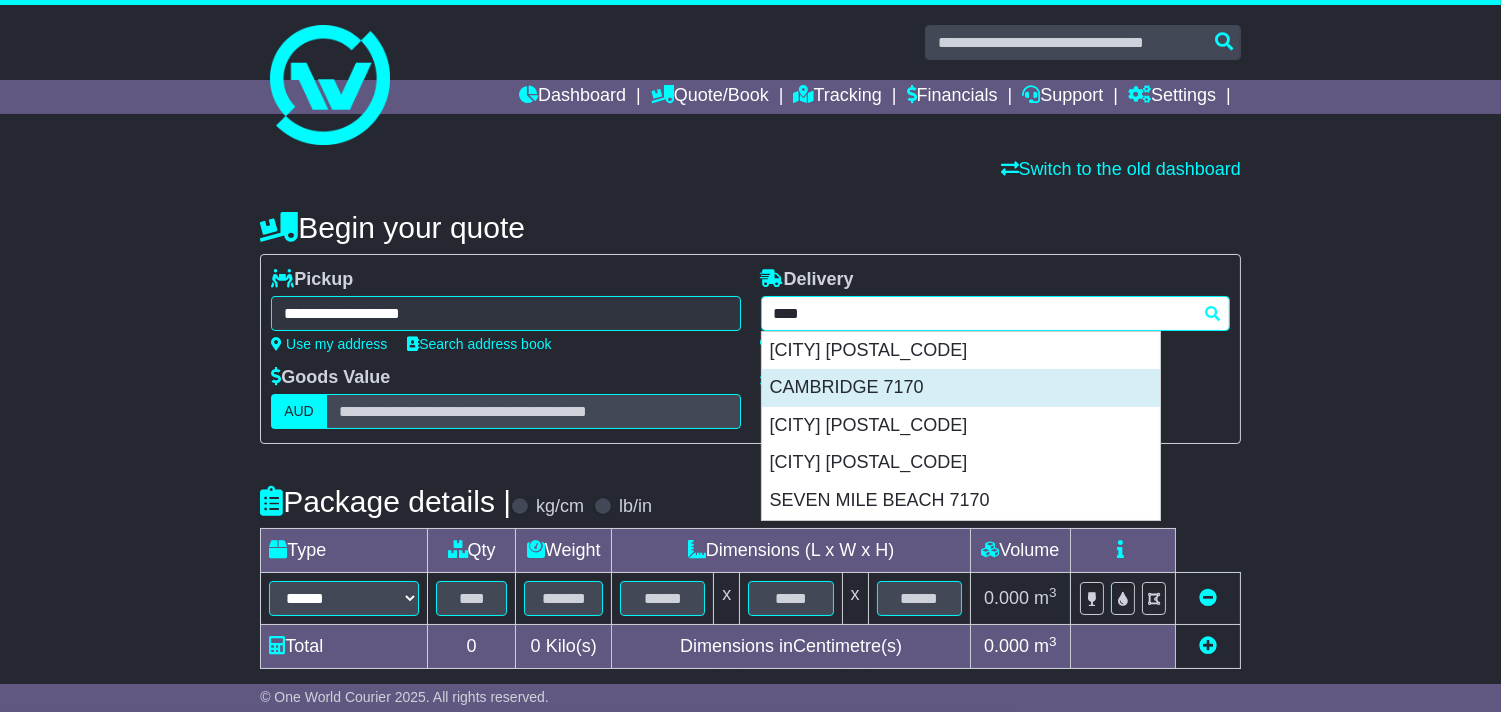 click on "CAMBRIDGE 7170" at bounding box center (961, 388) 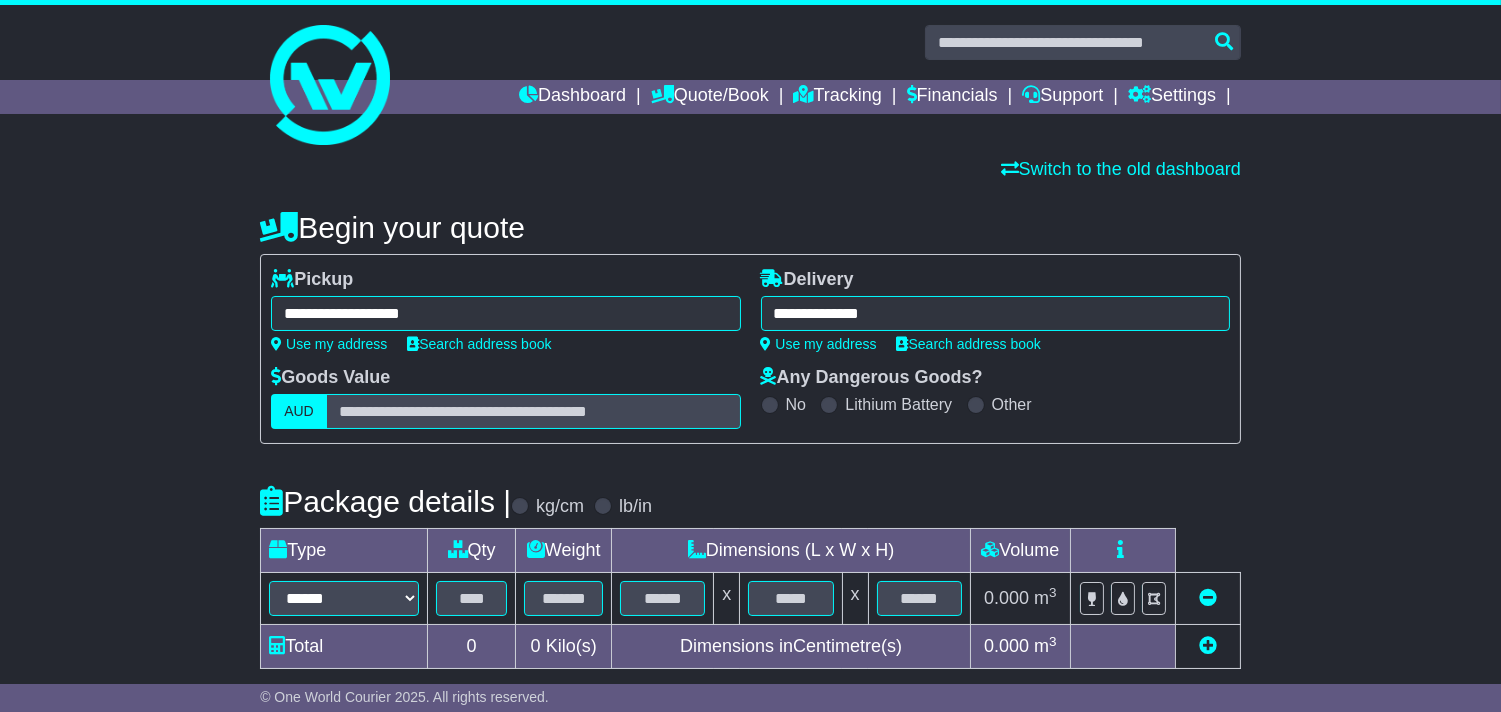 type on "**********" 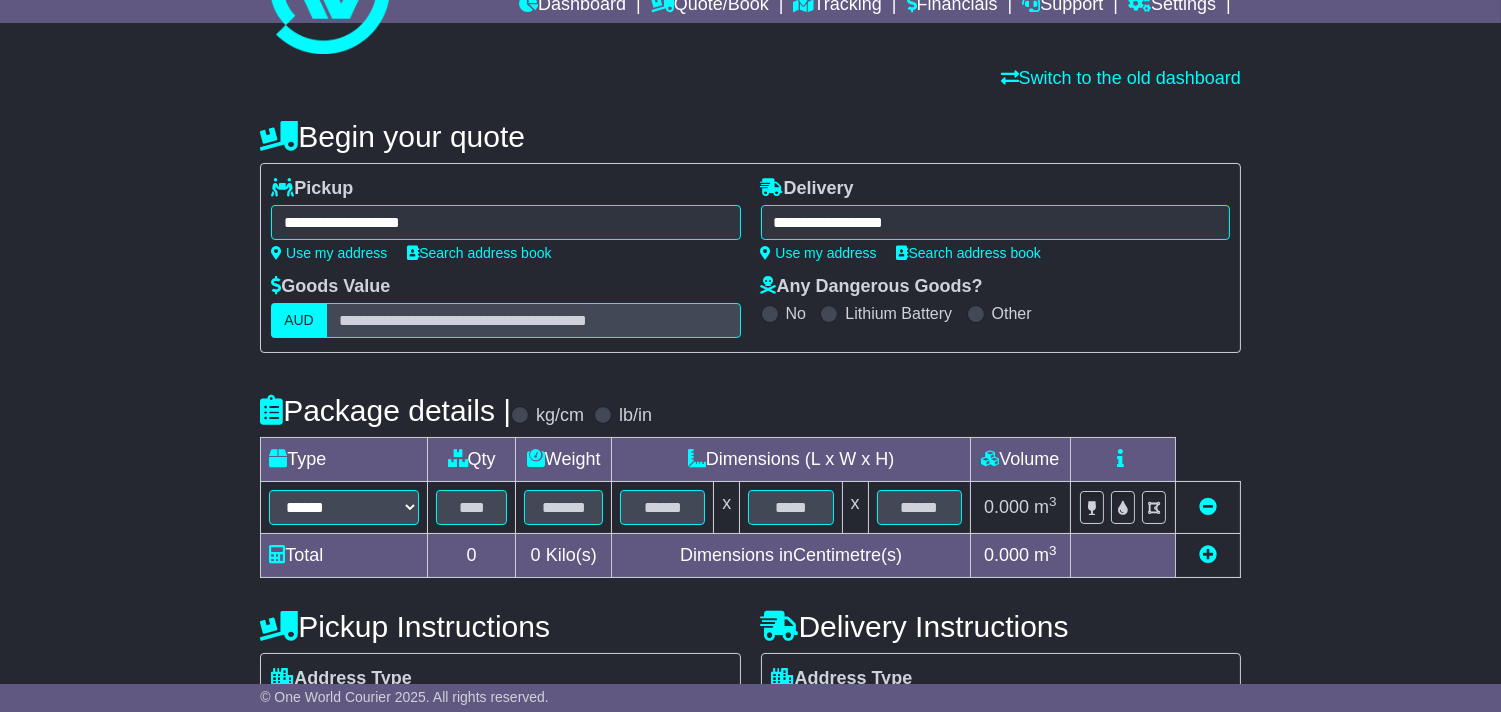 scroll, scrollTop: 222, scrollLeft: 0, axis: vertical 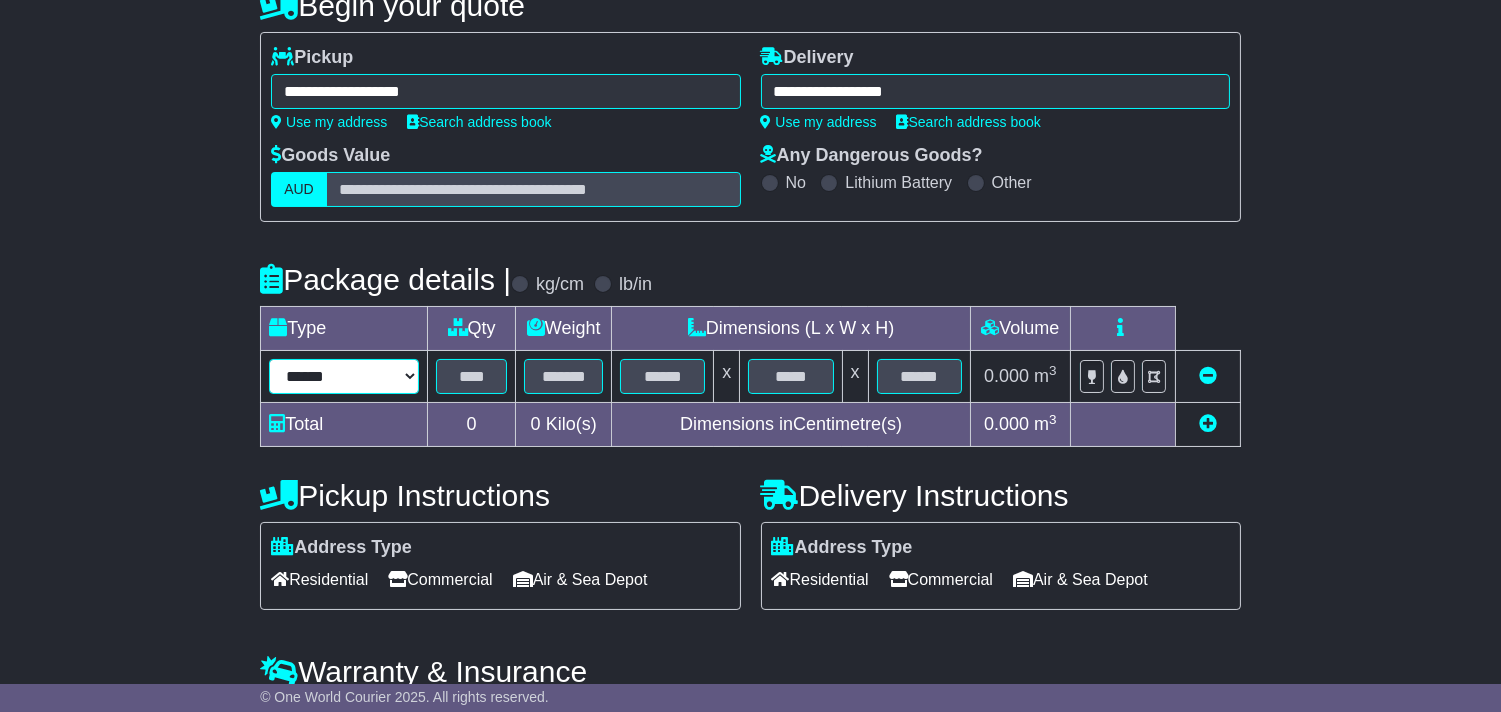 click on "****** ****** *** ******** ***** **** **** ****** *** *******" at bounding box center (344, 376) 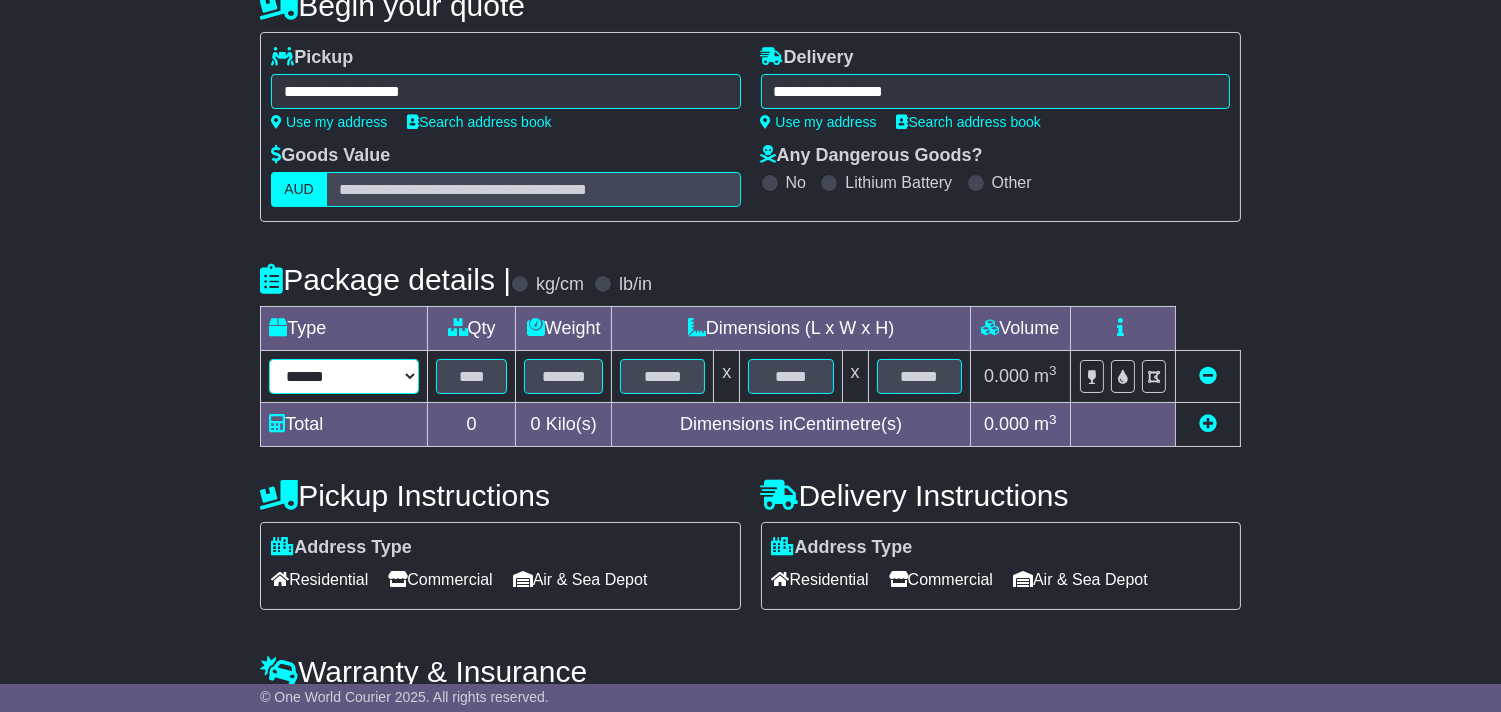 select on "*****" 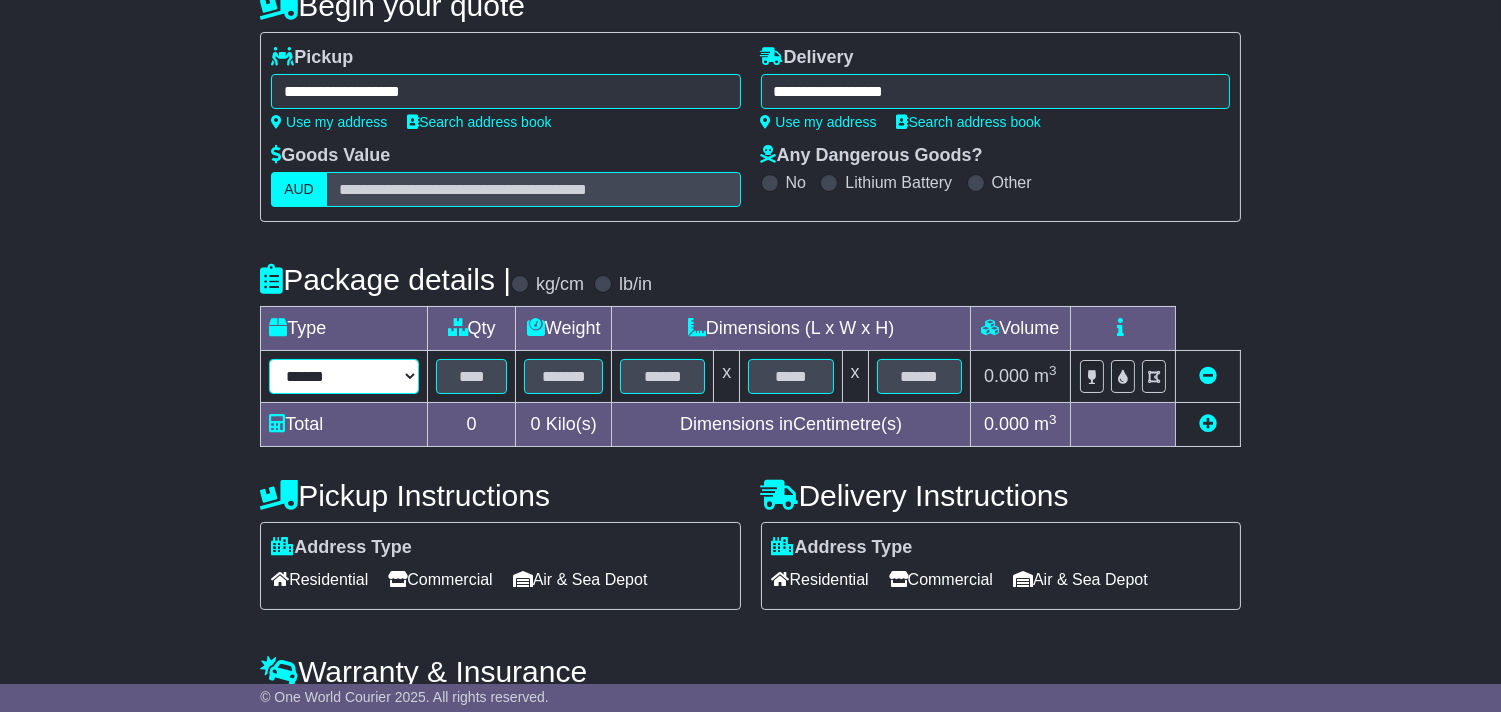 click on "****** ****** *** ******** ***** **** **** ****** *** *******" at bounding box center (344, 376) 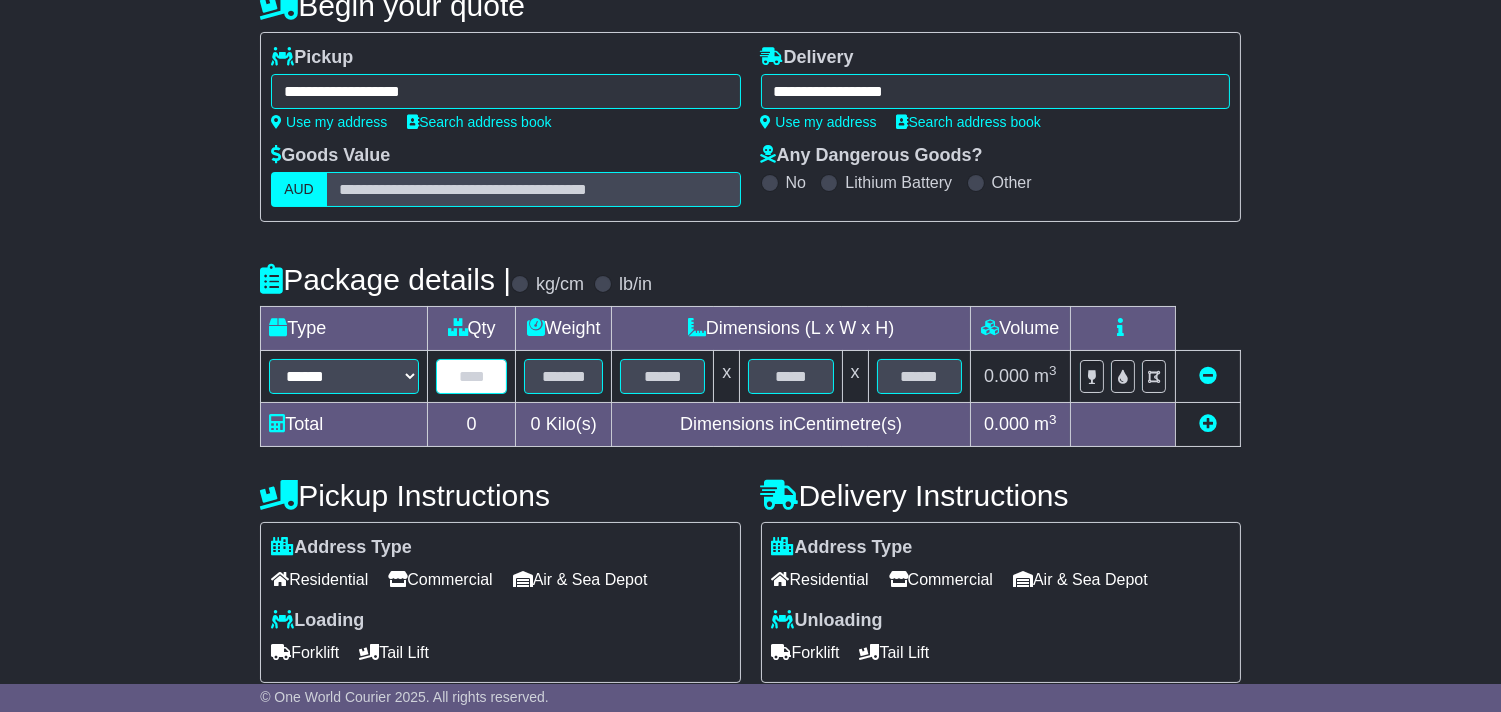 click at bounding box center [471, 376] 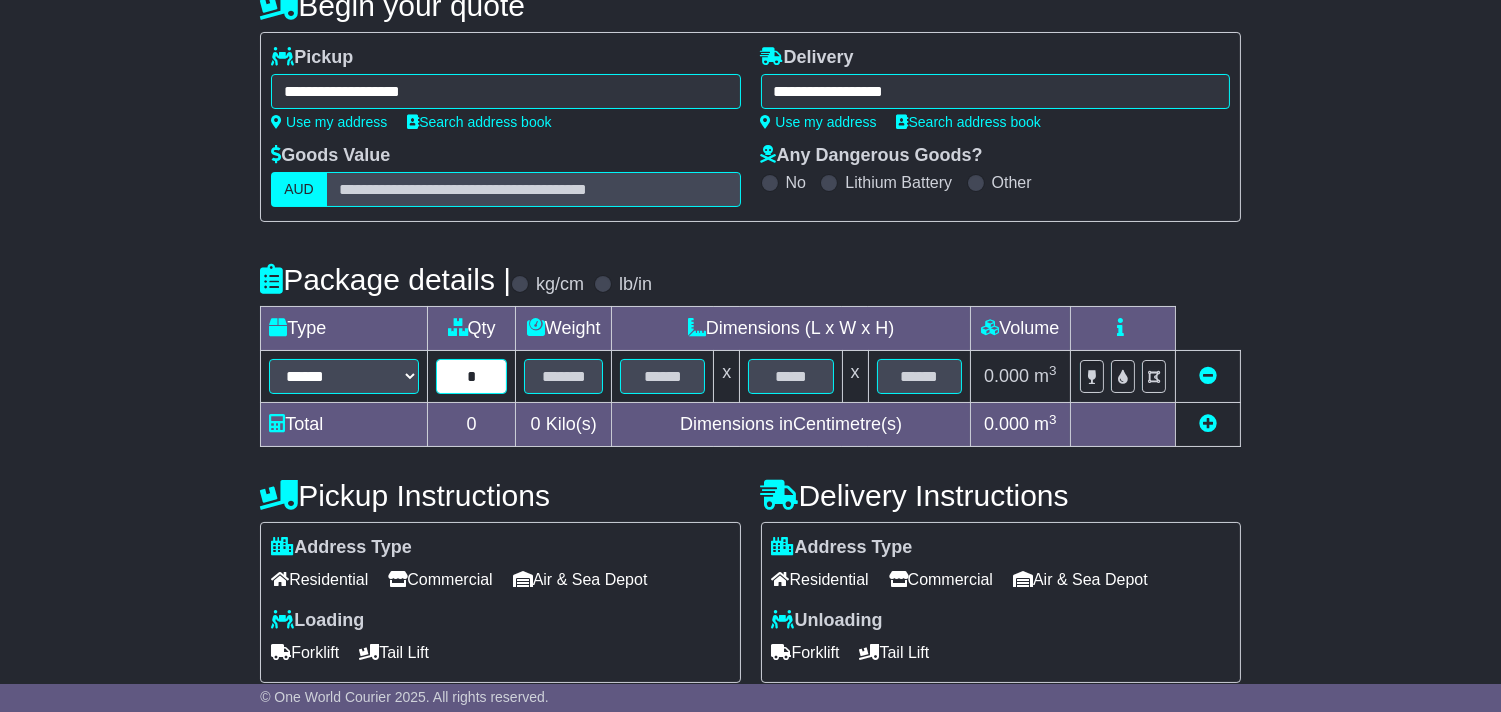 type on "*" 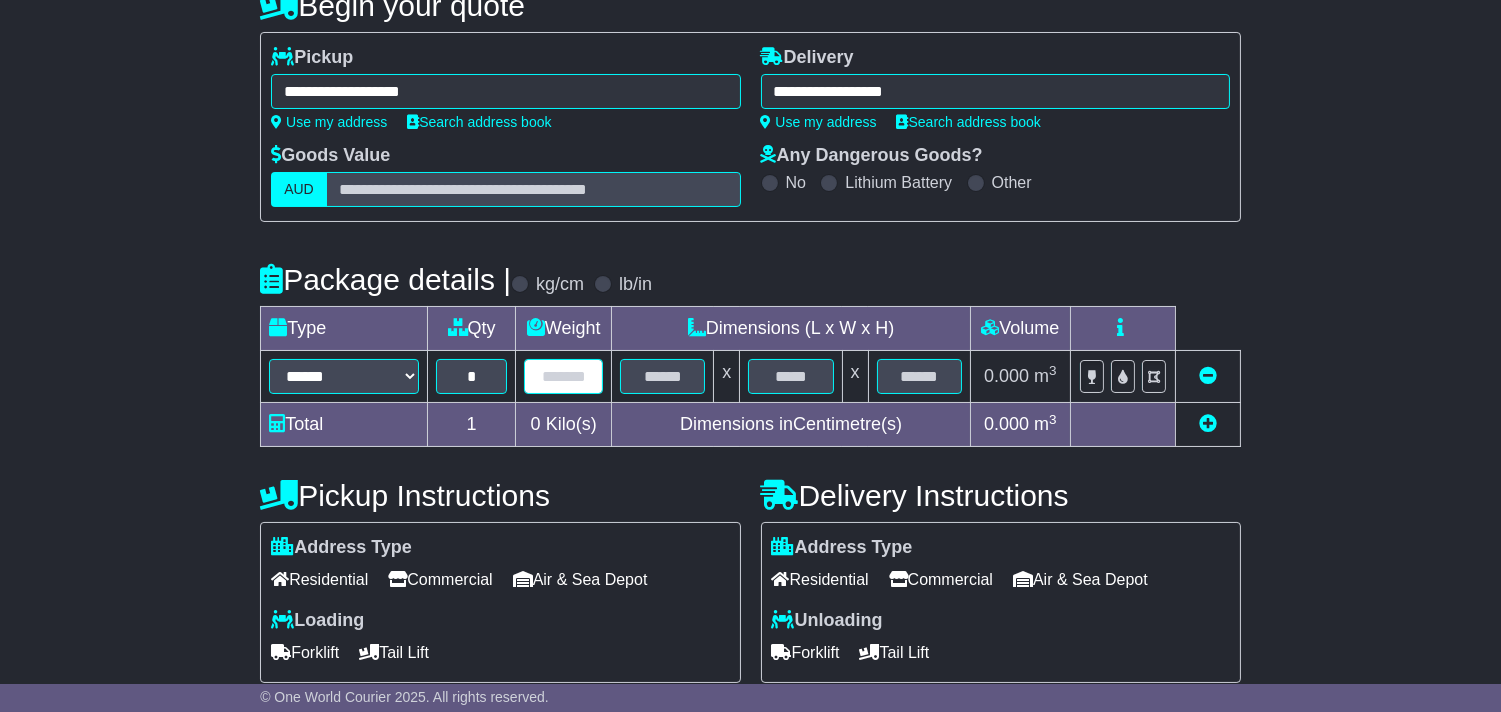 click at bounding box center (563, 376) 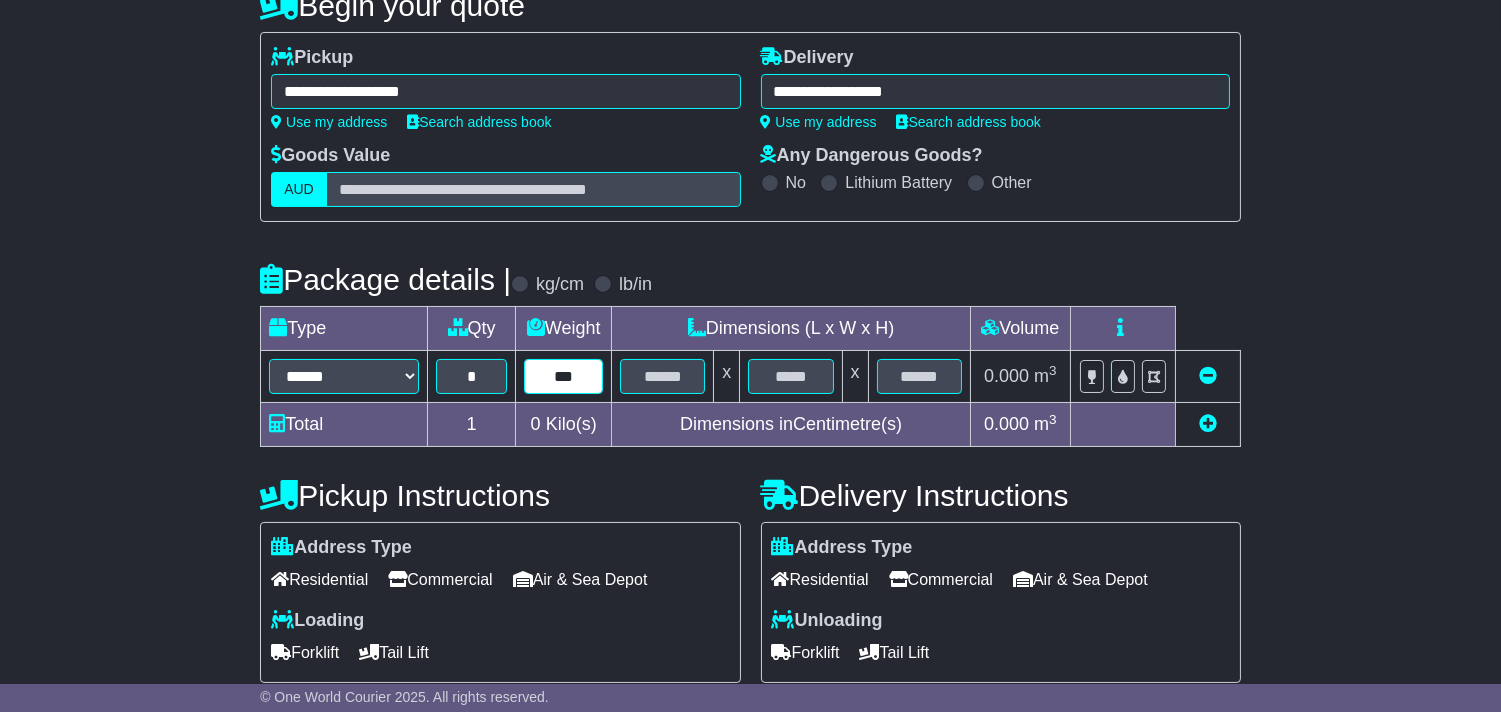 type on "***" 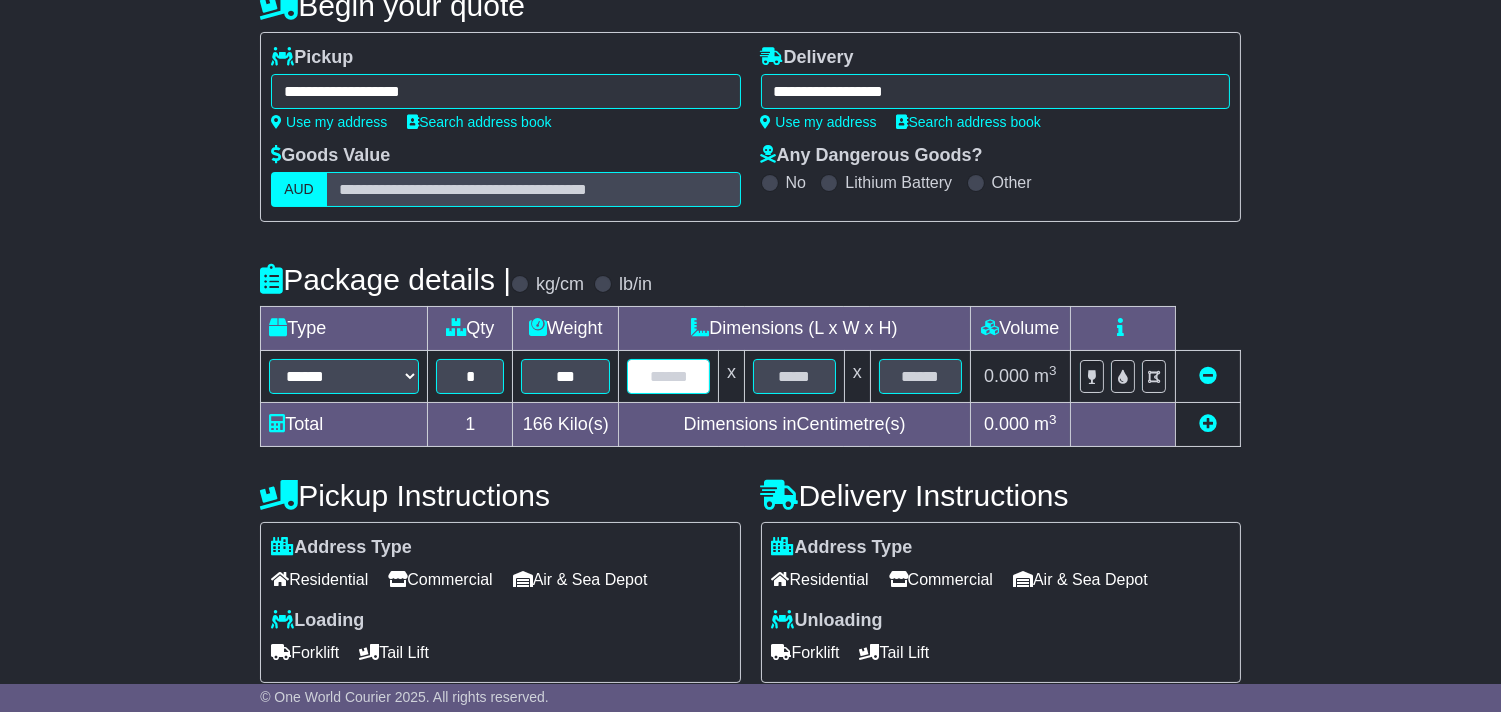 click at bounding box center [668, 376] 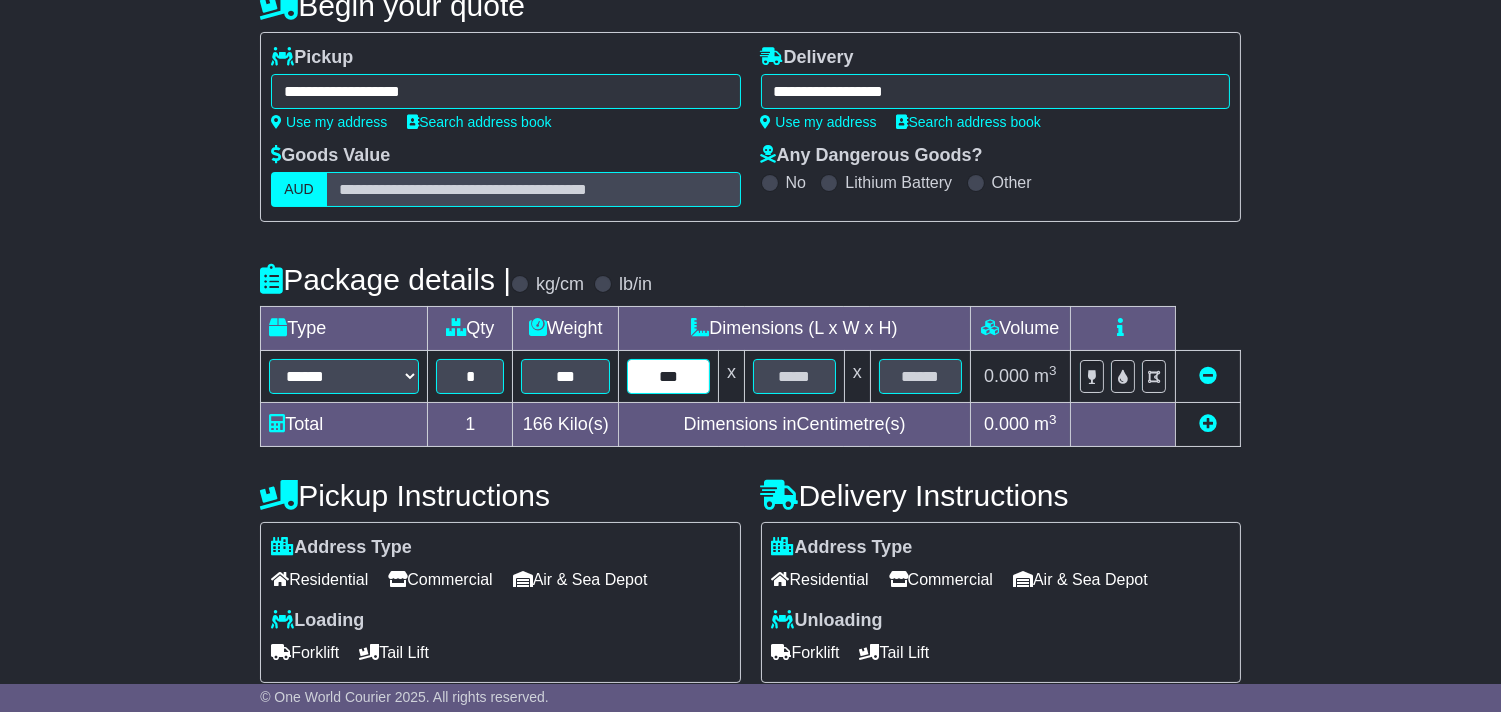 type on "***" 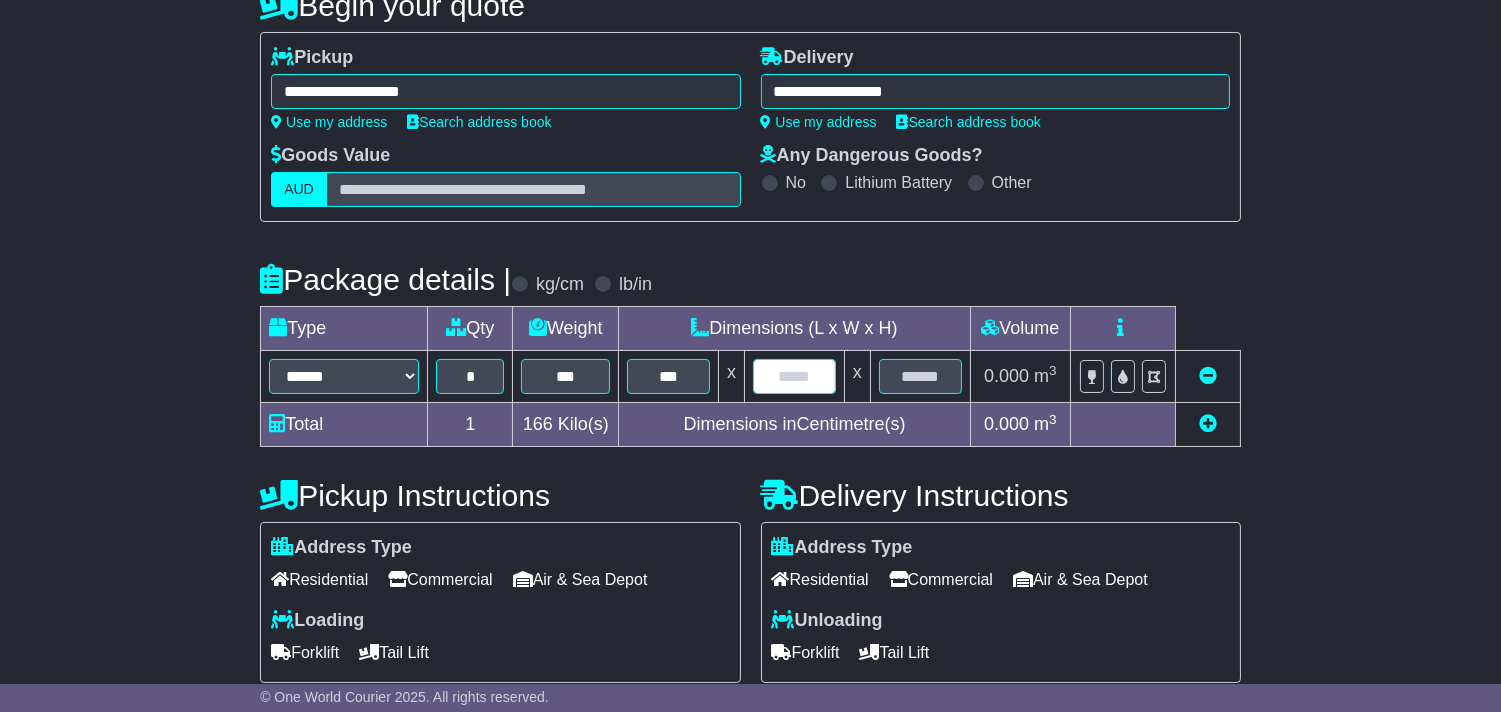 click at bounding box center [794, 376] 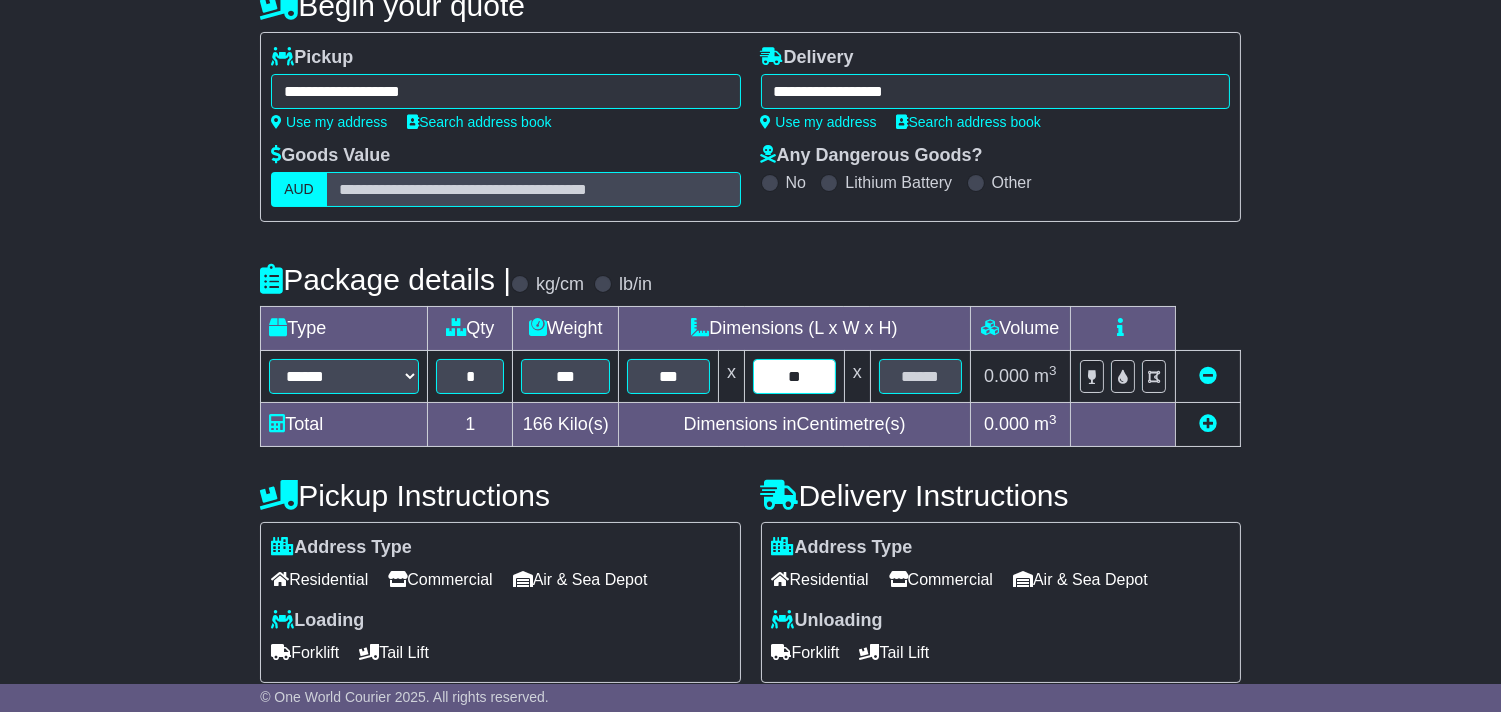 type on "**" 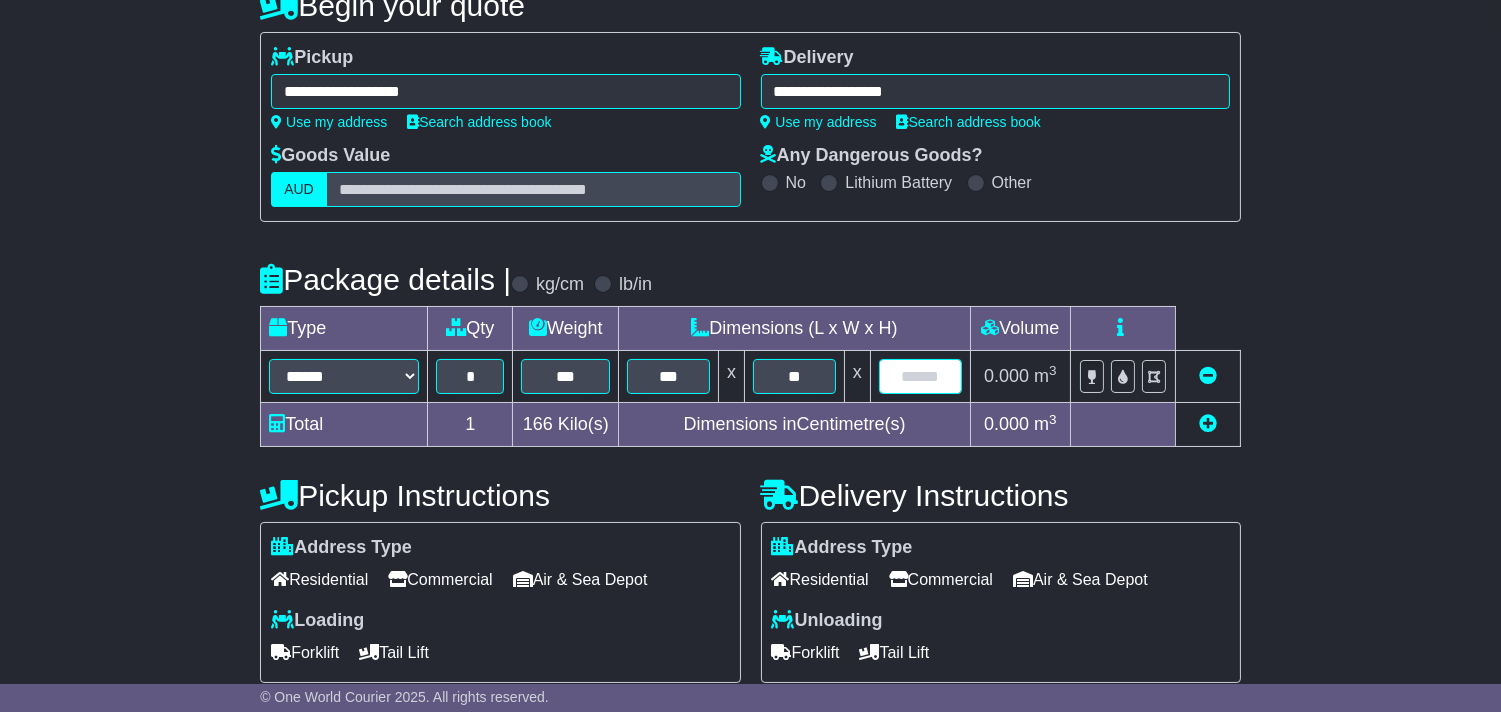click at bounding box center (920, 376) 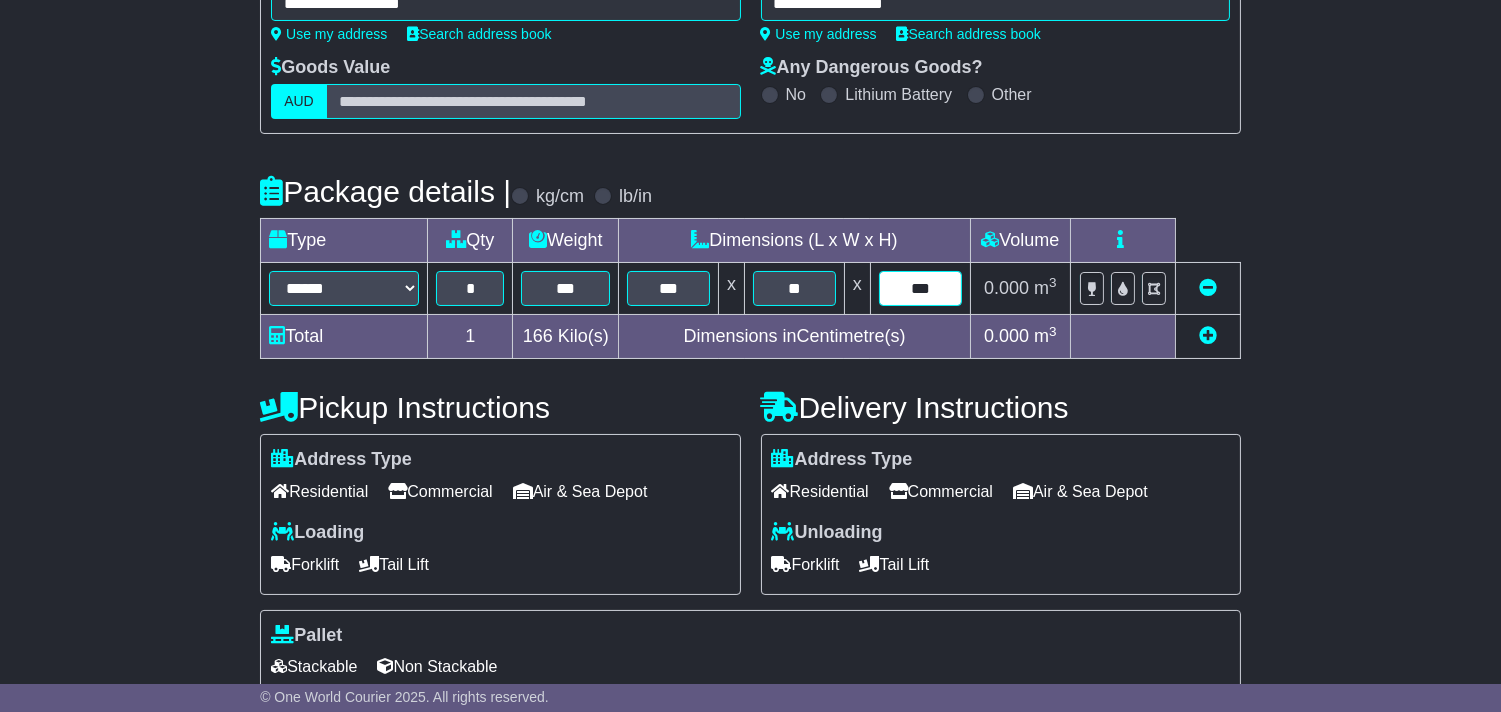 scroll, scrollTop: 444, scrollLeft: 0, axis: vertical 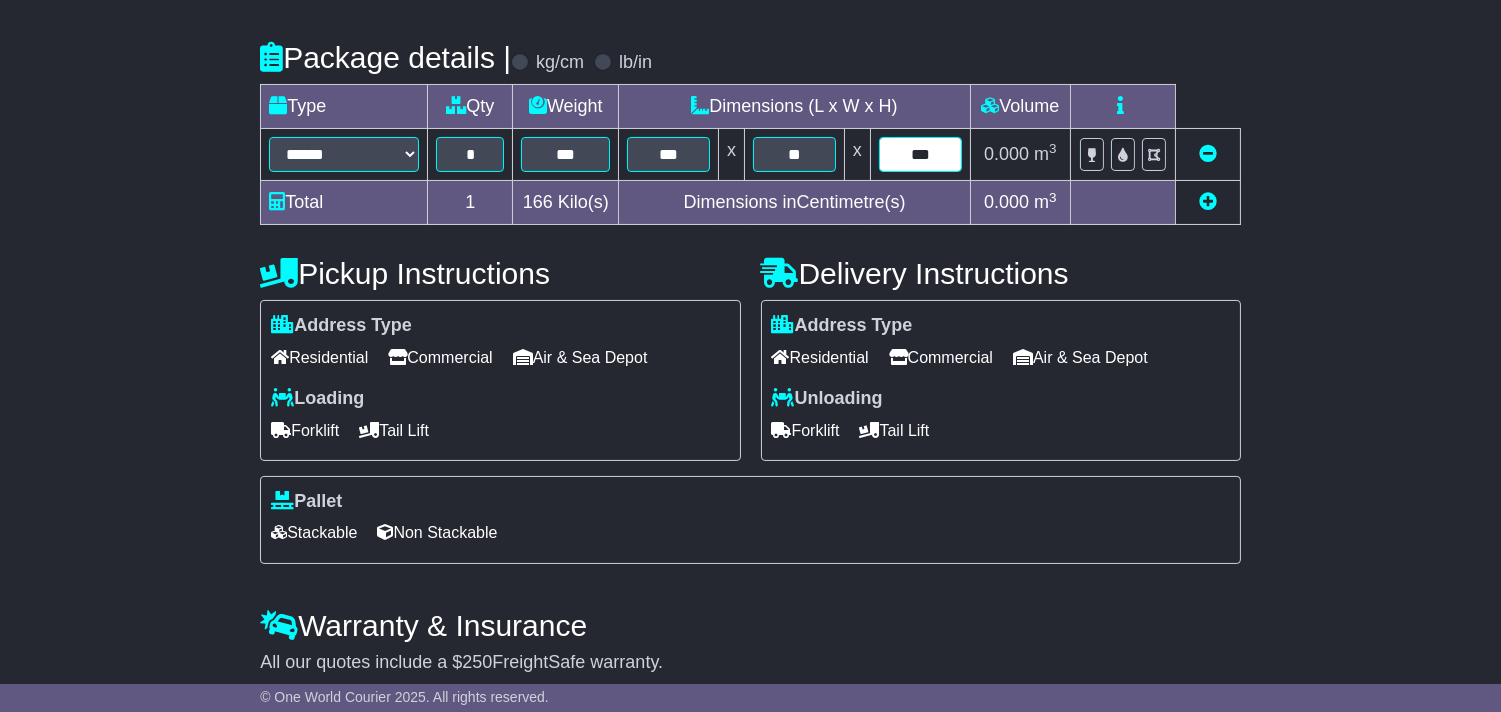 type on "***" 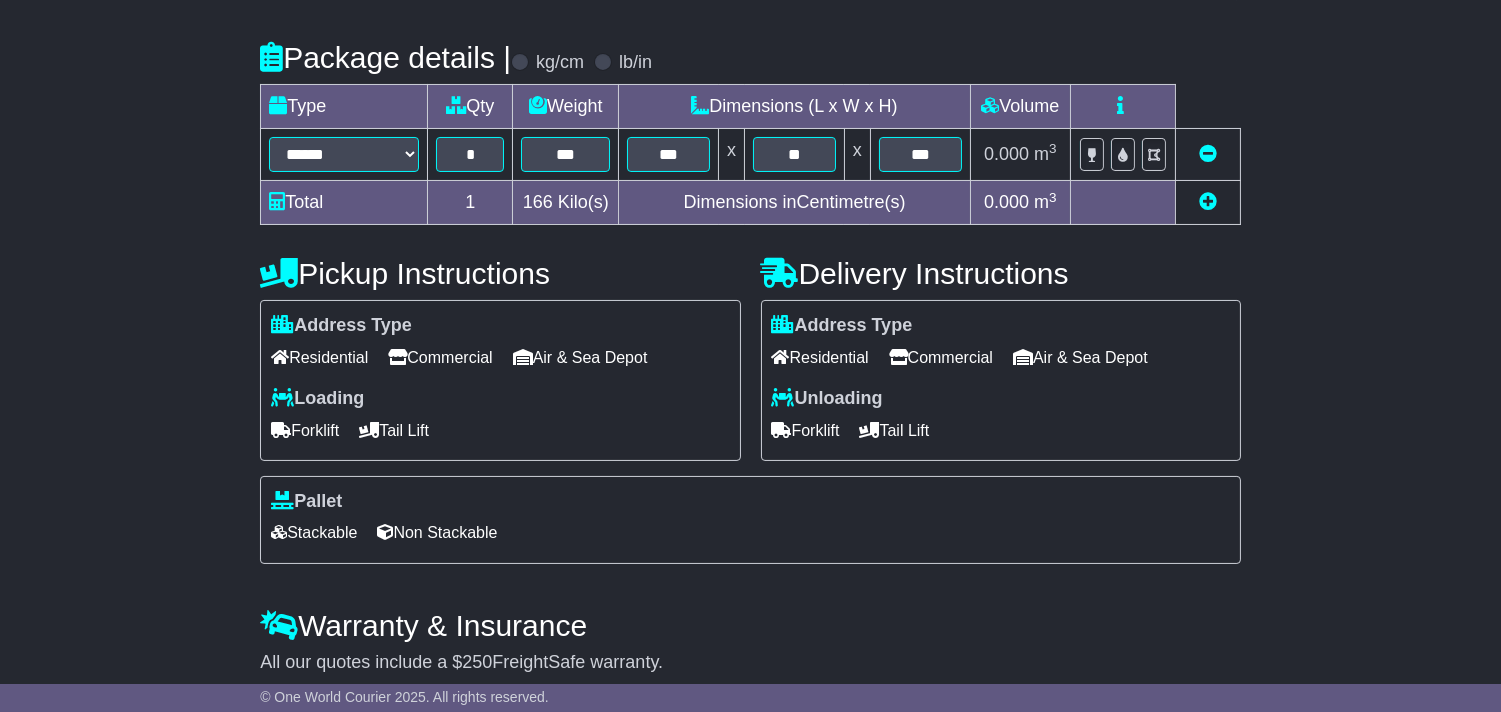 click on "Commercial" at bounding box center [941, 357] 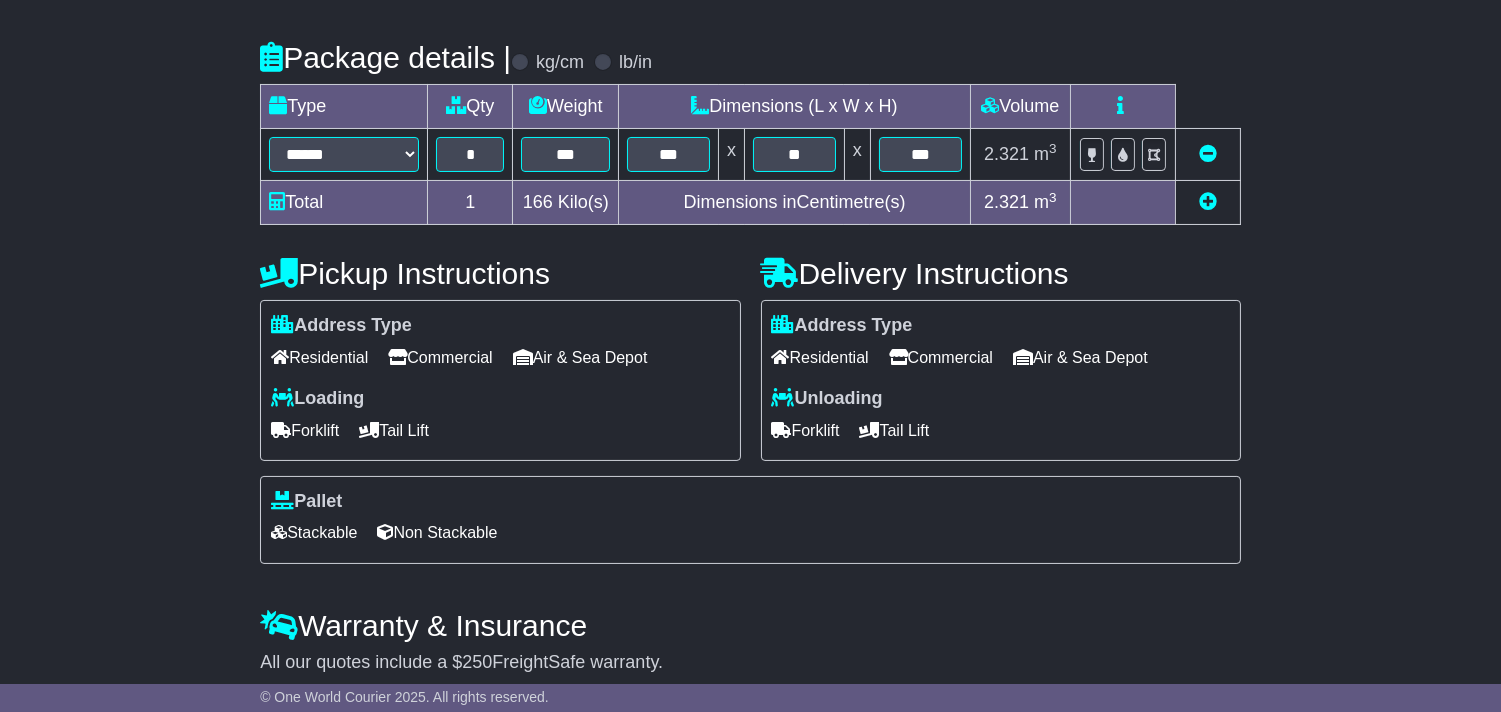drag, startPoint x: 811, startPoint y: 435, endPoint x: 580, endPoint y: 415, distance: 231.86418 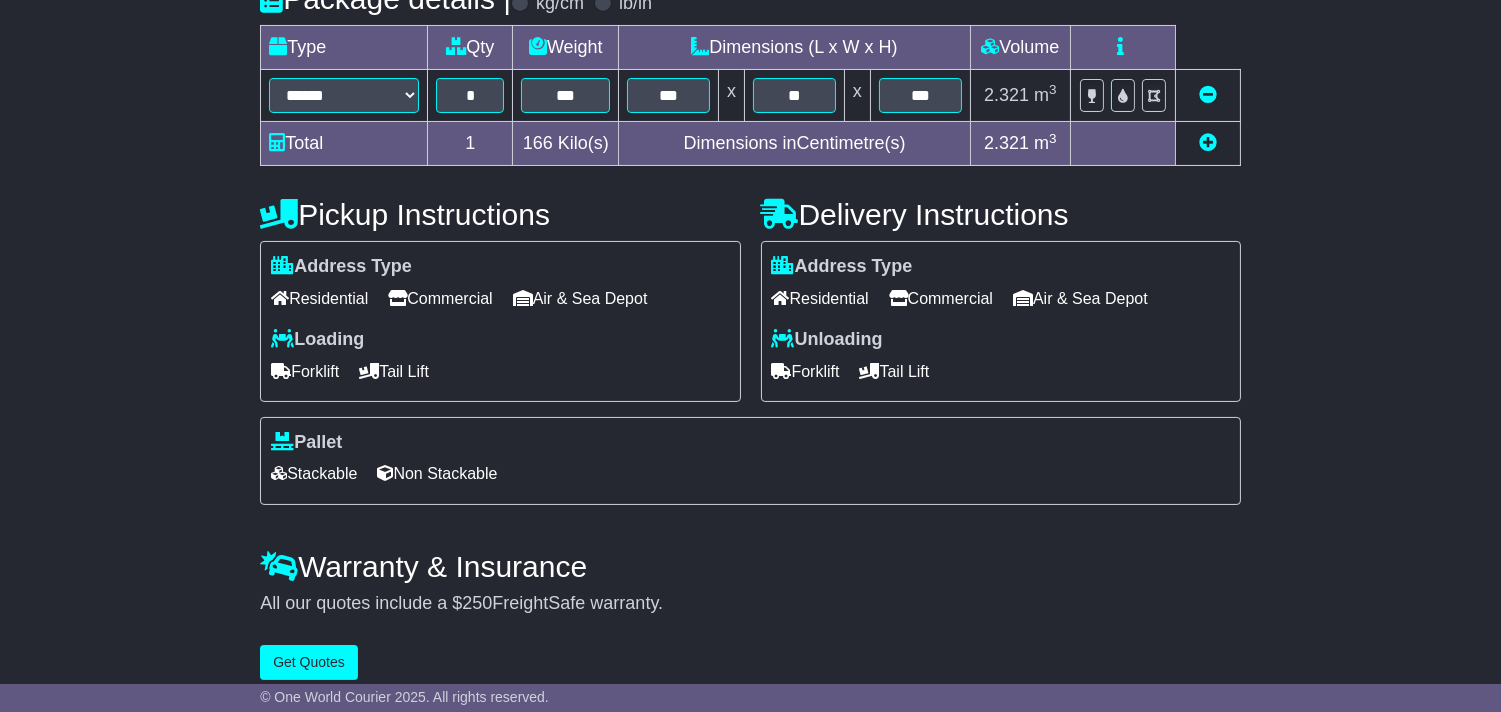 scroll, scrollTop: 530, scrollLeft: 0, axis: vertical 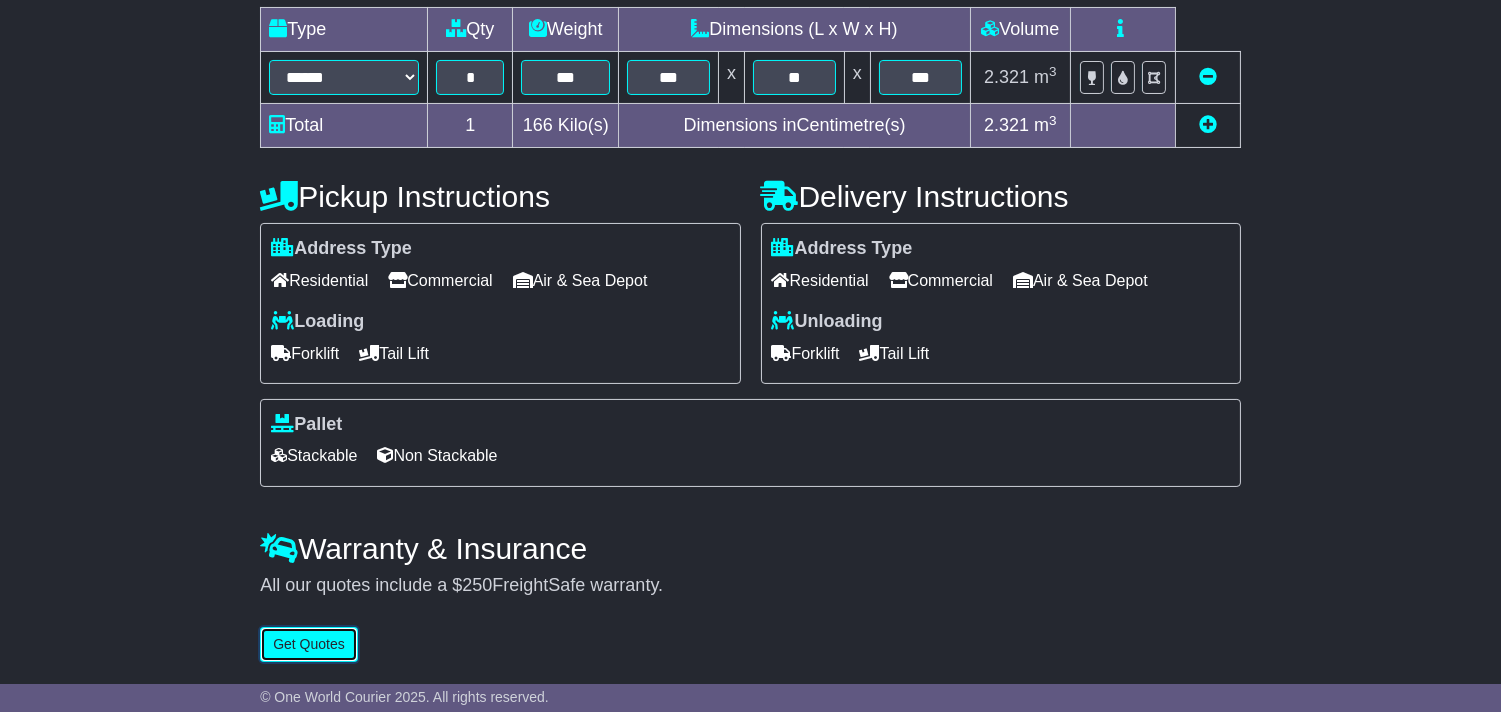 click on "Get Quotes" at bounding box center [309, 644] 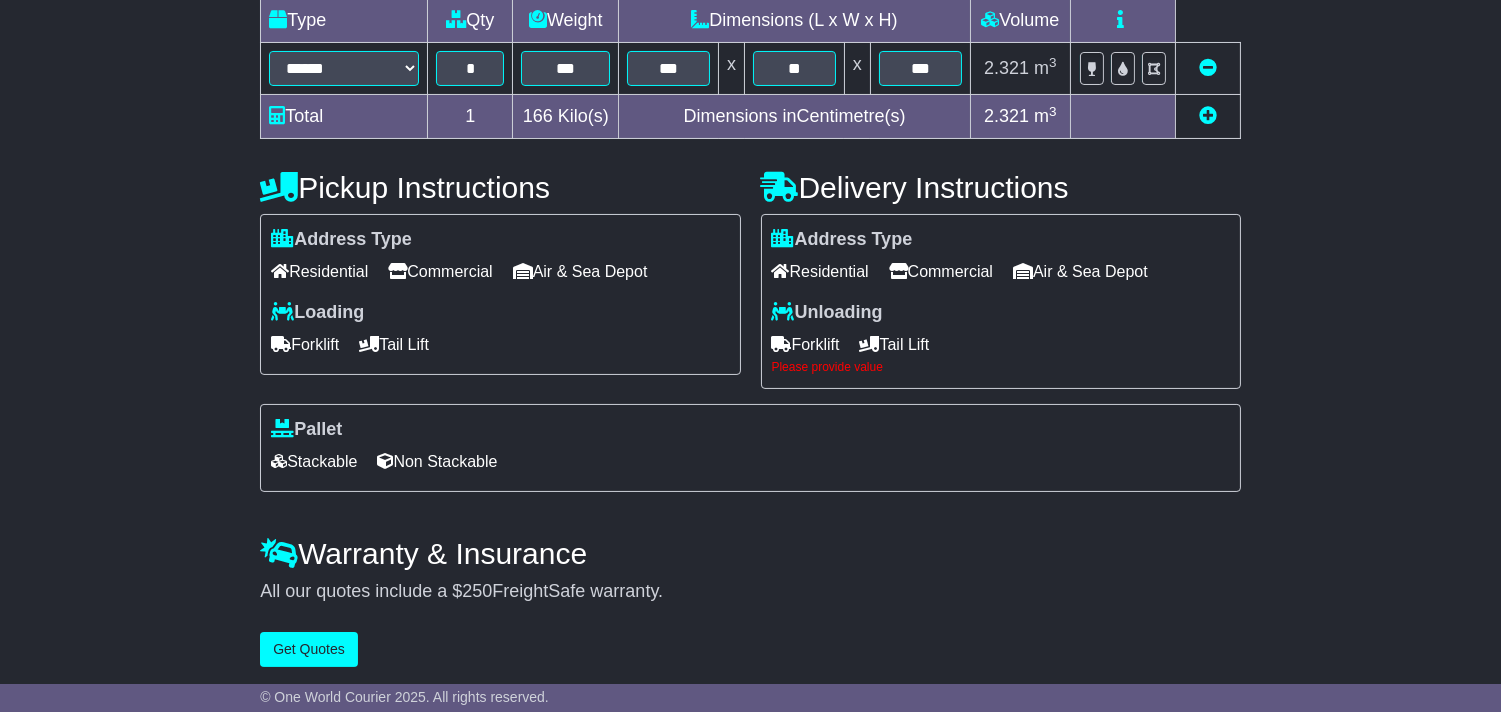 click on "Forklift" at bounding box center [806, 344] 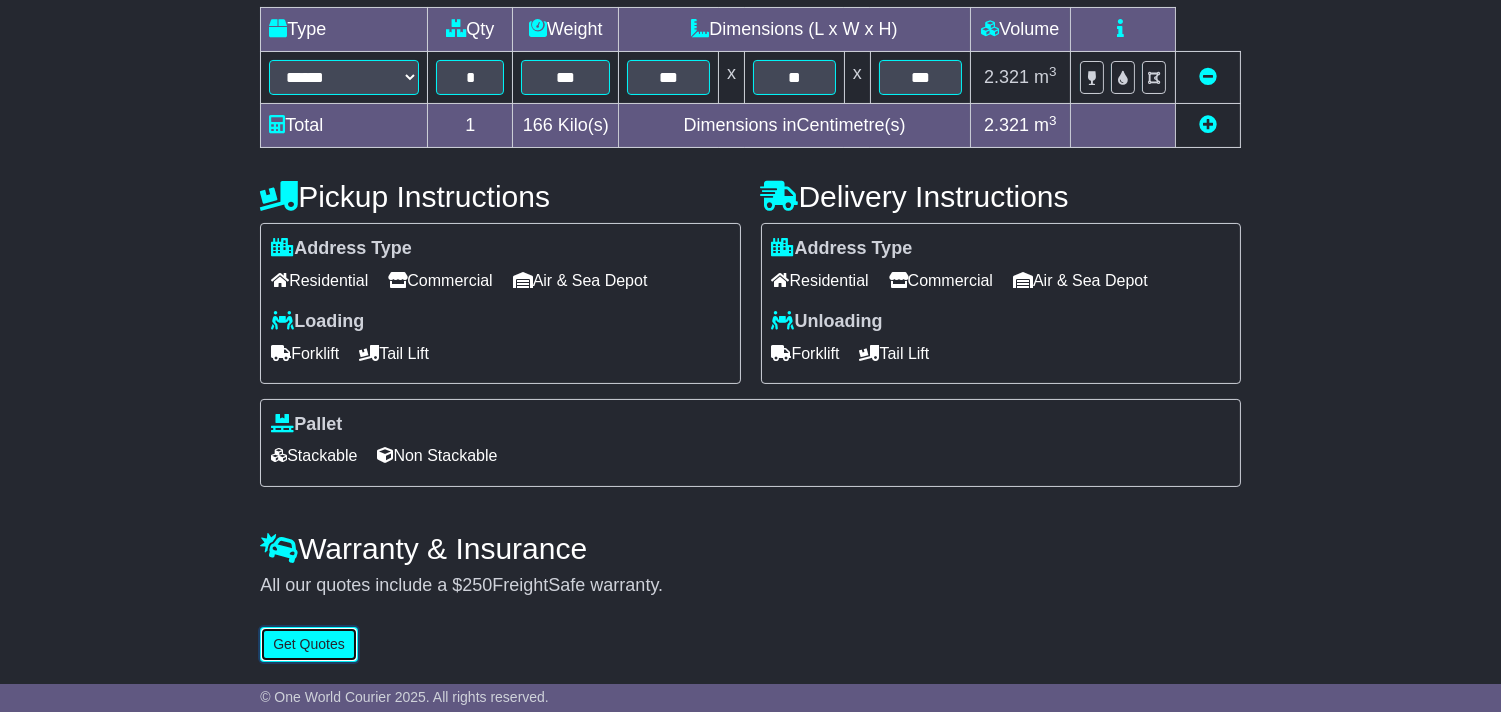 click on "Get Quotes" at bounding box center (309, 644) 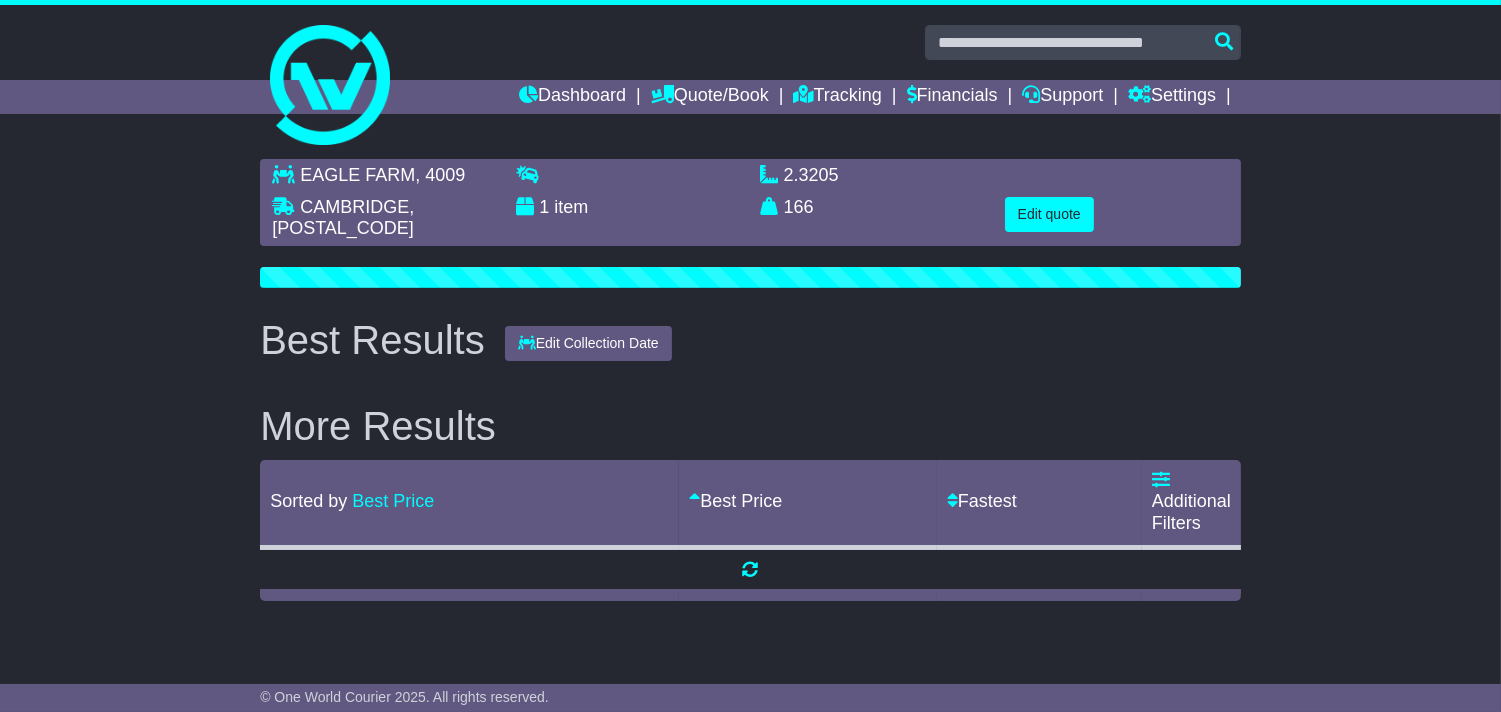 scroll, scrollTop: 0, scrollLeft: 0, axis: both 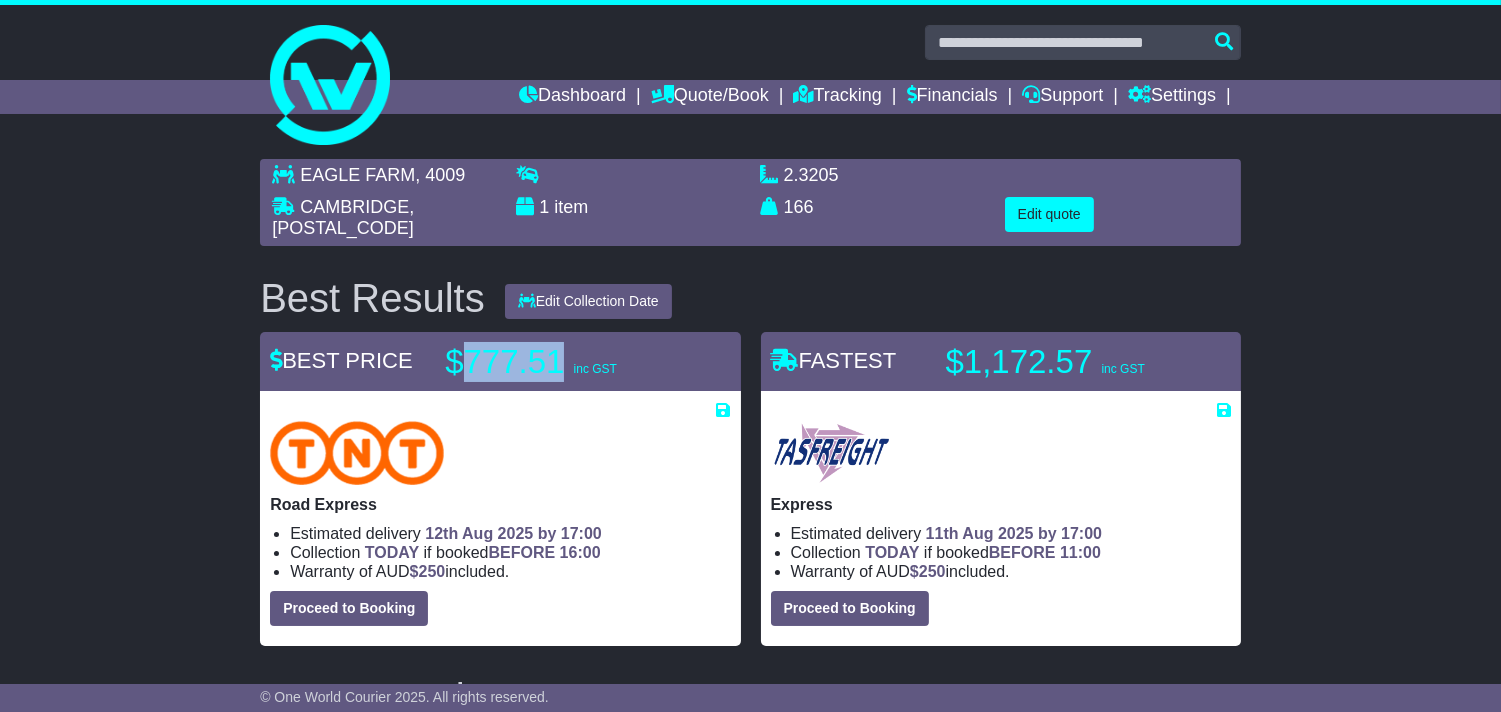 drag, startPoint x: 456, startPoint y: 357, endPoint x: 562, endPoint y: 357, distance: 106 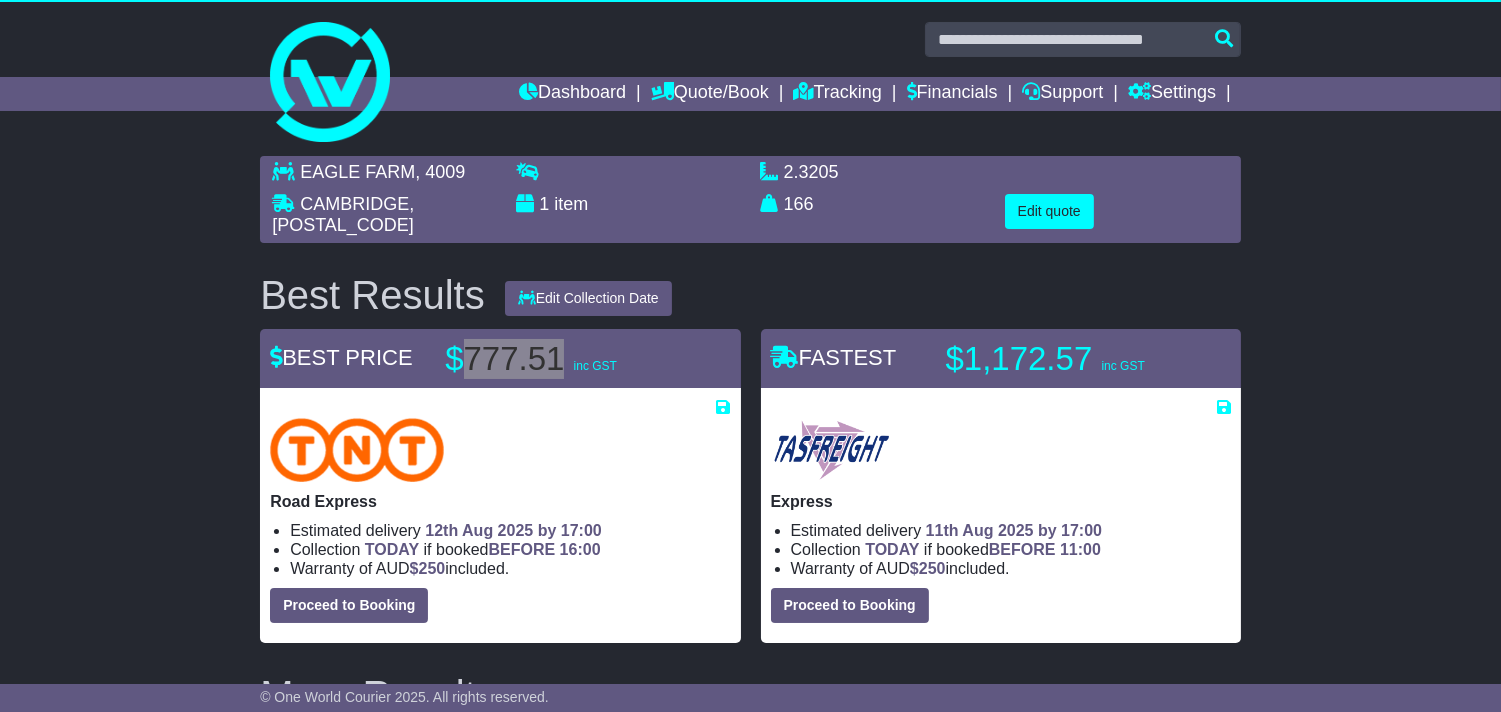 scroll, scrollTop: 0, scrollLeft: 0, axis: both 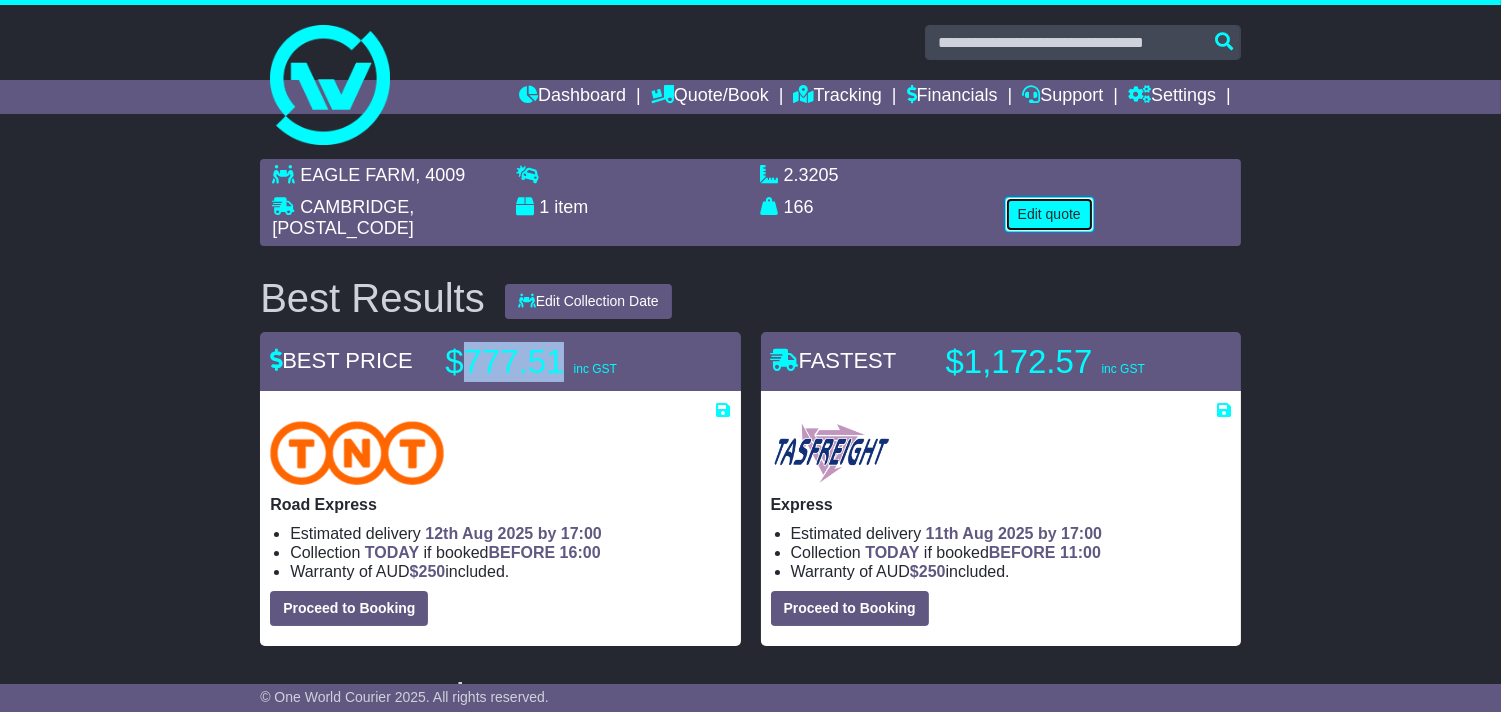 click on "Edit quote" at bounding box center [1049, 214] 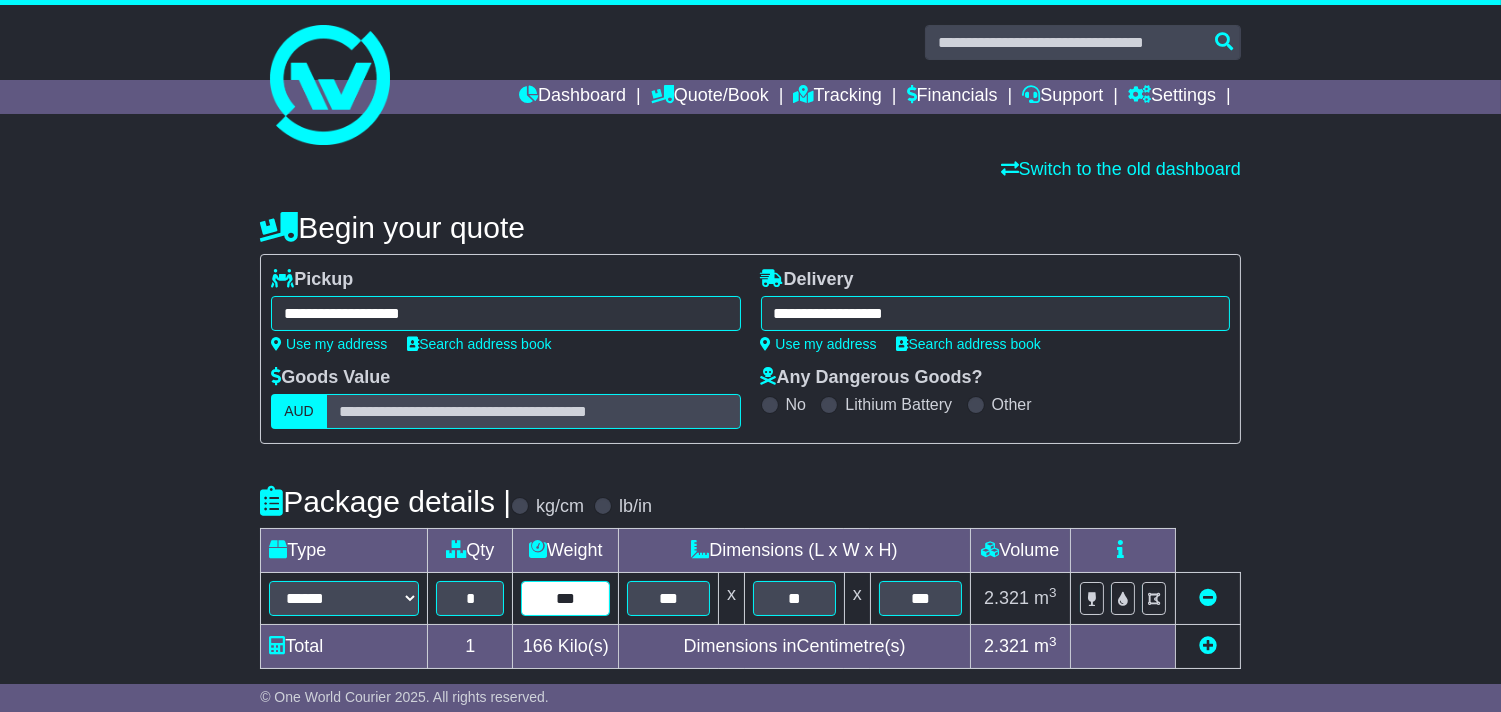 click on "***" at bounding box center (565, 598) 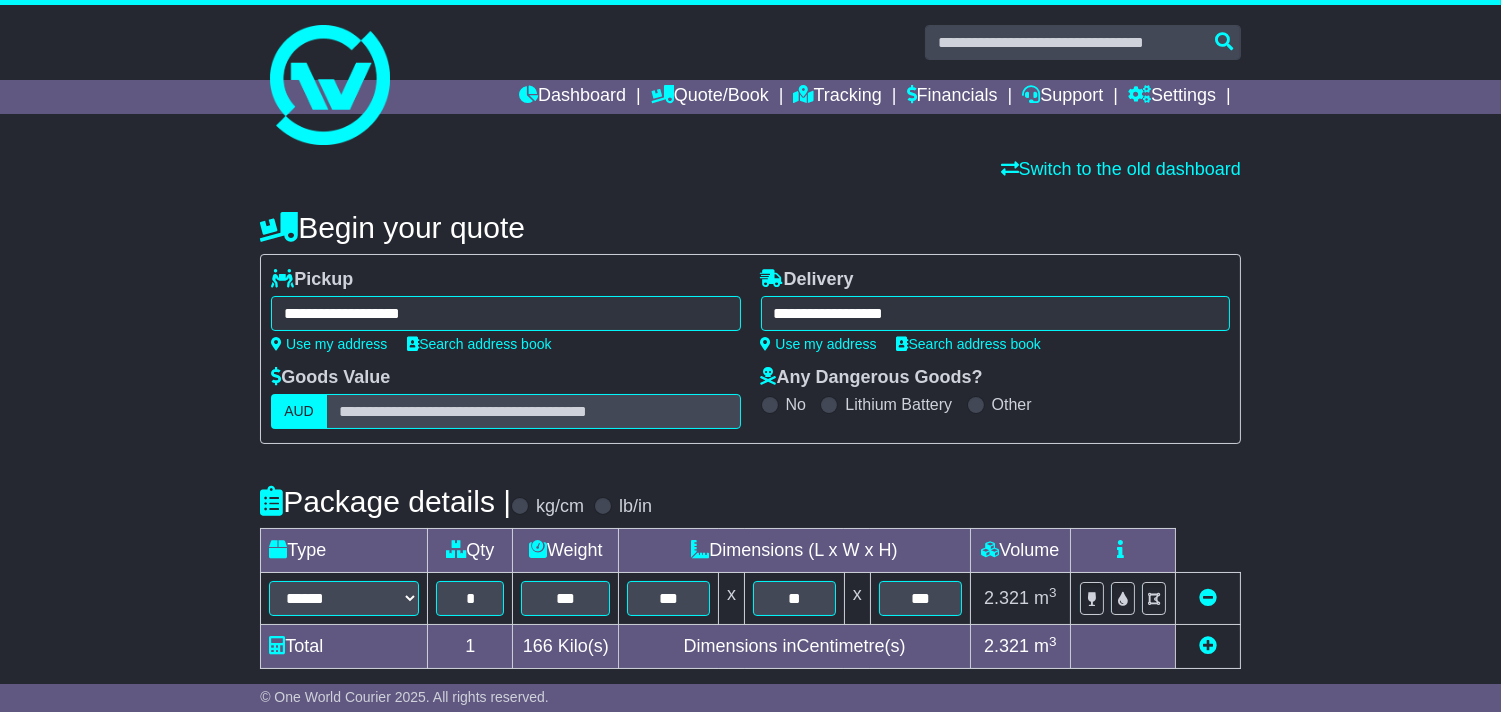 click on "**********" at bounding box center [750, 692] 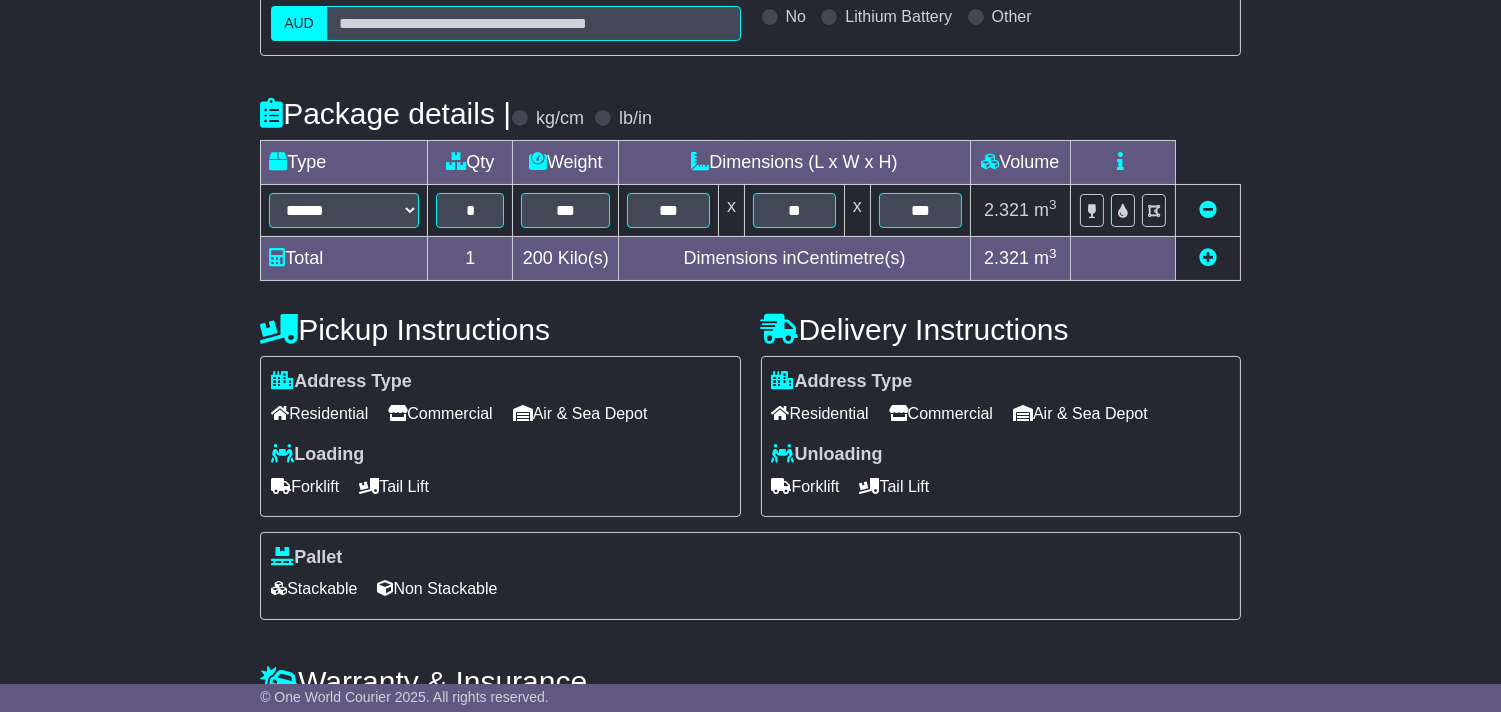 scroll, scrollTop: 532, scrollLeft: 0, axis: vertical 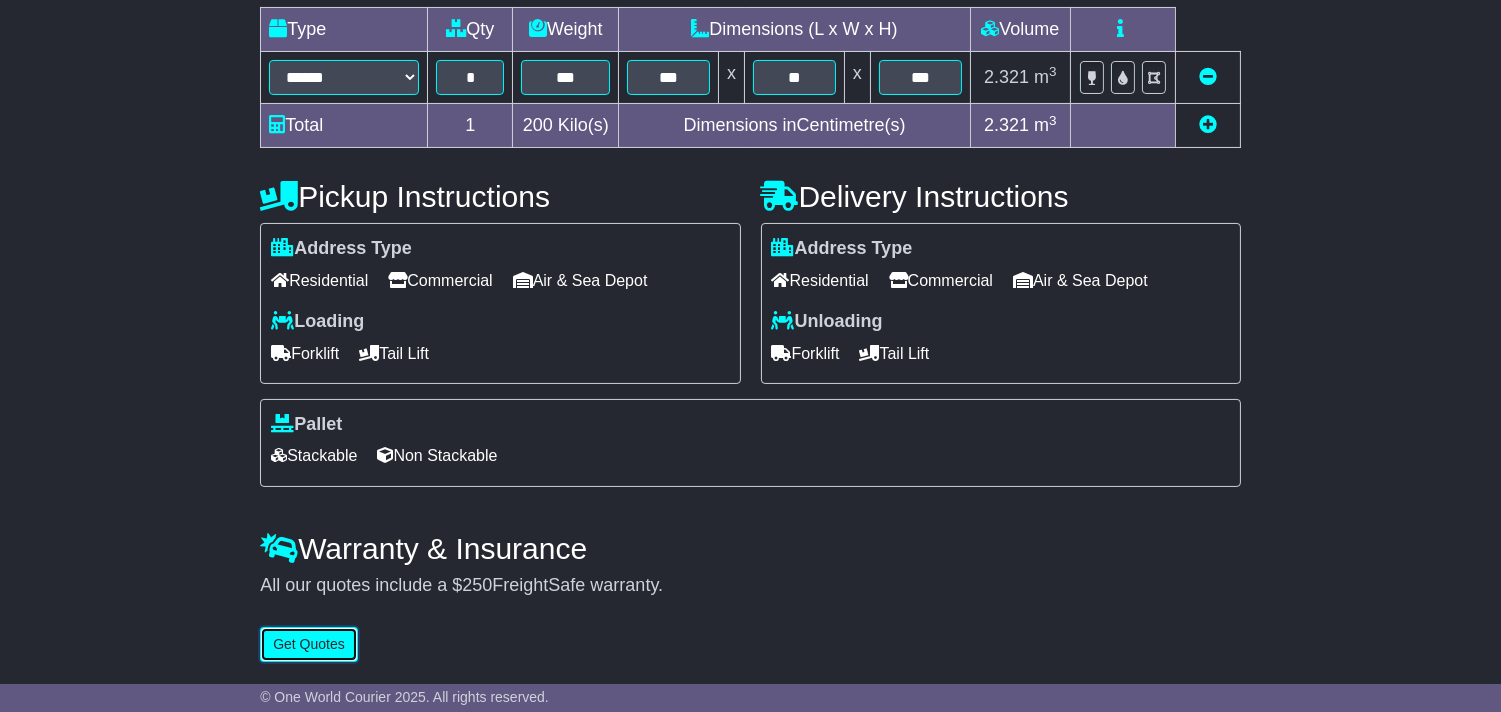 click on "Get Quotes" at bounding box center (309, 644) 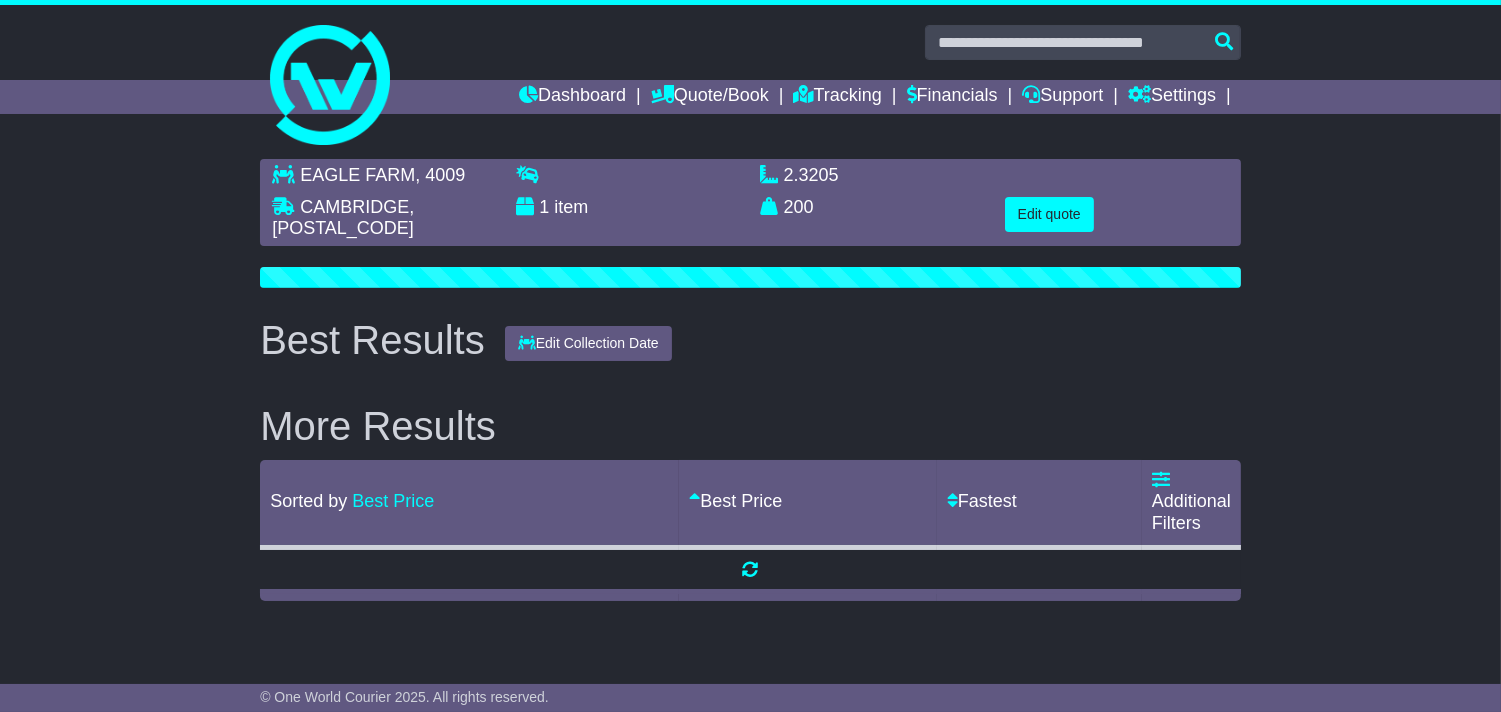 scroll, scrollTop: 0, scrollLeft: 0, axis: both 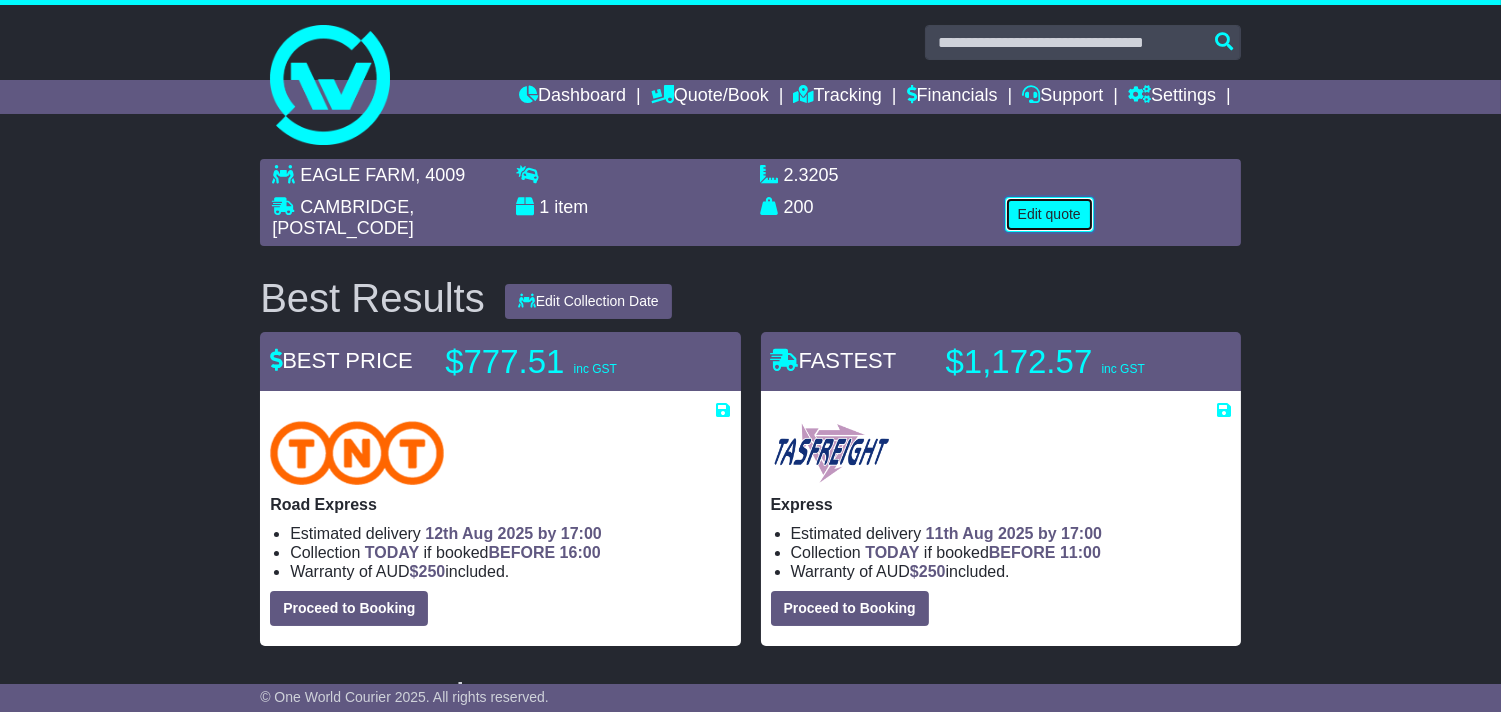 click on "Edit quote" at bounding box center (1049, 214) 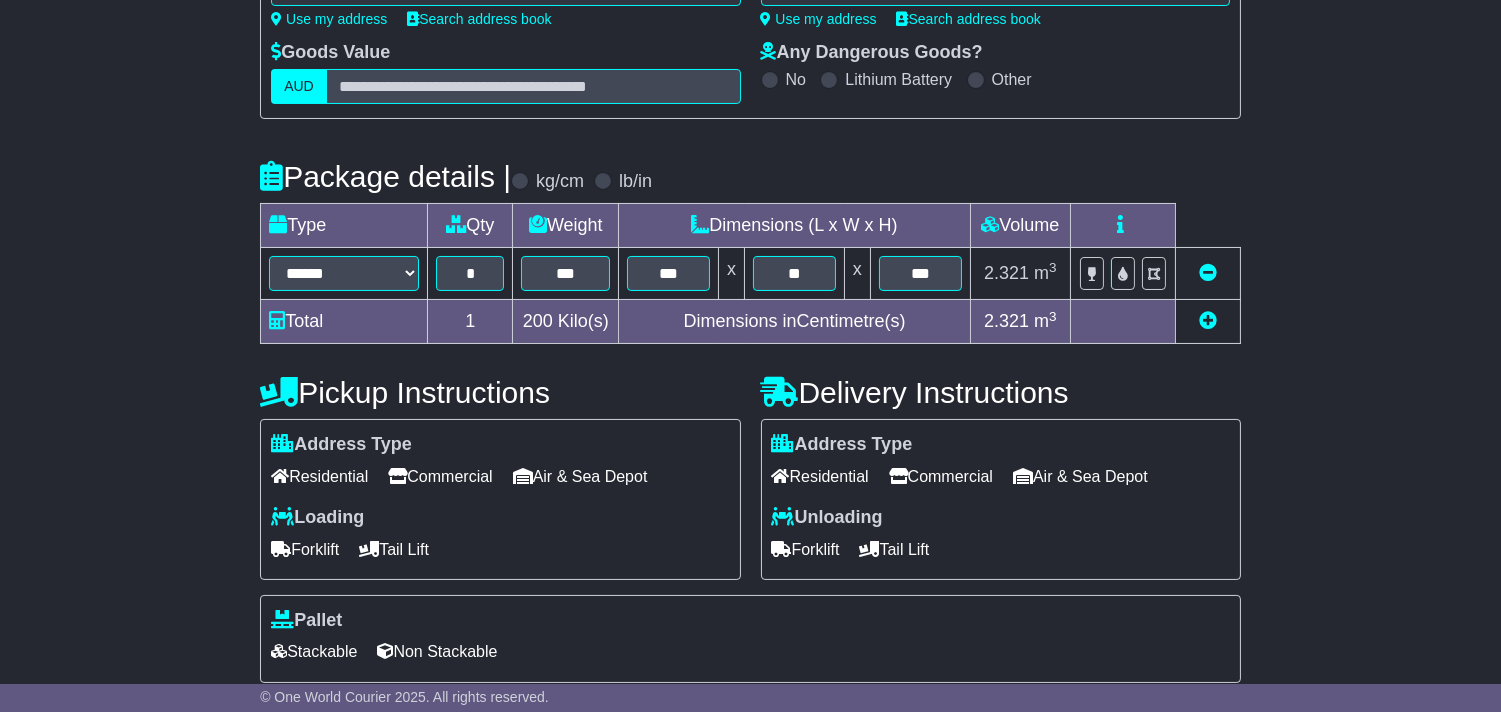 scroll, scrollTop: 333, scrollLeft: 0, axis: vertical 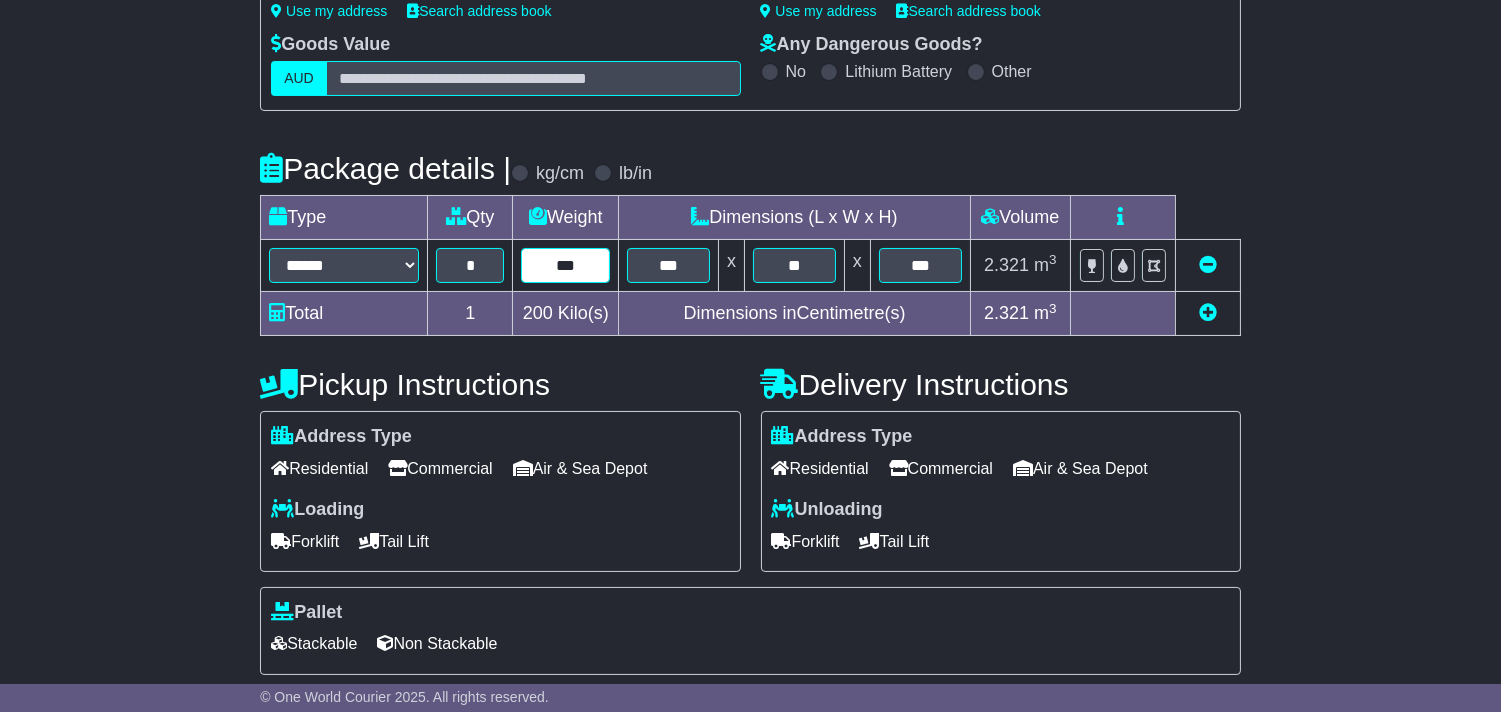 click on "***" at bounding box center [565, 265] 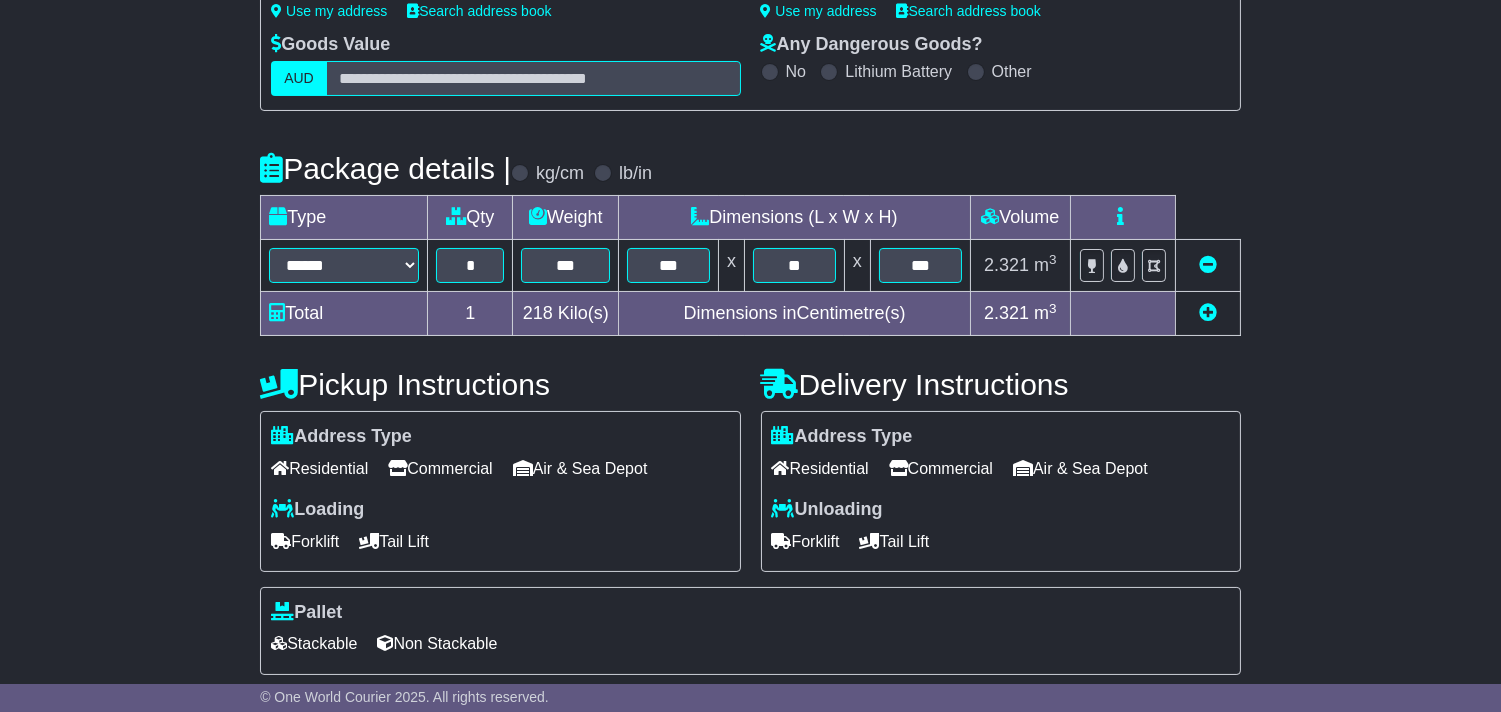 click on "Pickup Instructions" at bounding box center (500, 384) 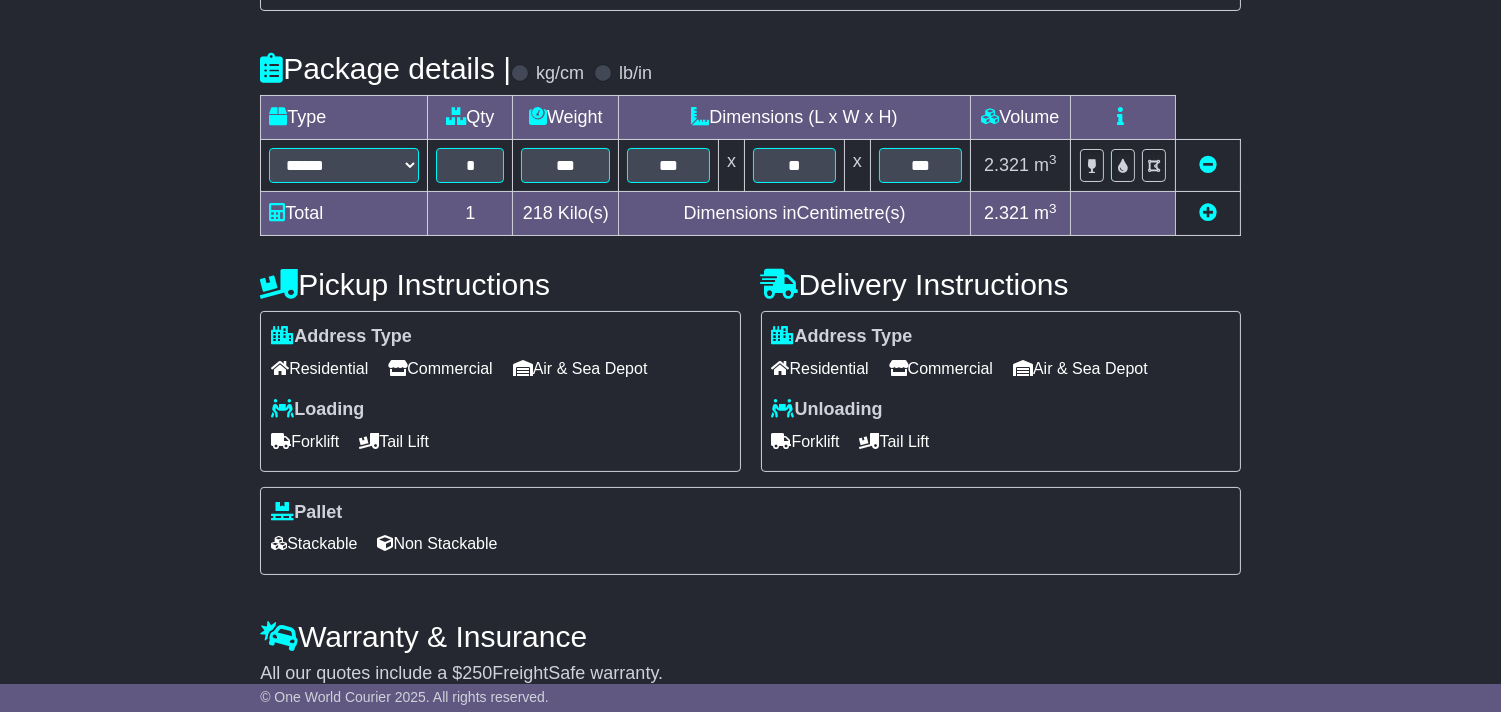 scroll, scrollTop: 532, scrollLeft: 0, axis: vertical 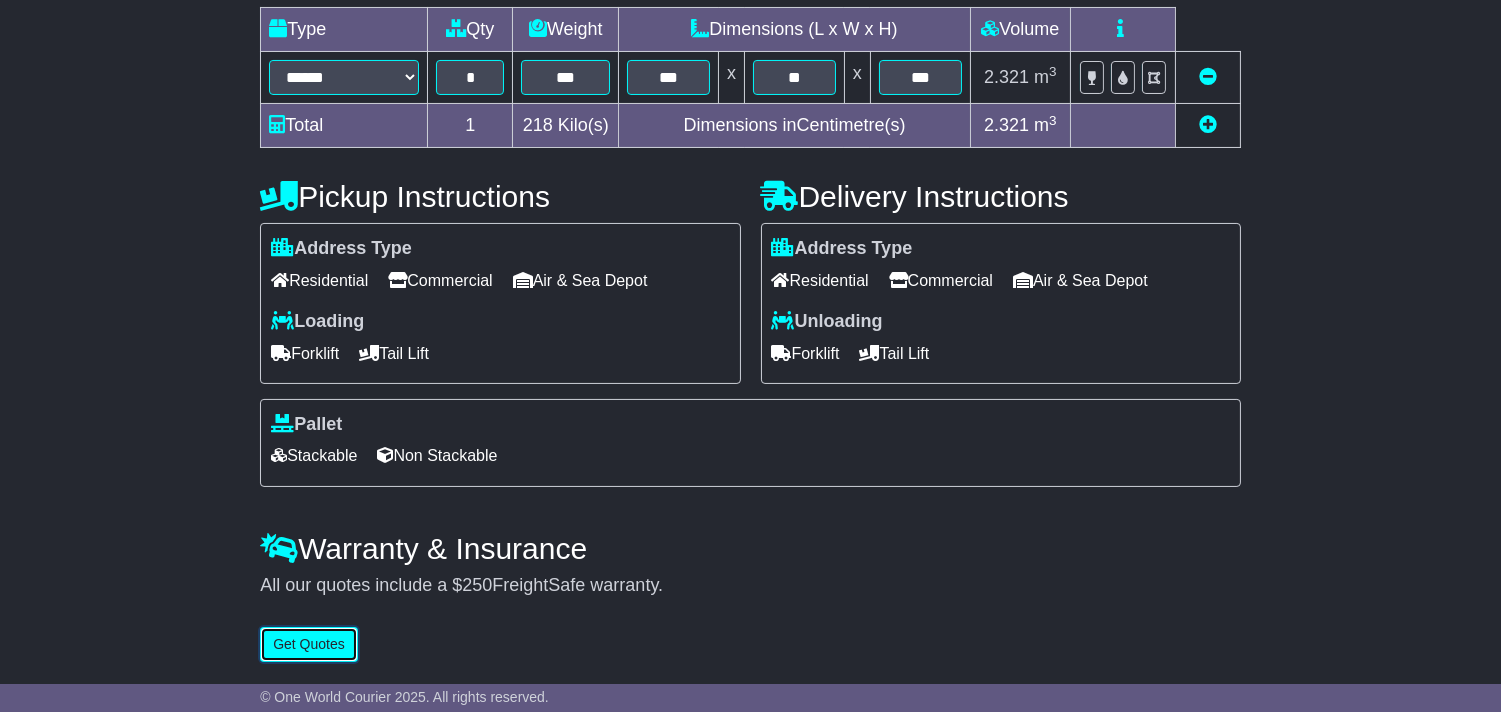 click on "Get Quotes" at bounding box center [309, 644] 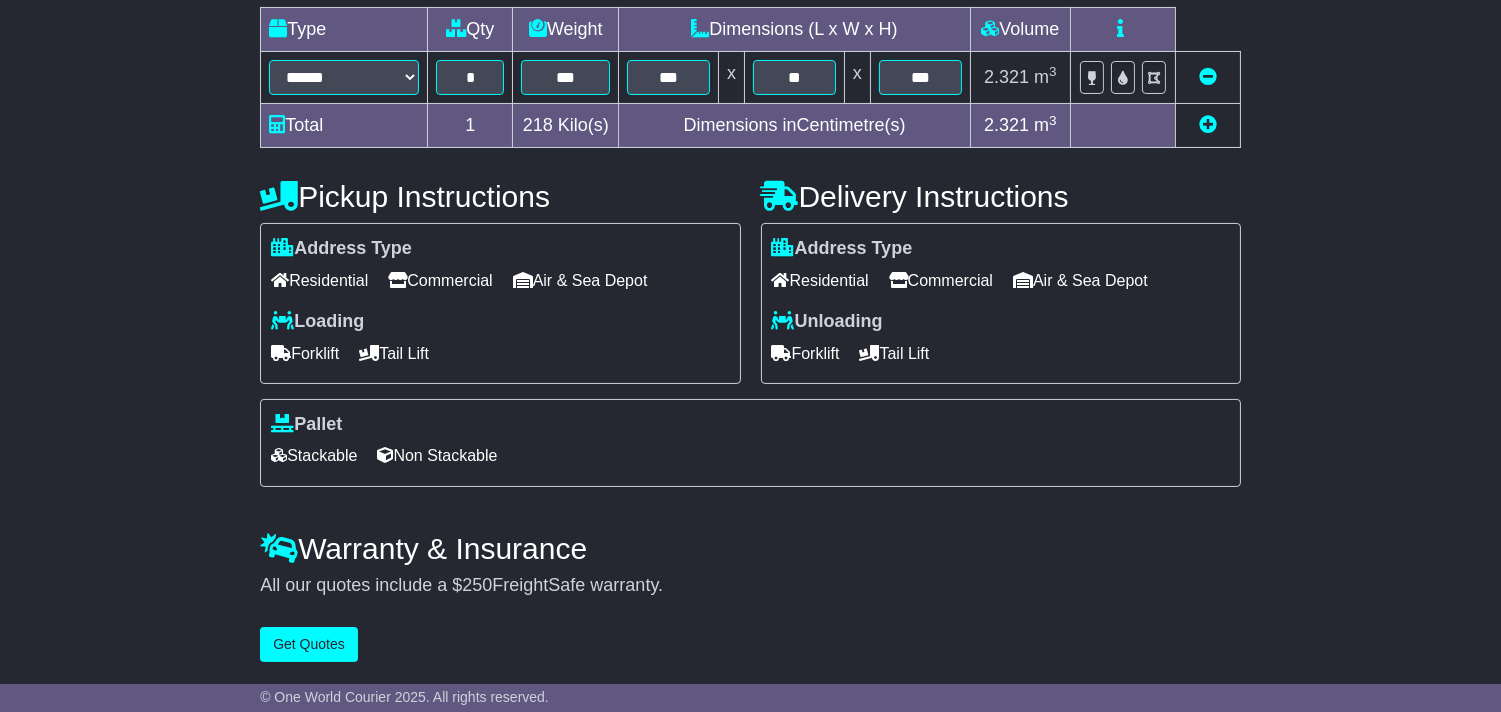scroll, scrollTop: 0, scrollLeft: 0, axis: both 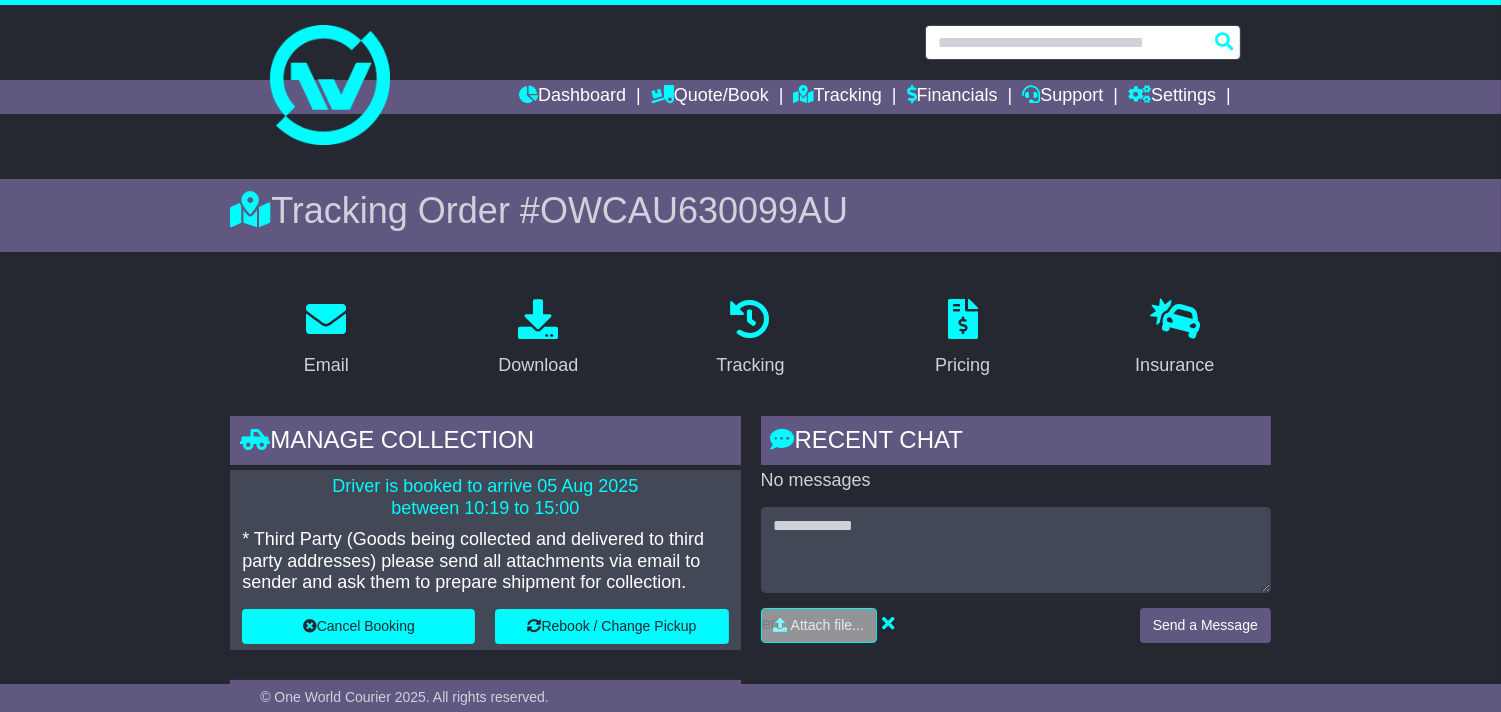 click at bounding box center [1083, 42] 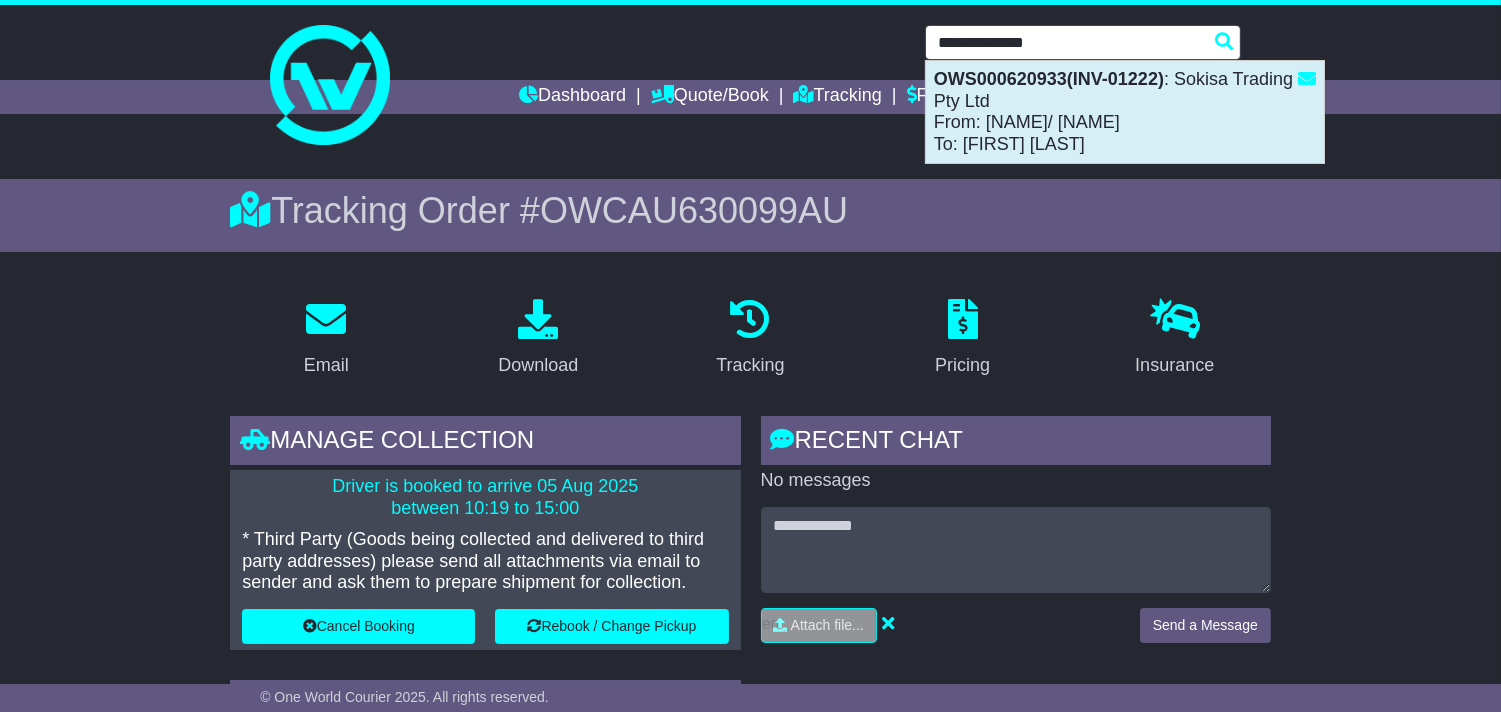 click on "OWS000620933(INV-01222) : Sokisa Trading Pty Ltd From: Moana/ Edwin To: Luke Wells- Smith" at bounding box center [1125, 112] 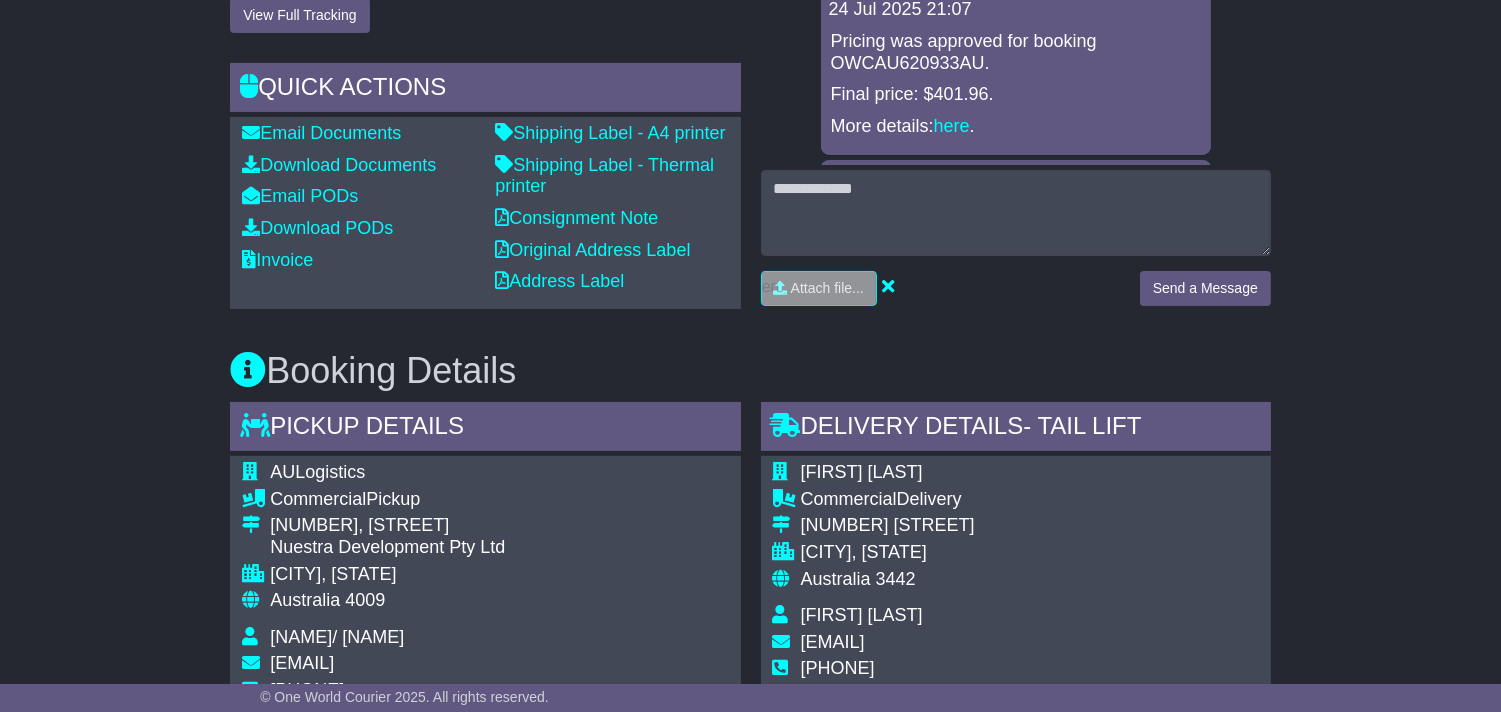 scroll, scrollTop: 1111, scrollLeft: 0, axis: vertical 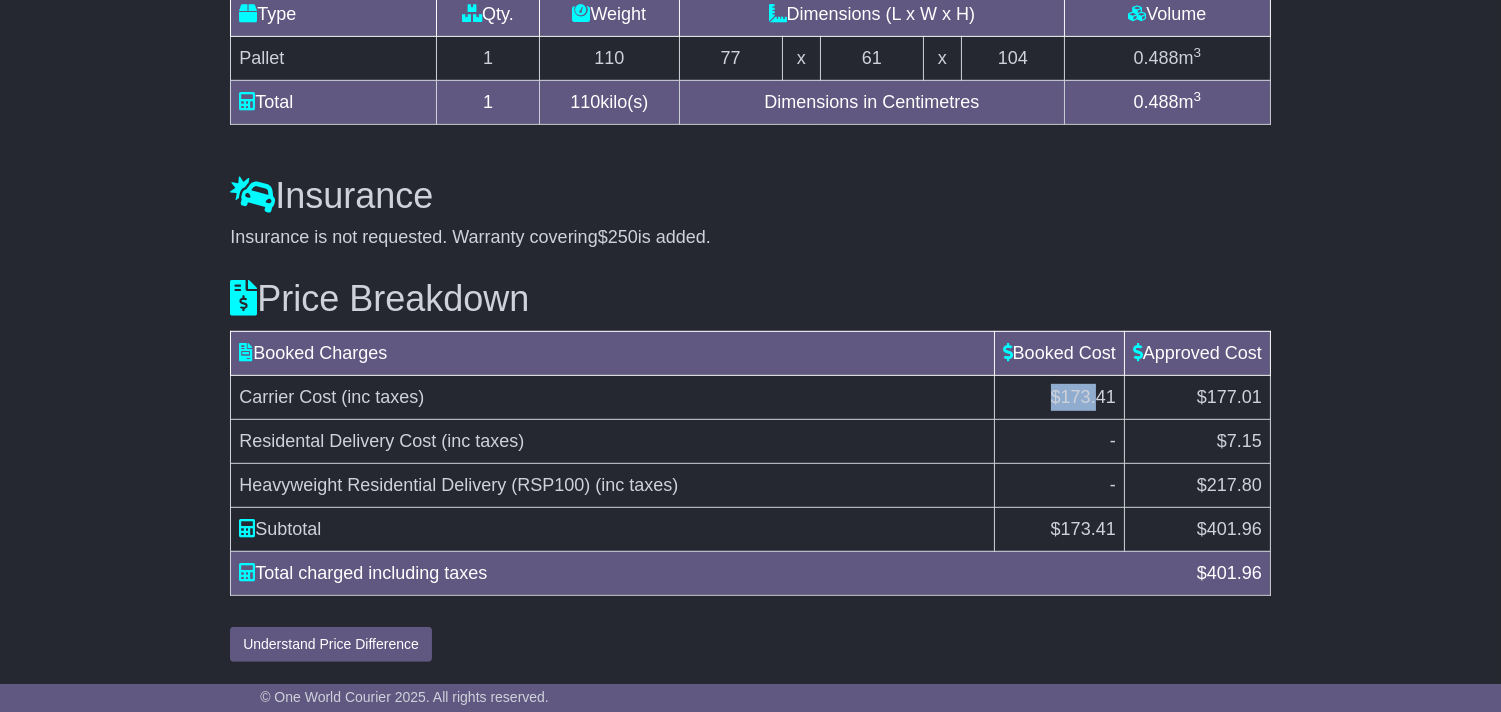 drag, startPoint x: 1046, startPoint y: 447, endPoint x: 1091, endPoint y: 445, distance: 45.044422 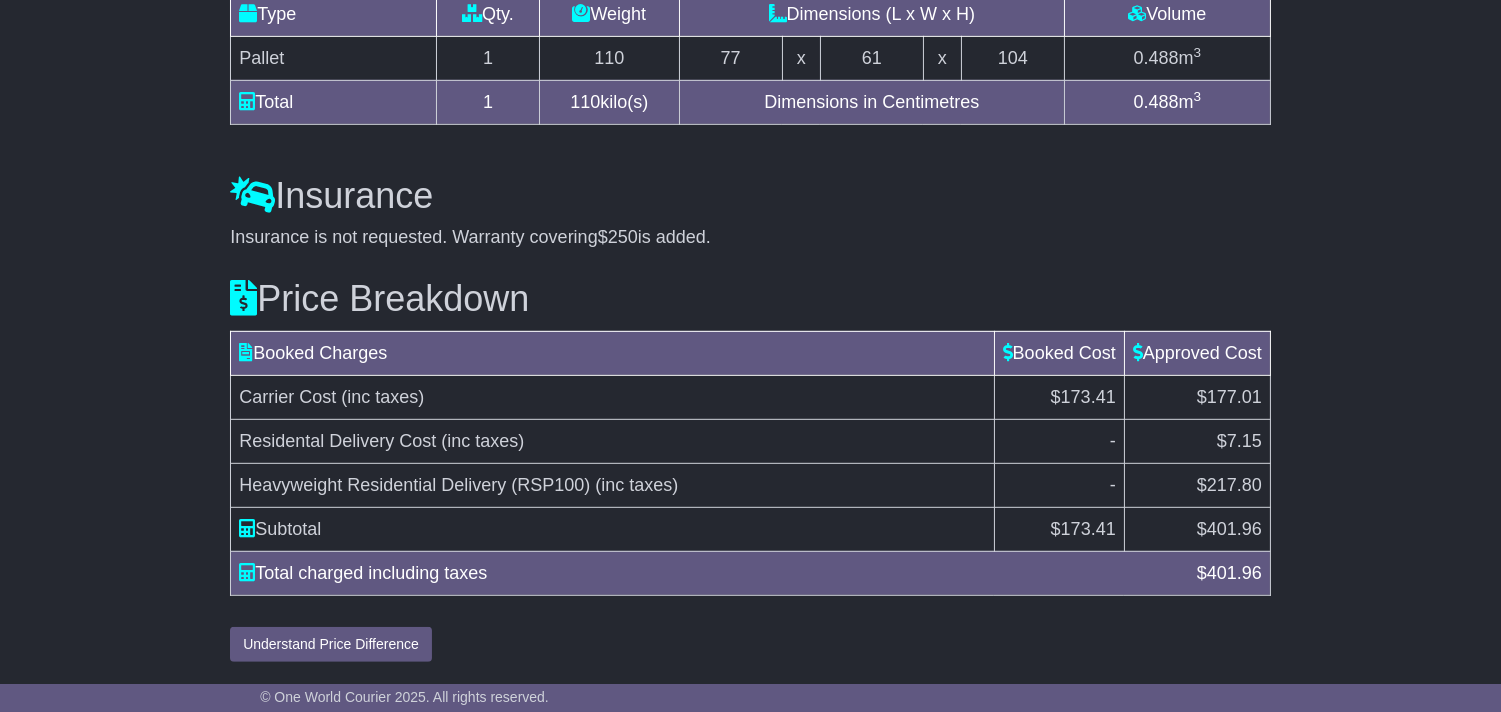 click on "401.96" at bounding box center (1234, 529) 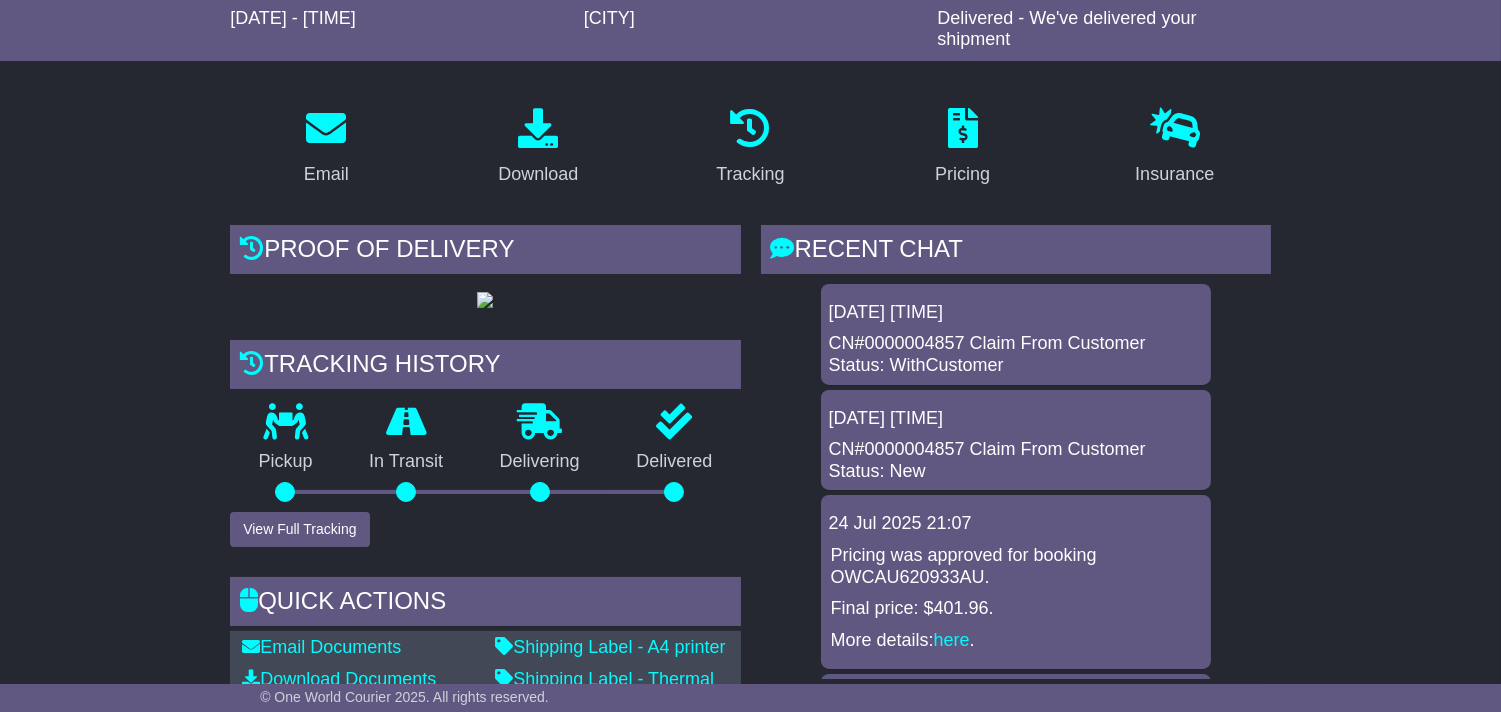 scroll, scrollTop: 250, scrollLeft: 0, axis: vertical 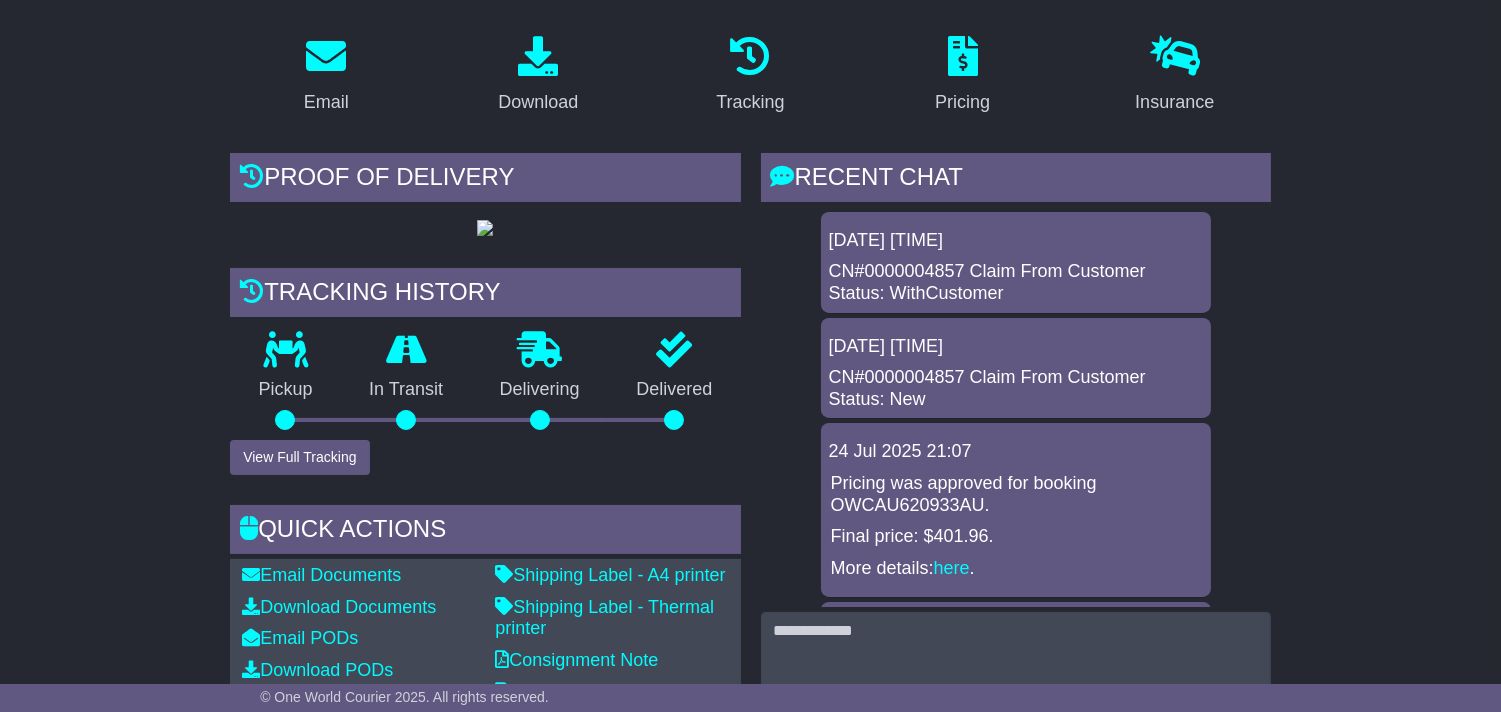 click on "CN#0000004857 Claim From Customer Status: WithCustomer" at bounding box center [1016, 282] 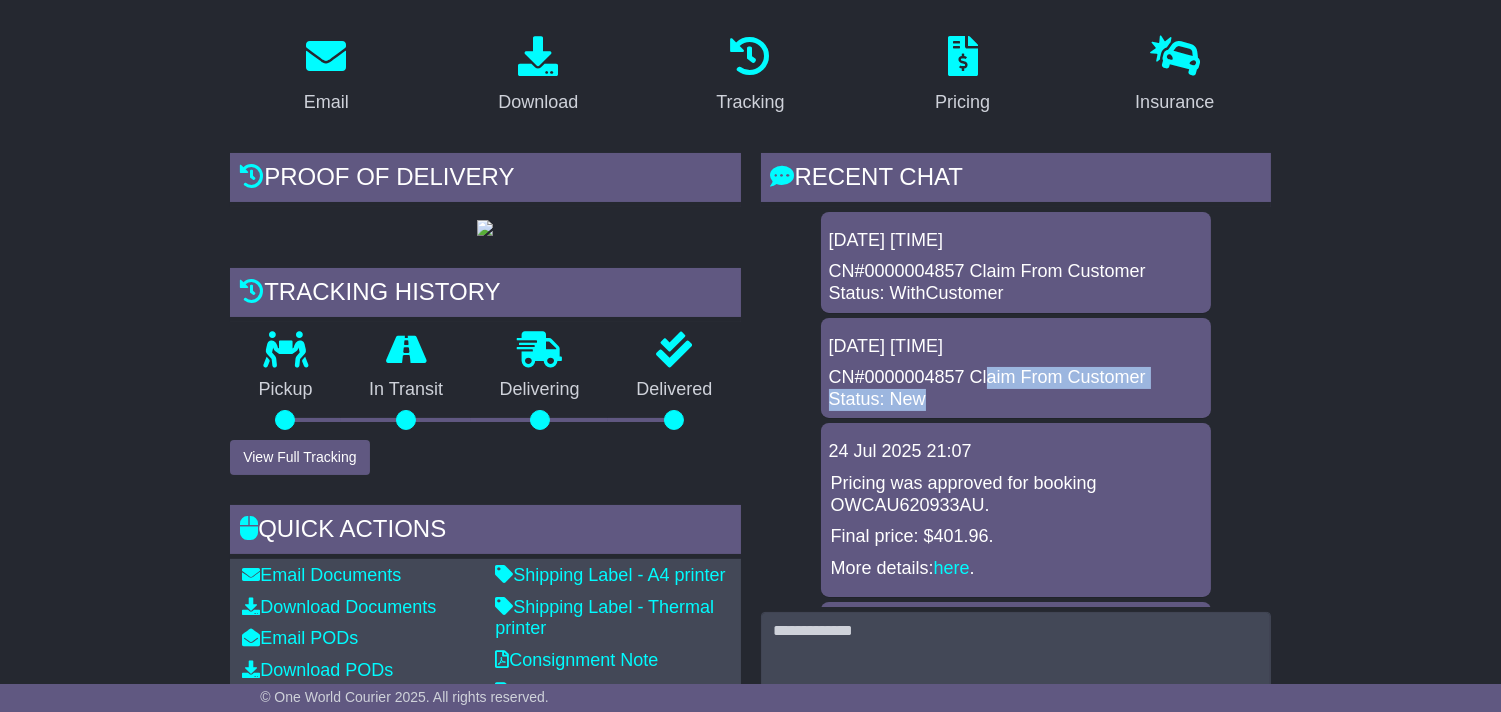 click on "CN#0000004857 Claim From Customer Status: New" at bounding box center [1016, 388] 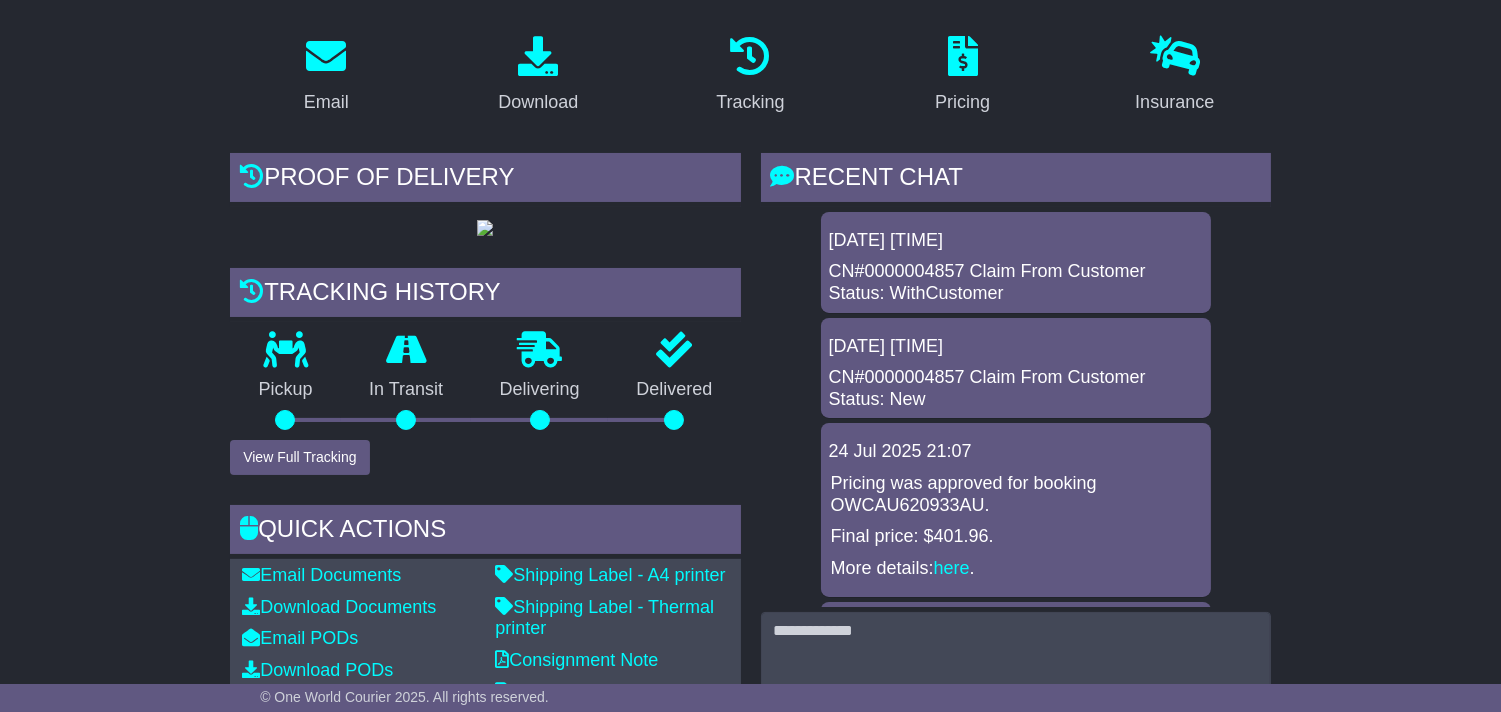 scroll, scrollTop: 111, scrollLeft: 0, axis: vertical 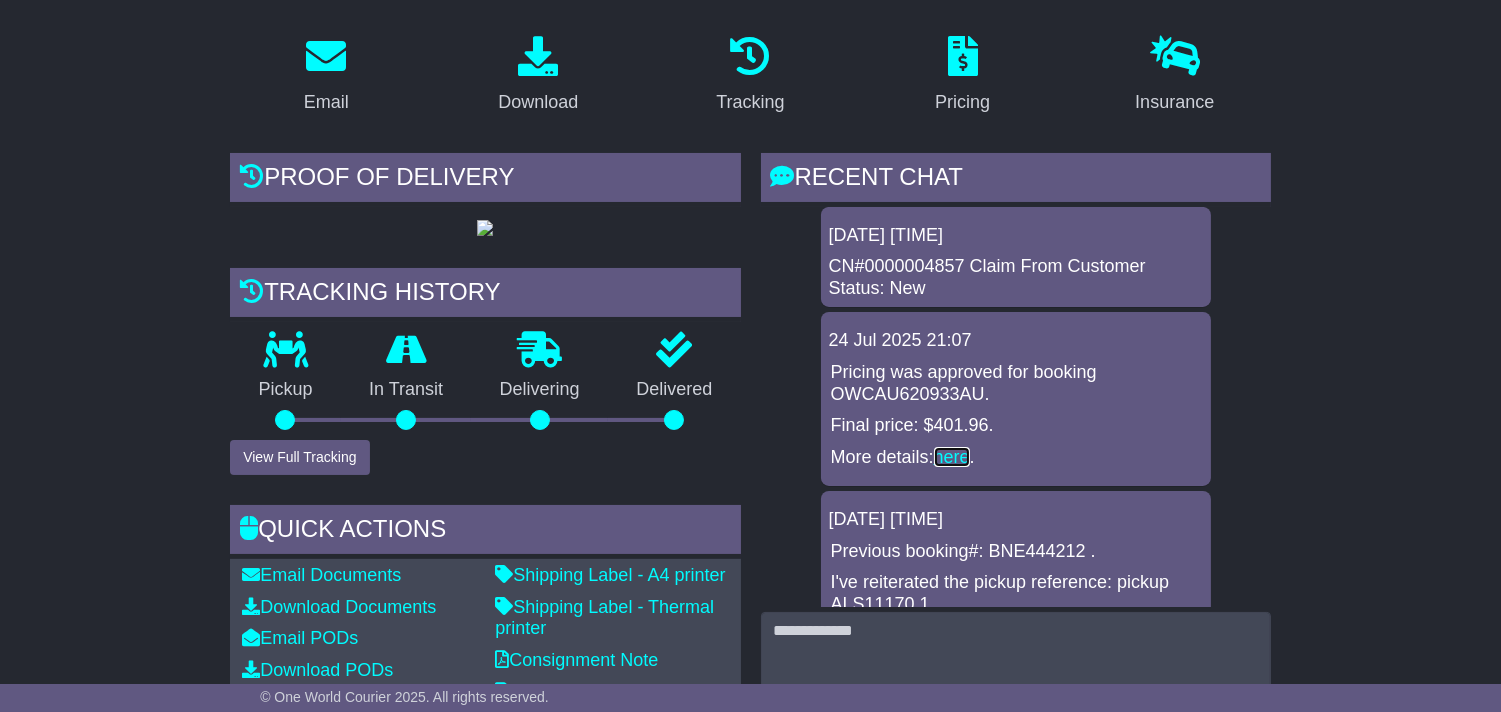 click on "here" at bounding box center (952, 457) 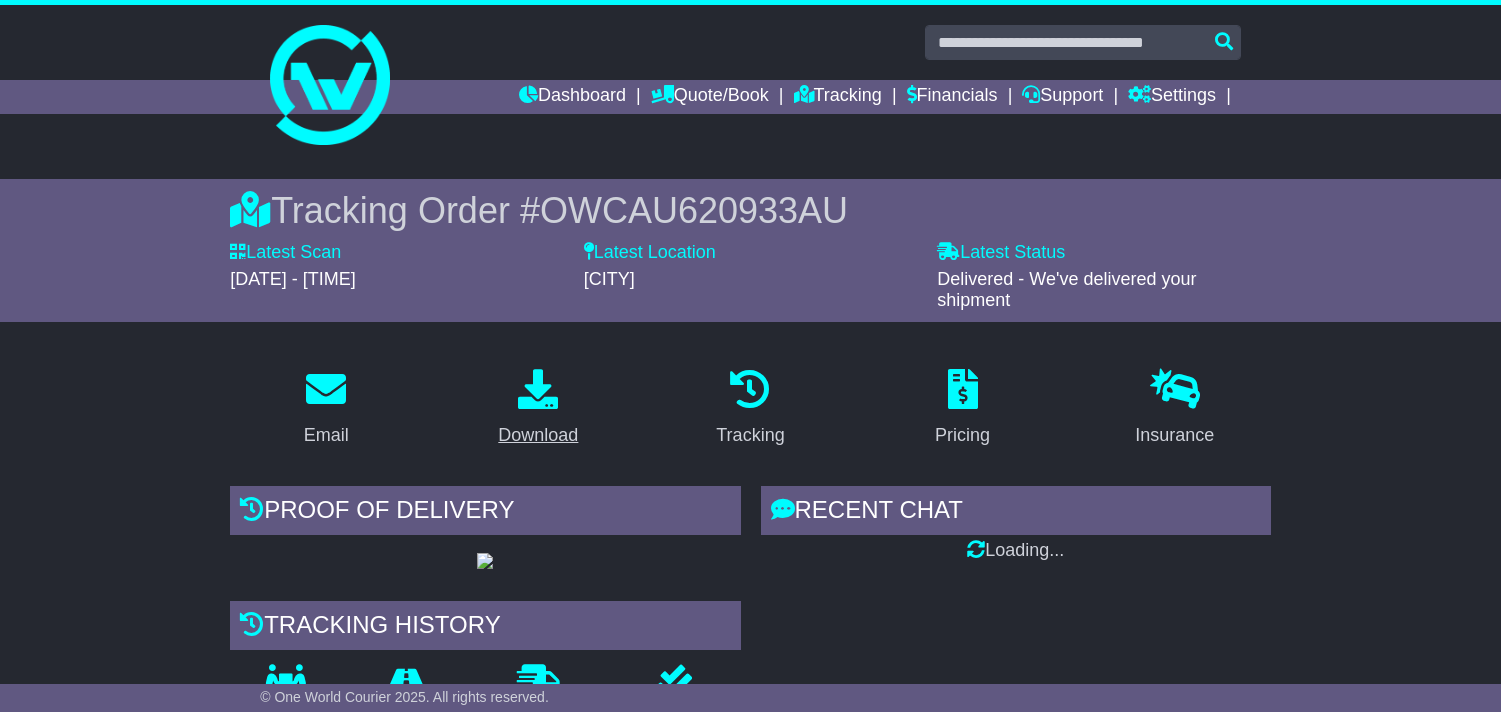 scroll, scrollTop: 0, scrollLeft: 0, axis: both 